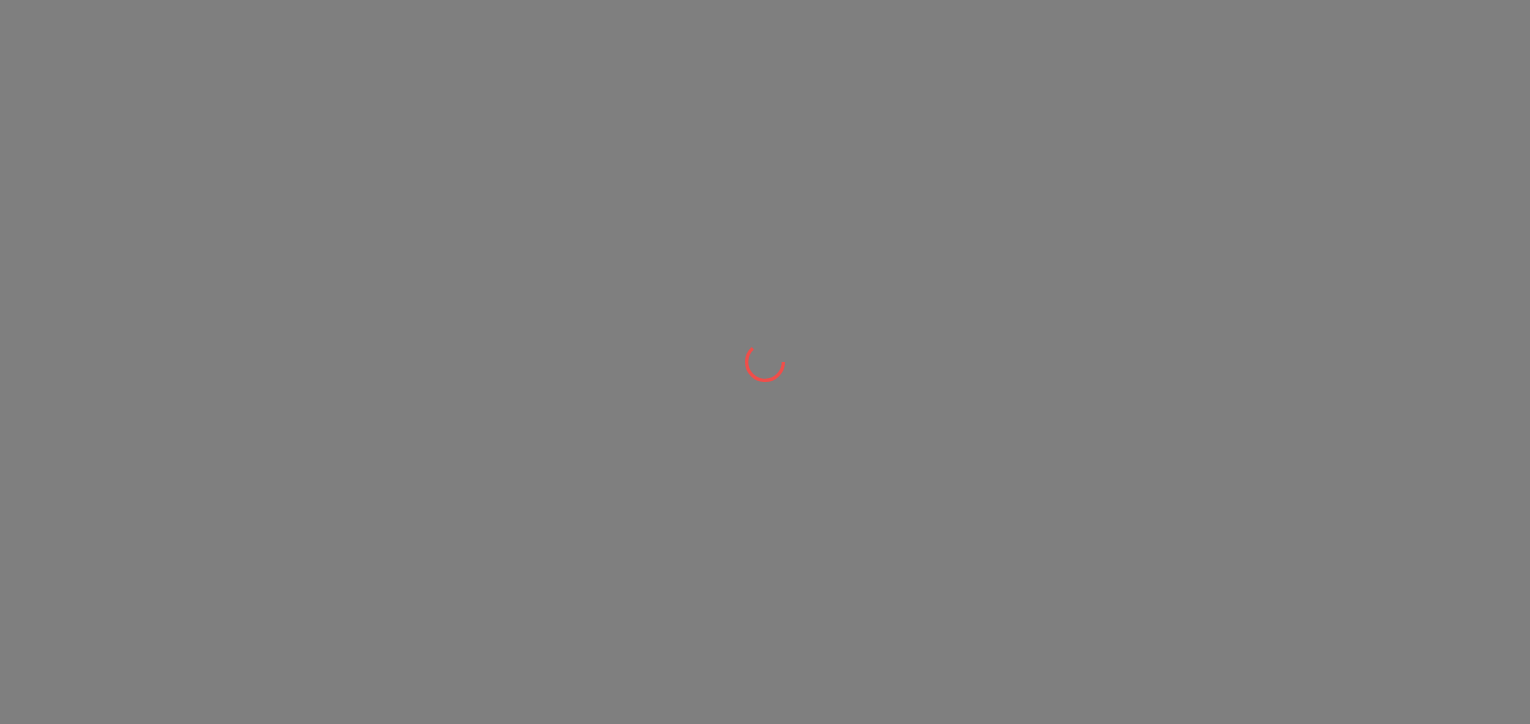 scroll, scrollTop: 0, scrollLeft: 0, axis: both 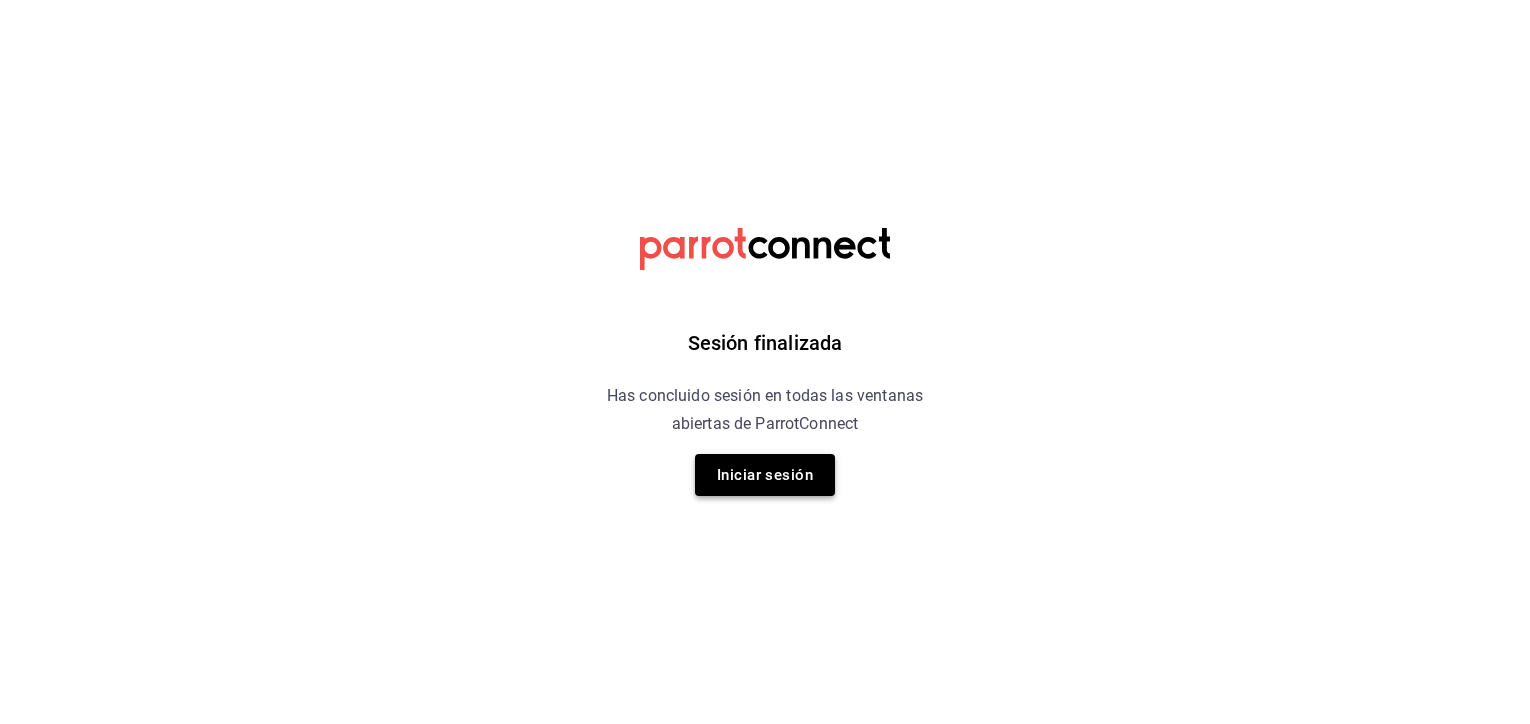 click on "Iniciar sesión" at bounding box center [765, 475] 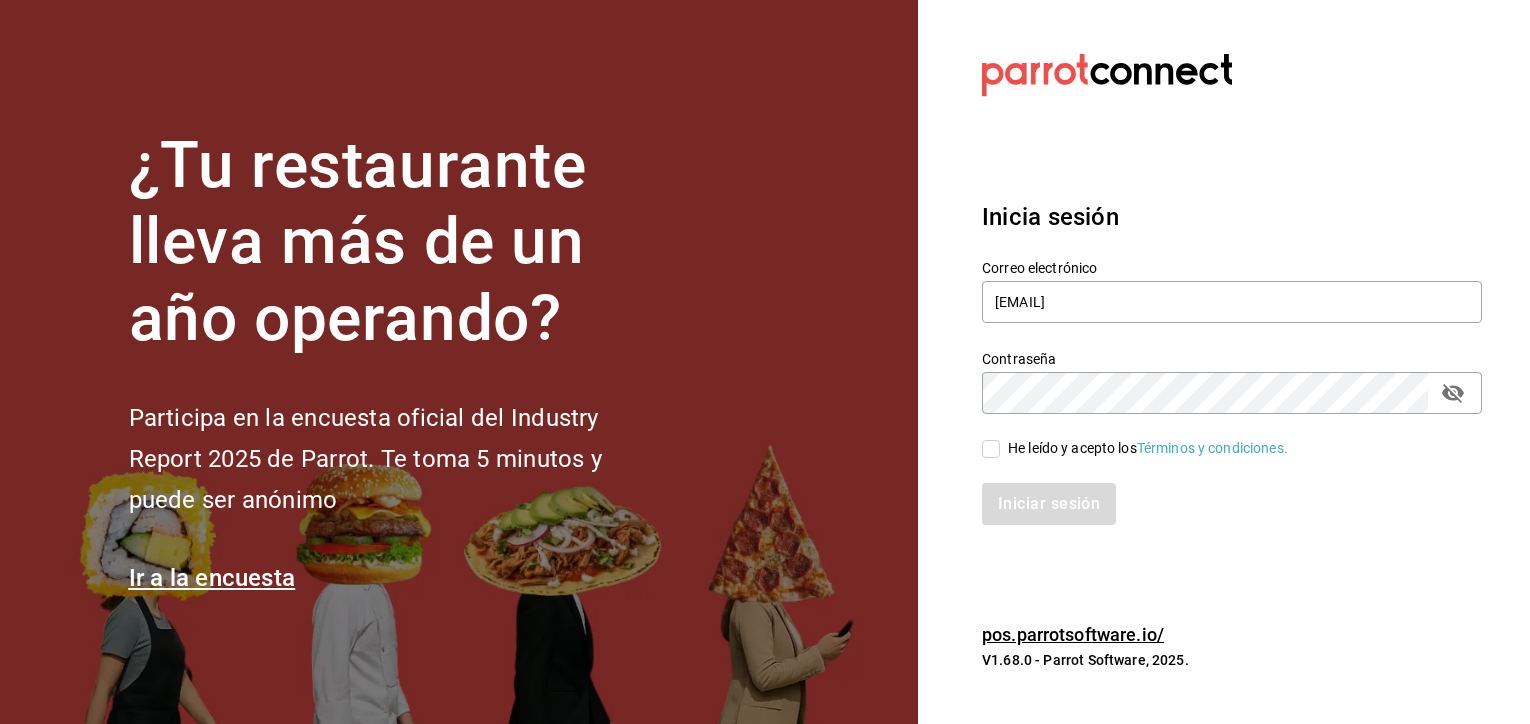 drag, startPoint x: 978, startPoint y: 456, endPoint x: 982, endPoint y: 442, distance: 14.56022 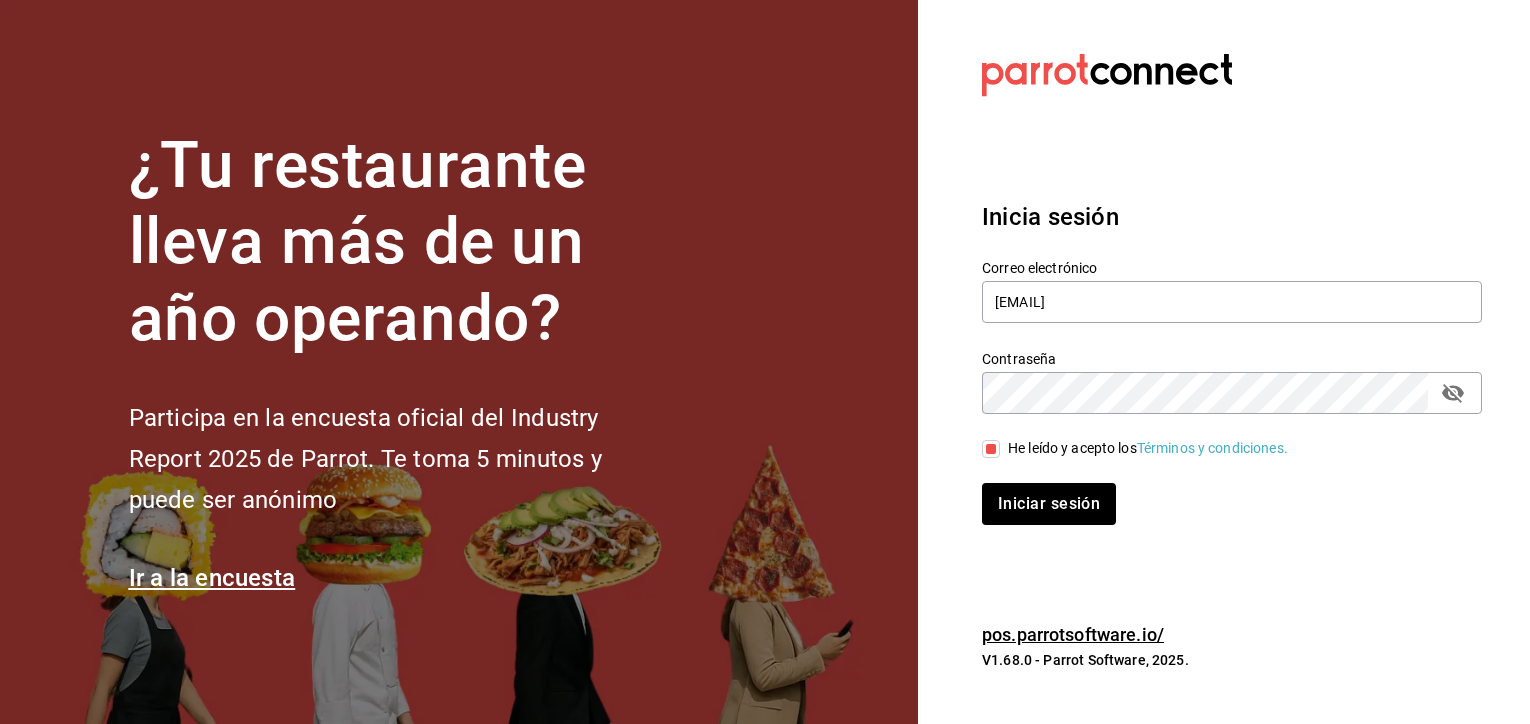 click on "Inicia sesión Correo electrónico [EMAIL] Contraseña Contraseña He leído y acepto los Términos y condiciones. Iniciar sesión" at bounding box center [1232, 362] 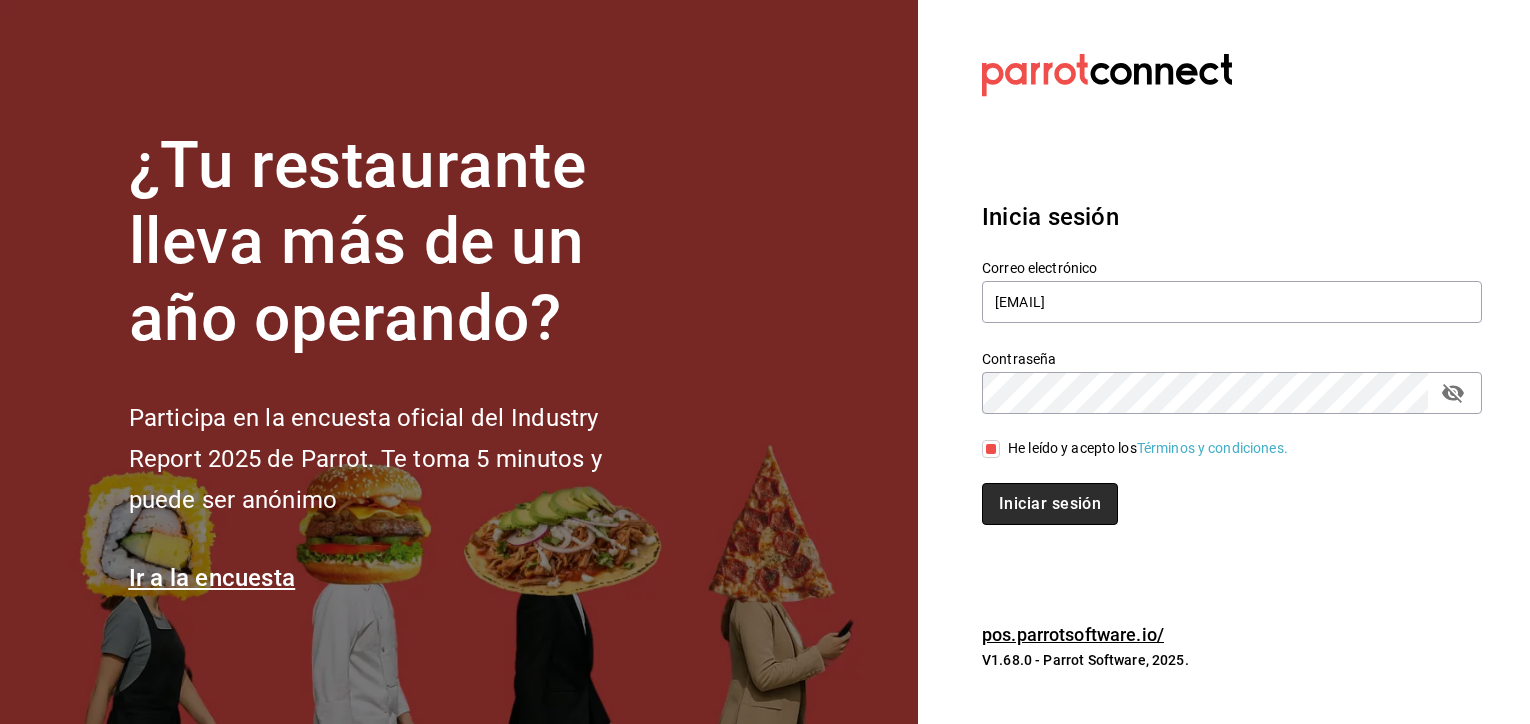 click on "Iniciar sesión" at bounding box center [1050, 504] 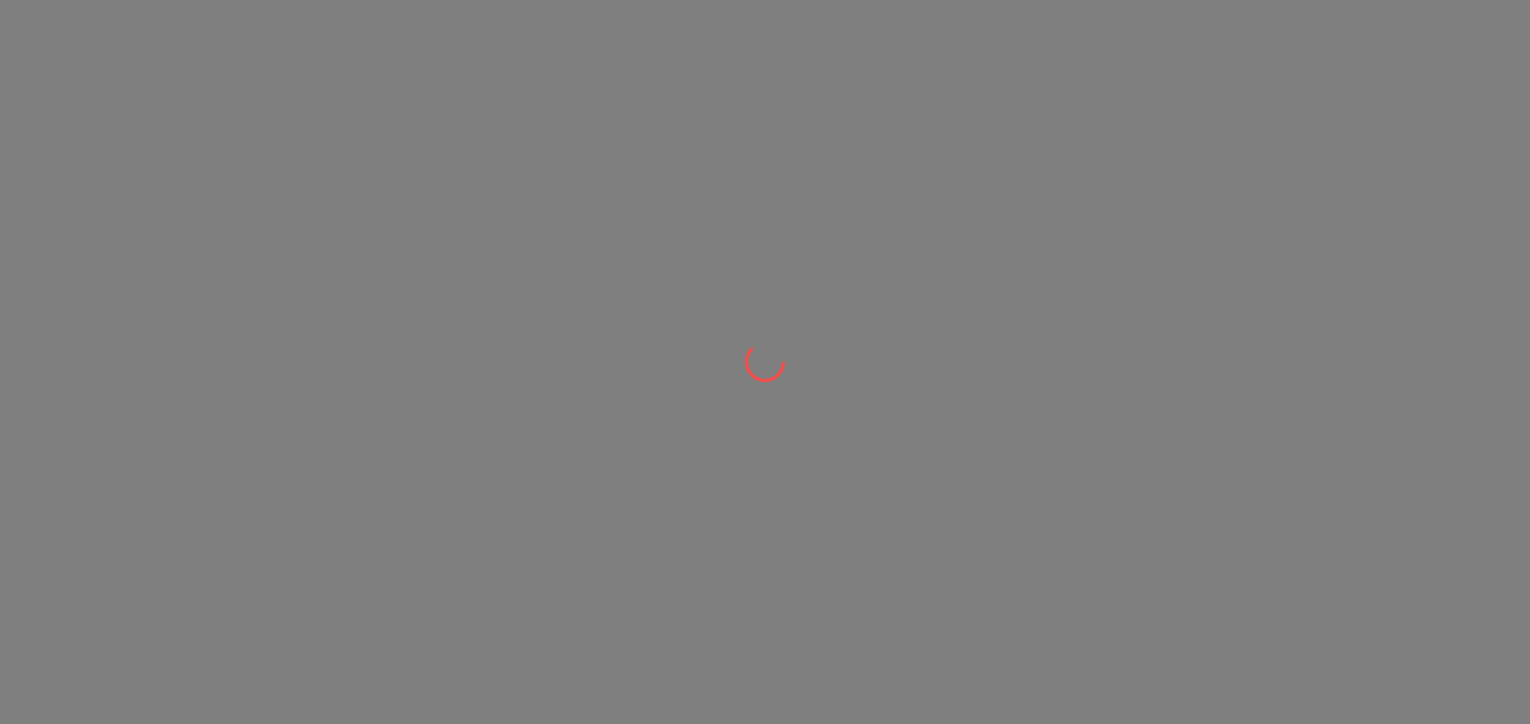scroll, scrollTop: 0, scrollLeft: 0, axis: both 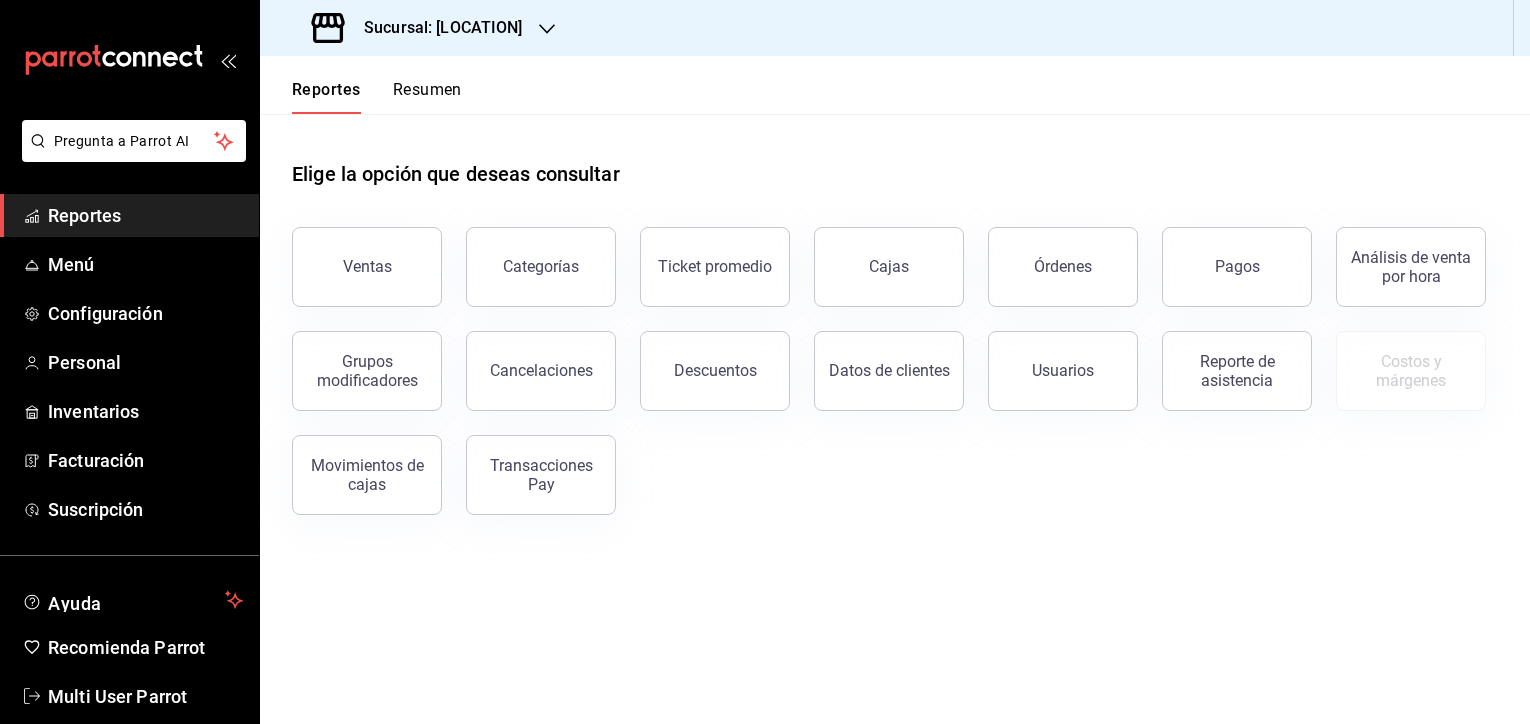 click on "Resumen" at bounding box center [427, 97] 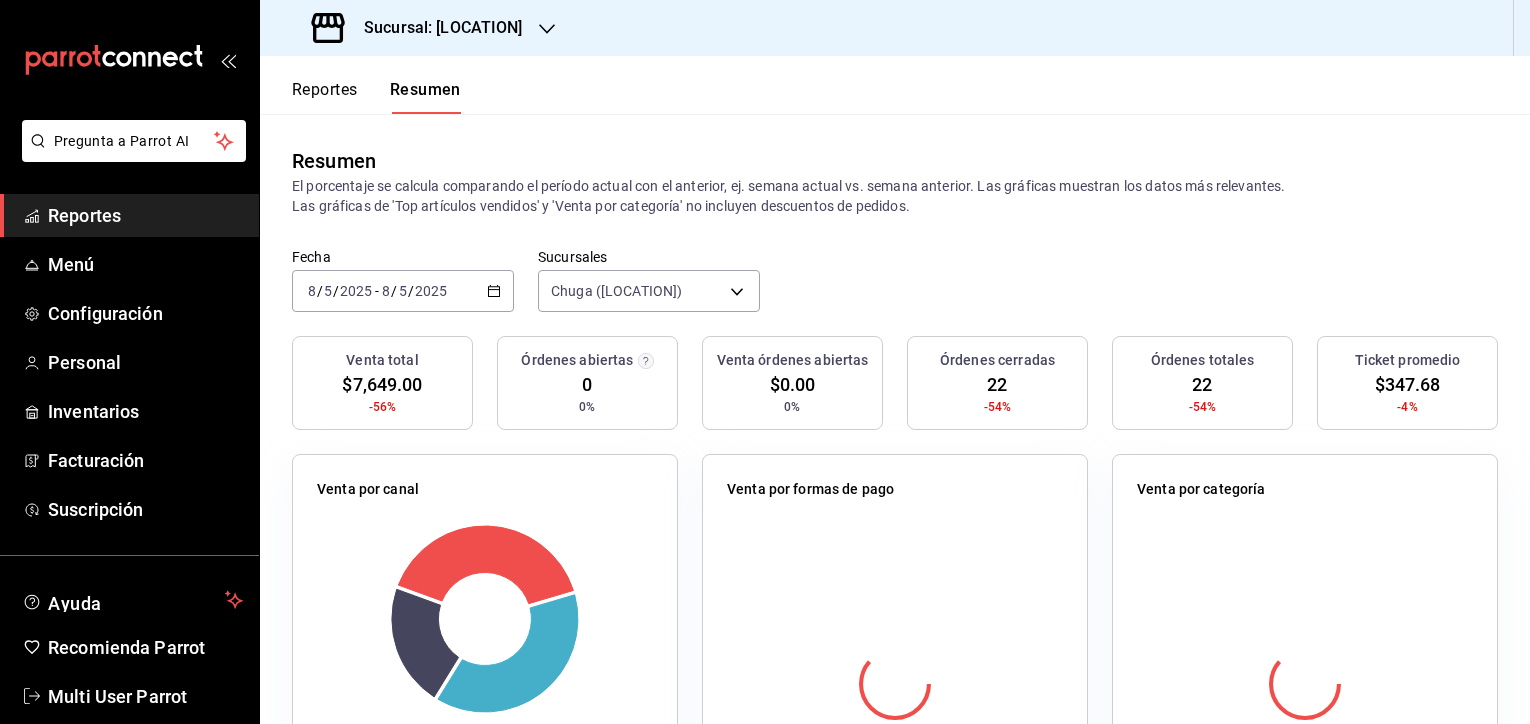 click 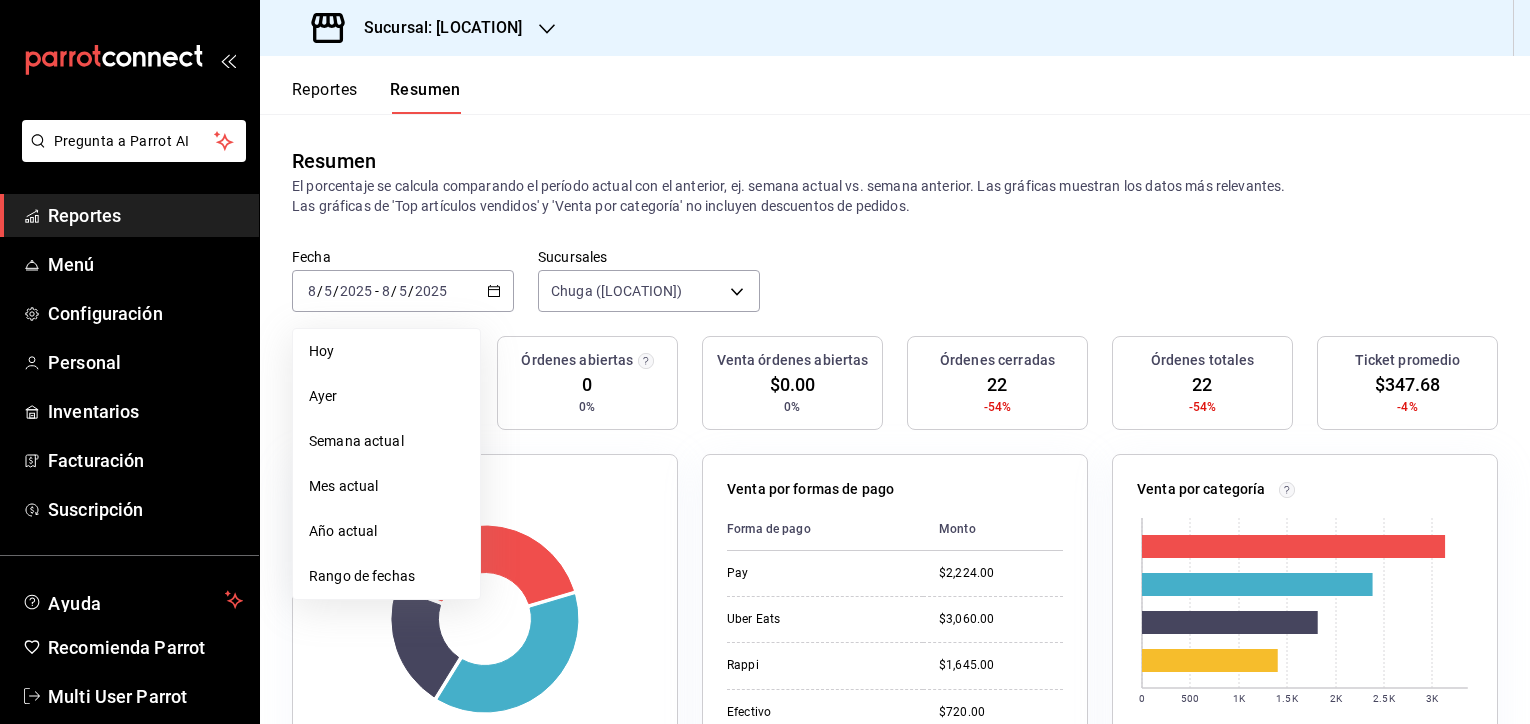 click on "Fecha [DATE] [DATE] - [DATE] [DATE] Hoy Ayer Semana actual Mes actual Año actual Rango de fechas Sucursales Chuga ([LOCATION]) [object Object]" at bounding box center [895, 292] 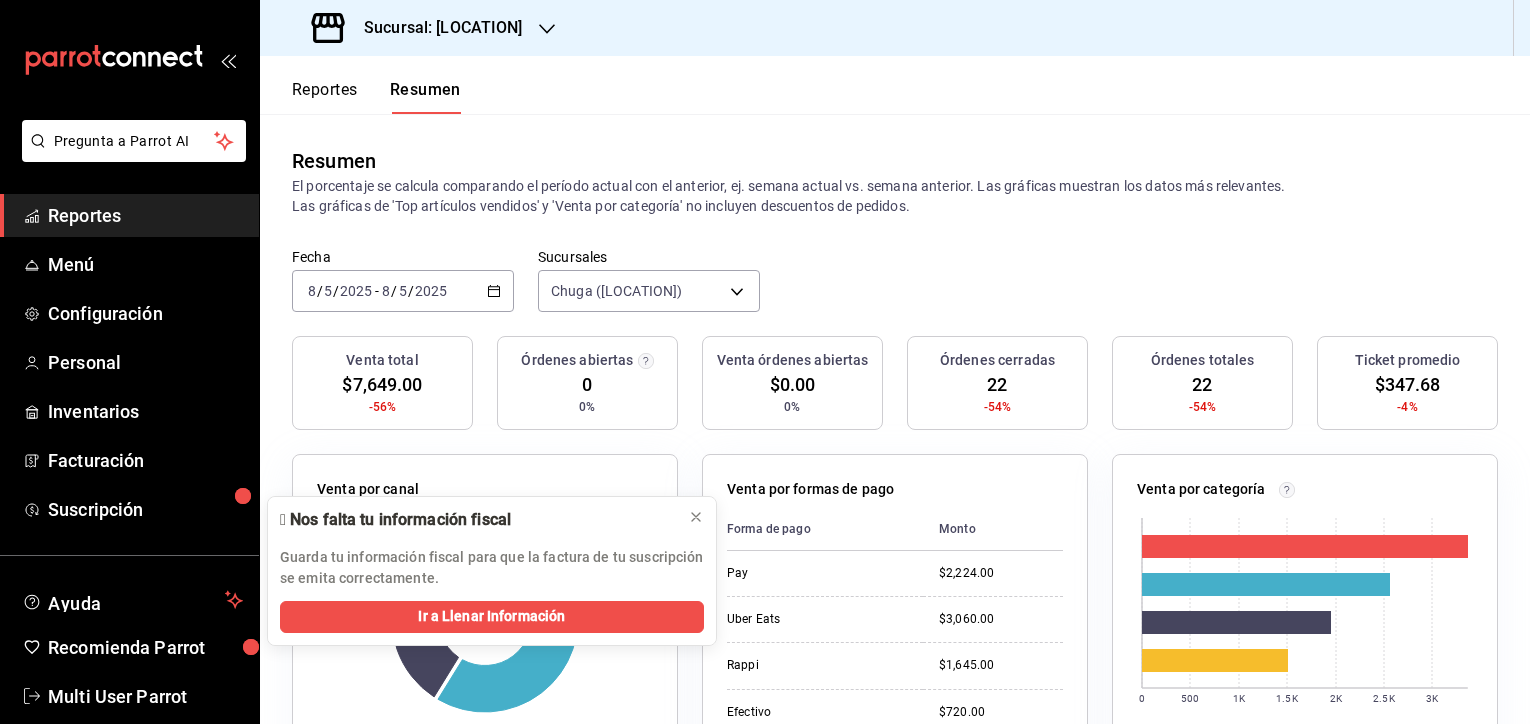 click on "Fecha 2025-08-05 8 / 5 / 2025 - 2025-08-05 8 / 5 / 2025" at bounding box center (403, 291) 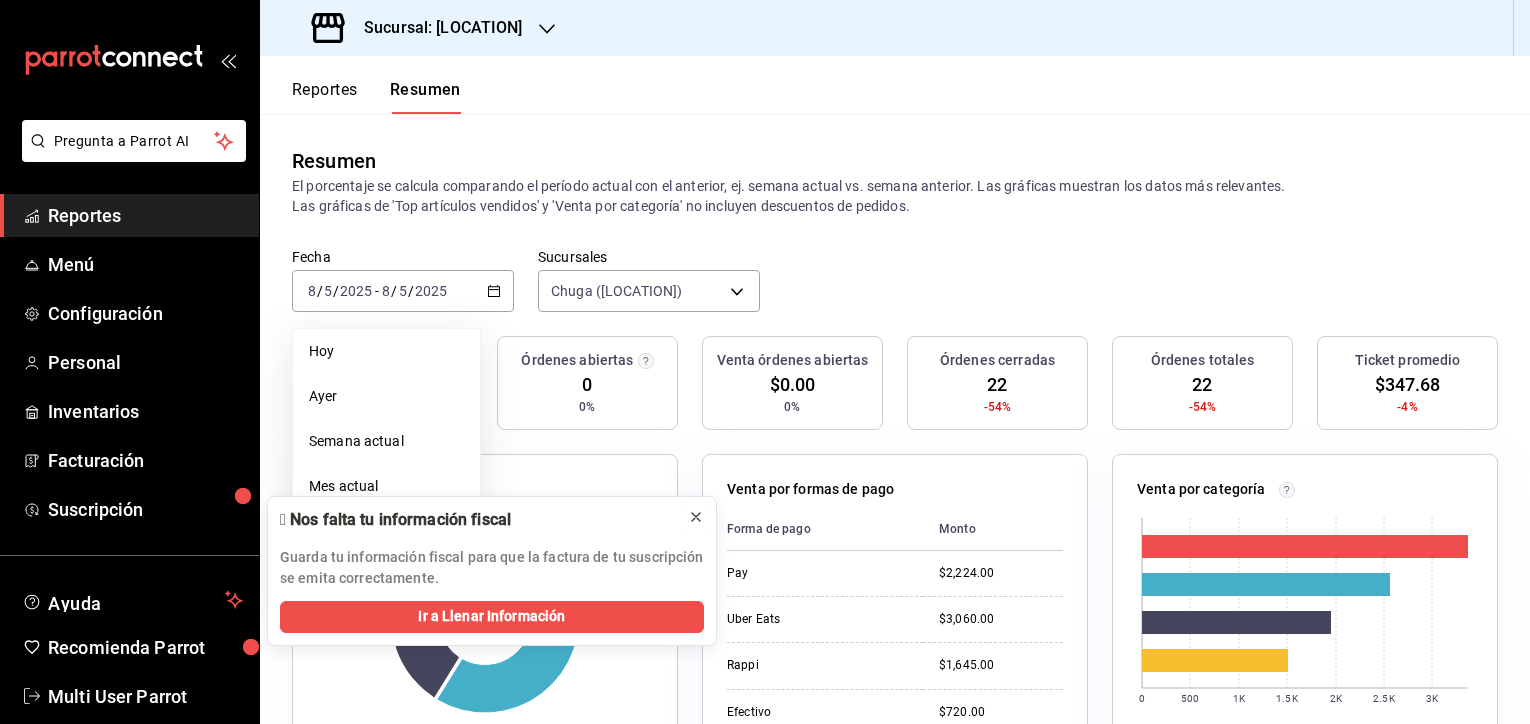 click 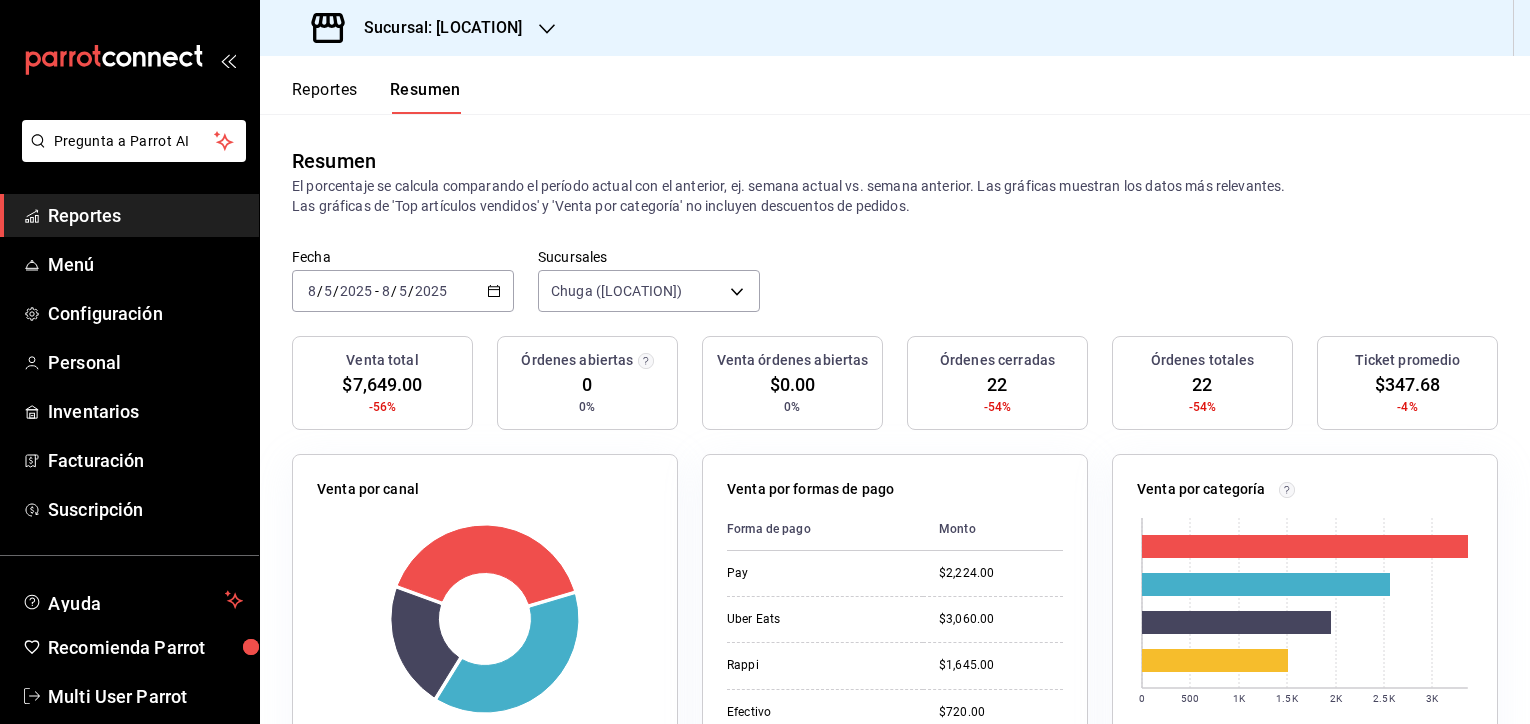 click on "Fecha 2025-08-05 8 / 5 / 2025 - 2025-08-05 8 / 5 / 2025" at bounding box center (403, 280) 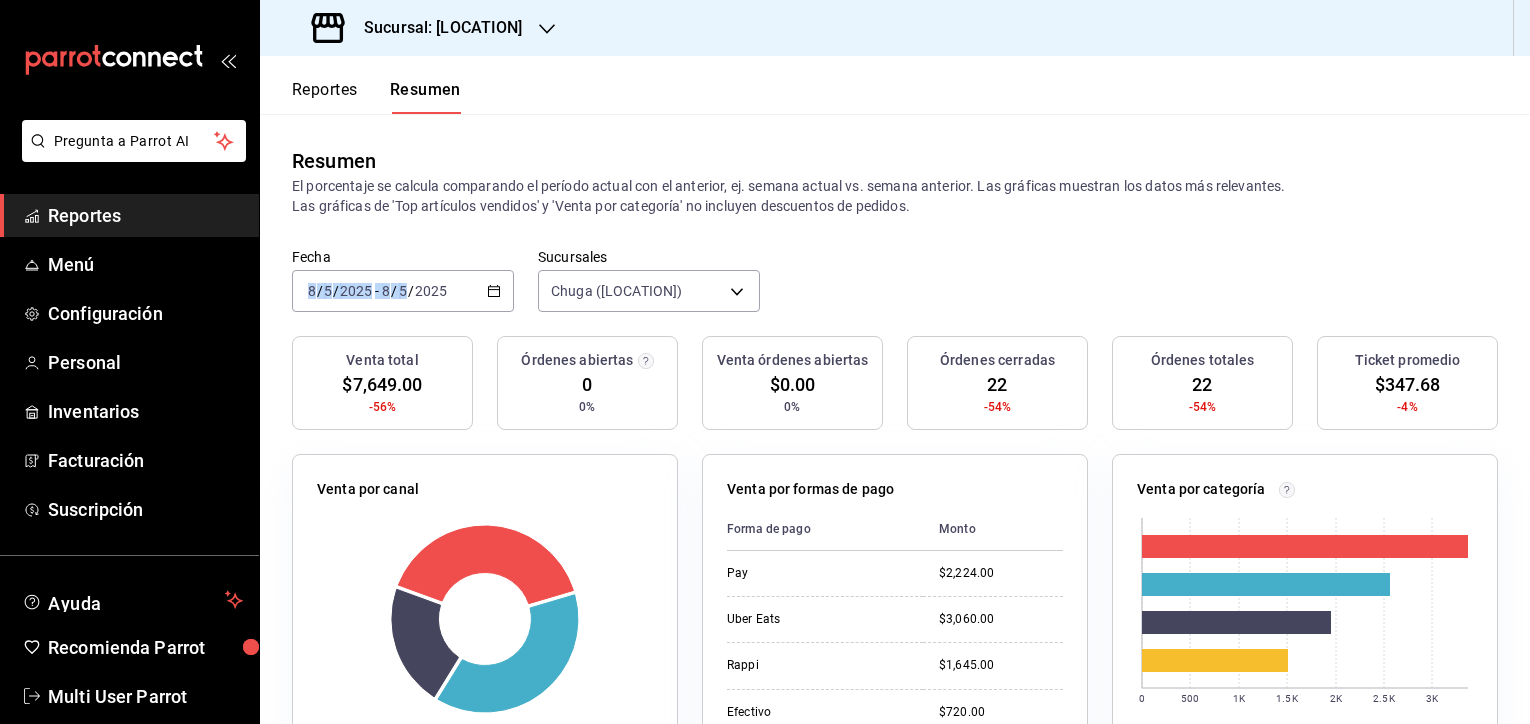 click on "Fecha 2025-08-05 8 / 5 / 2025 - 2025-08-05 8 / 5 / 2025" at bounding box center [403, 291] 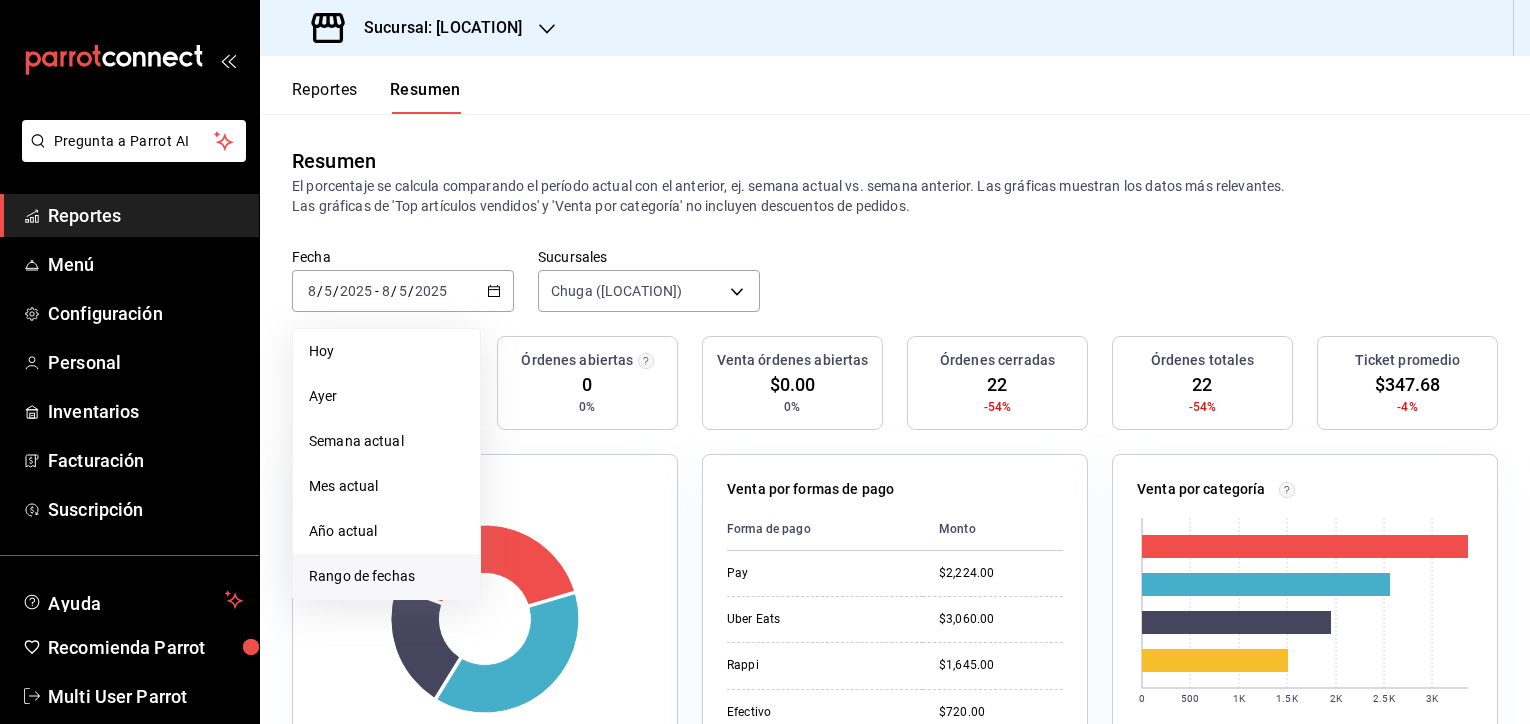 click on "Rango de fechas" at bounding box center (386, 576) 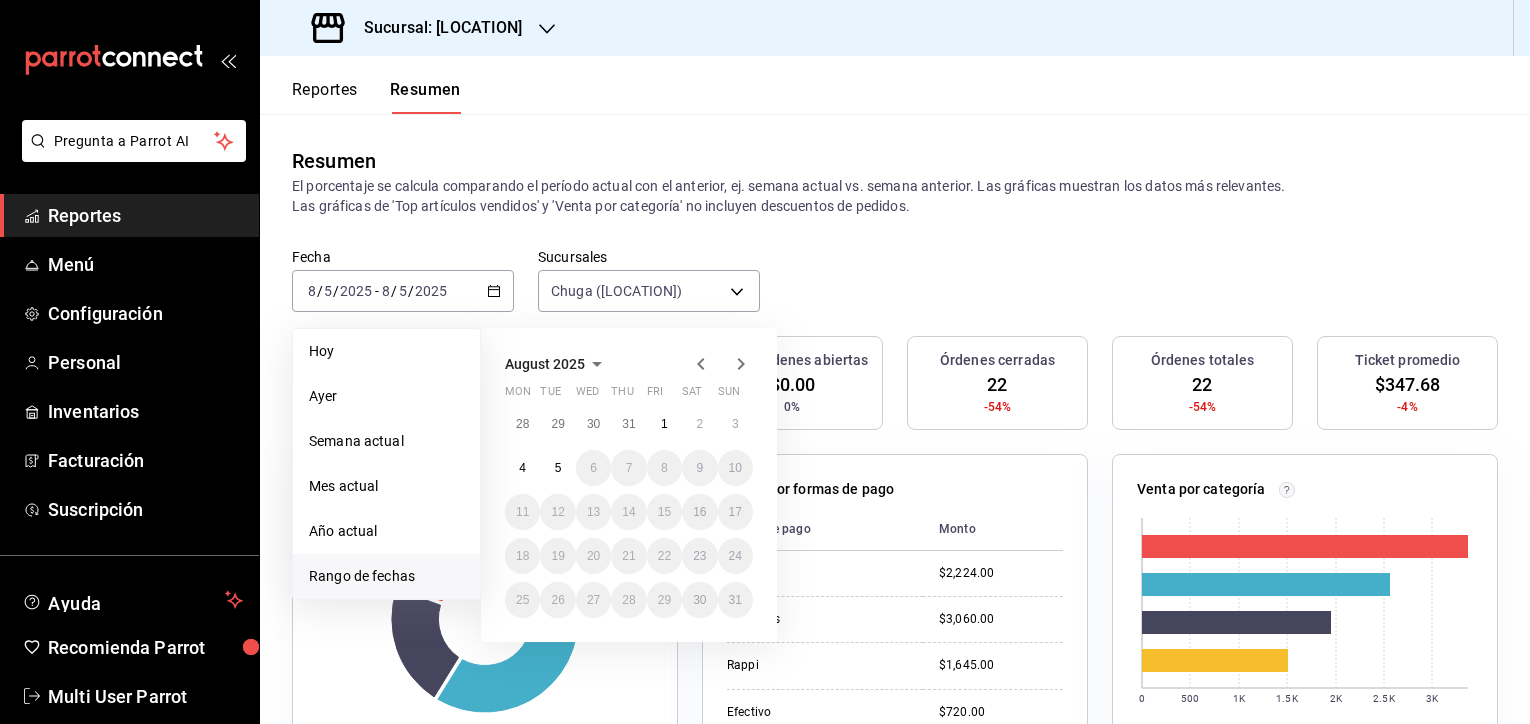 click 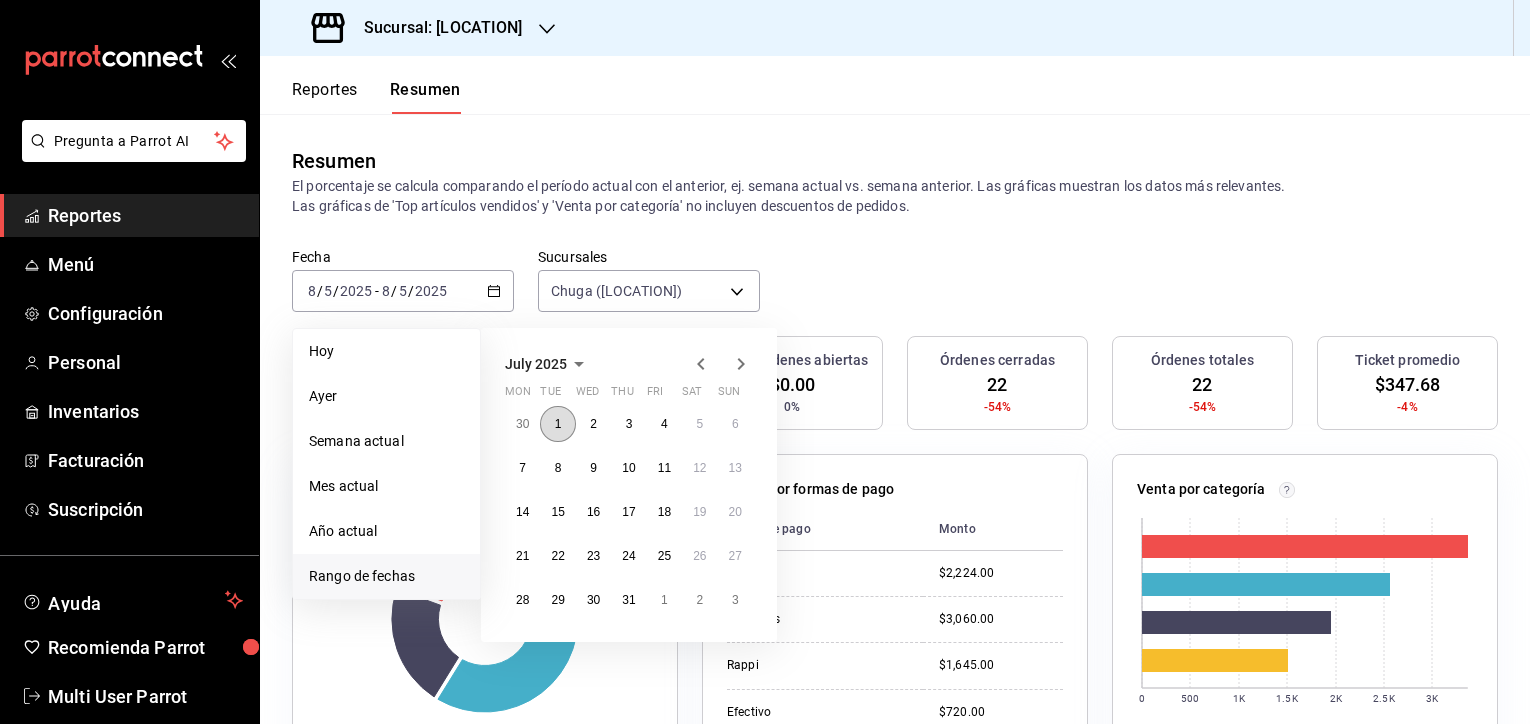 click on "1" at bounding box center (557, 424) 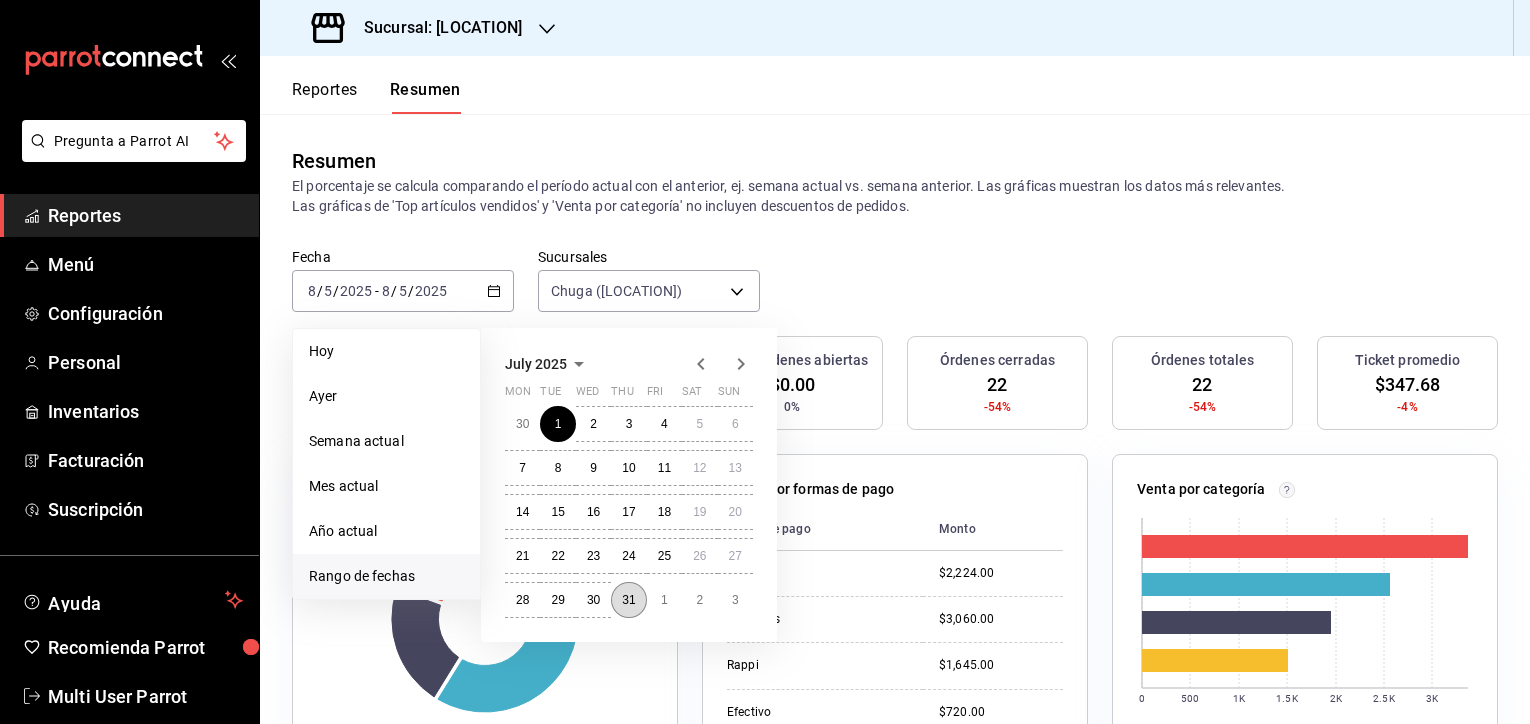 click on "31" at bounding box center (628, 600) 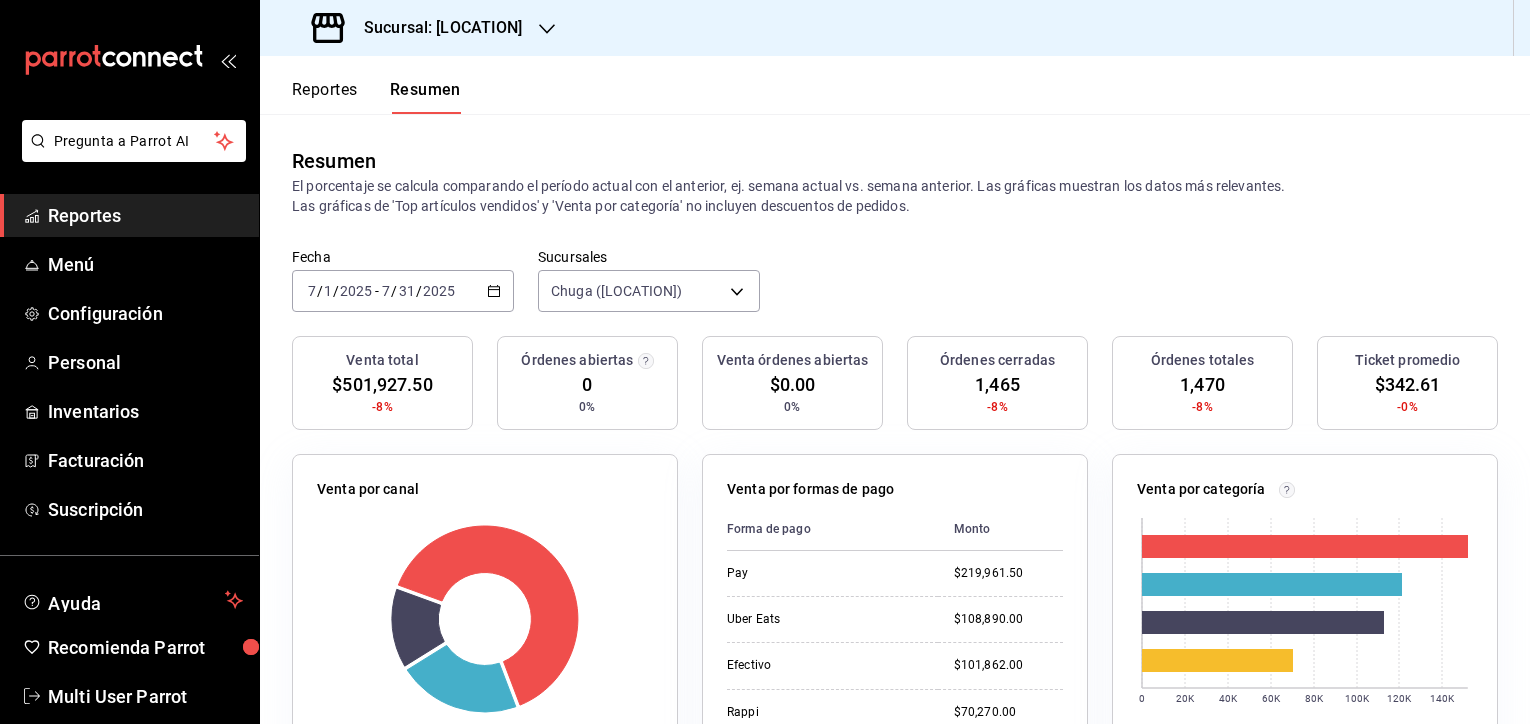 click on "Venta por categoría   0 20K 40K 60K 80K 100K 120K 140K Categoría Monto Build your own [PRICE] House Salads [PRICE] BUILD YOUR OWN [PRICE] House Wraps [PRICE]" at bounding box center [1293, 652] 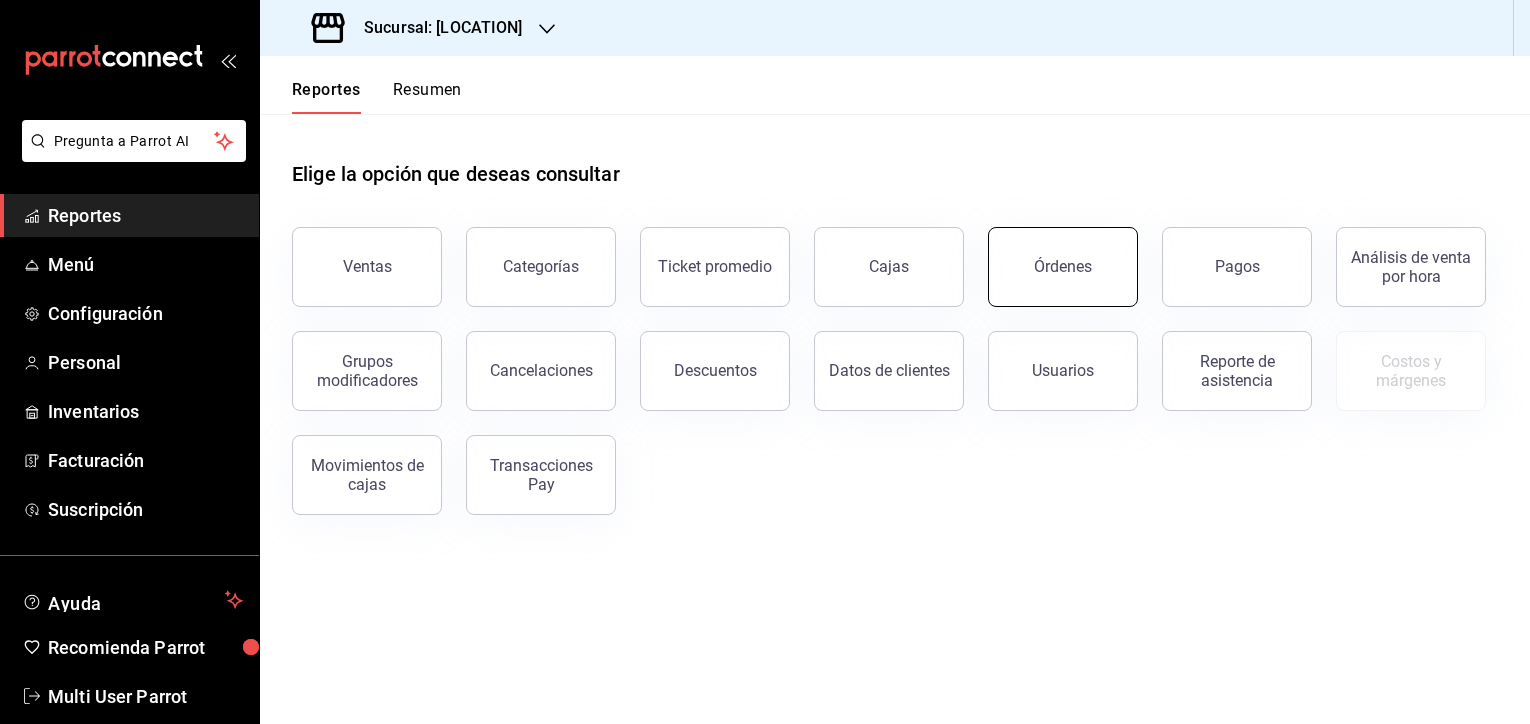 click on "Órdenes" at bounding box center (1063, 267) 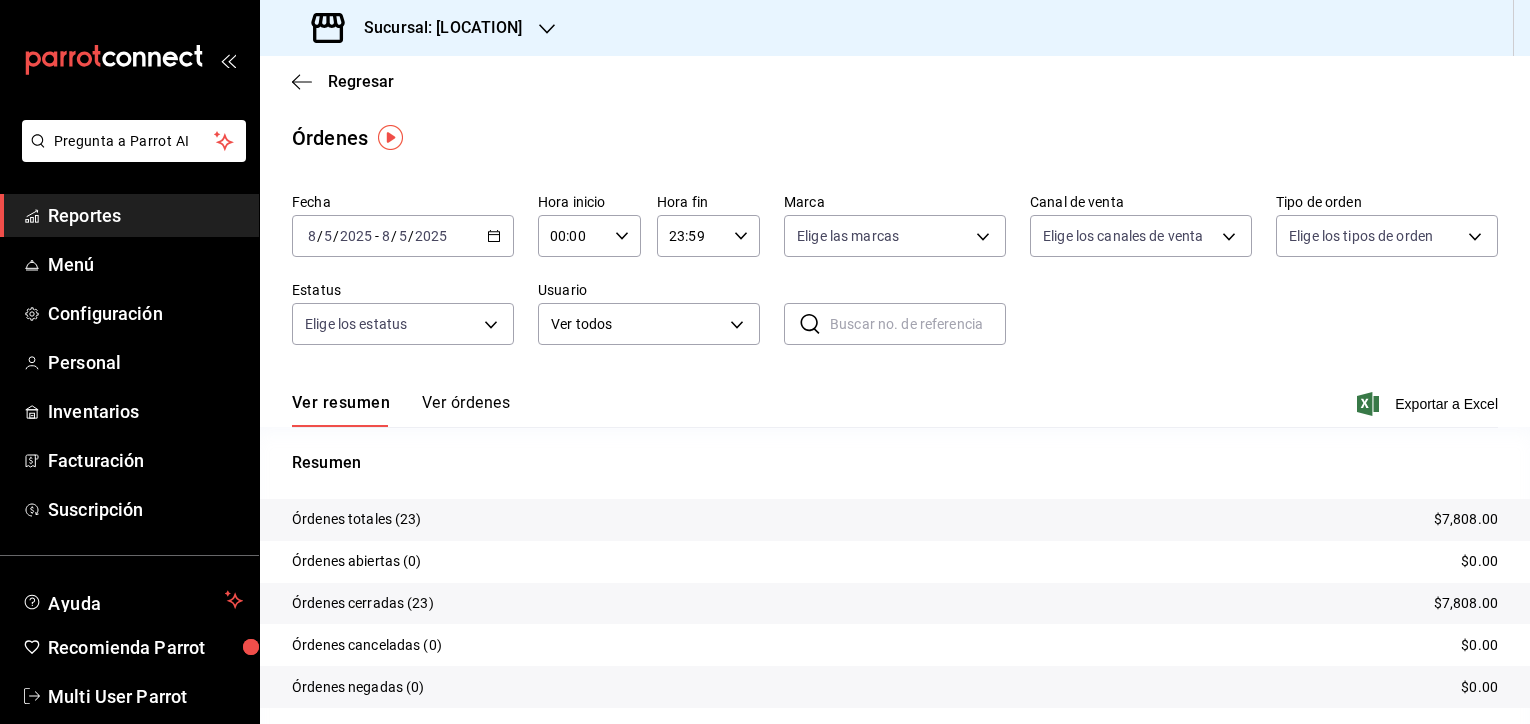 click on "Sucursal: [LOCATION]" at bounding box center [435, 28] 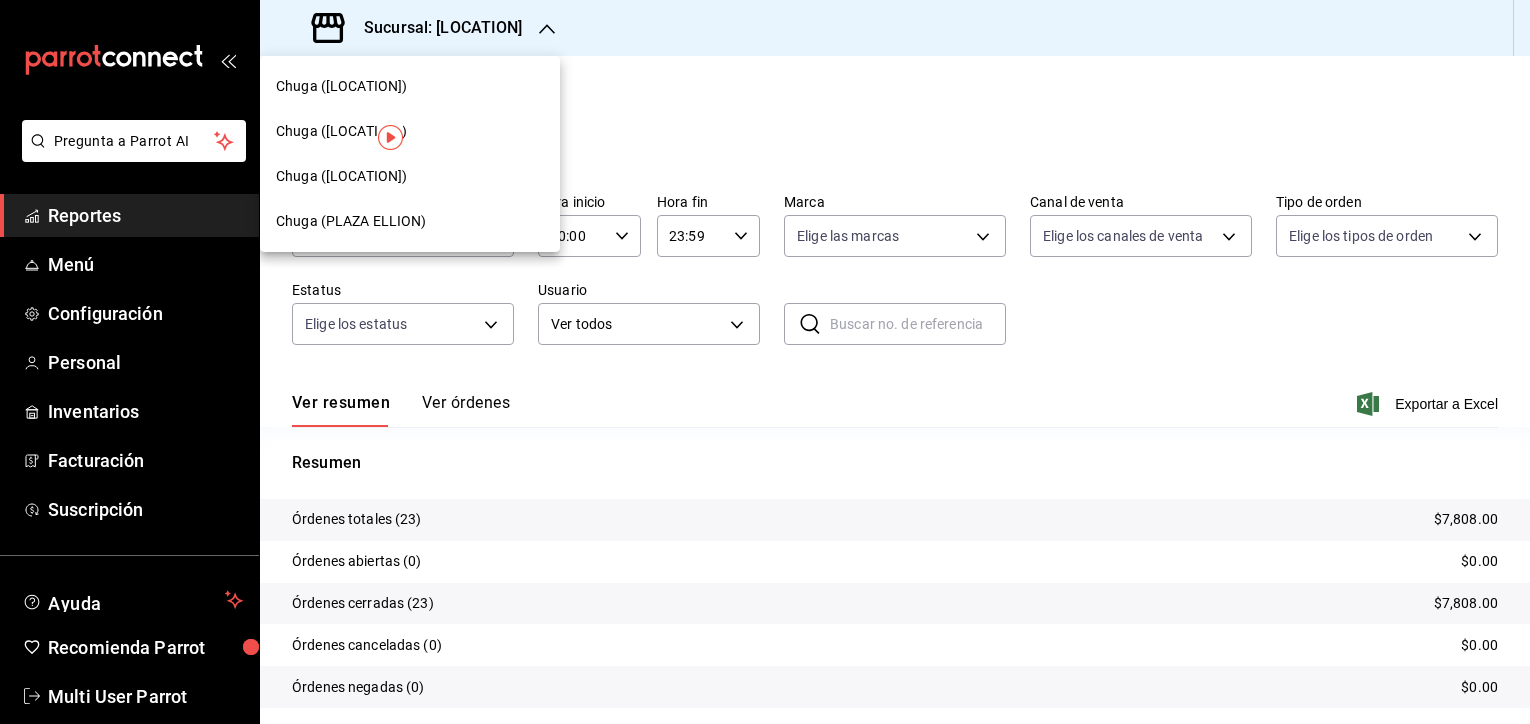click on "Chuga (PLAZA ELLION)" at bounding box center [351, 221] 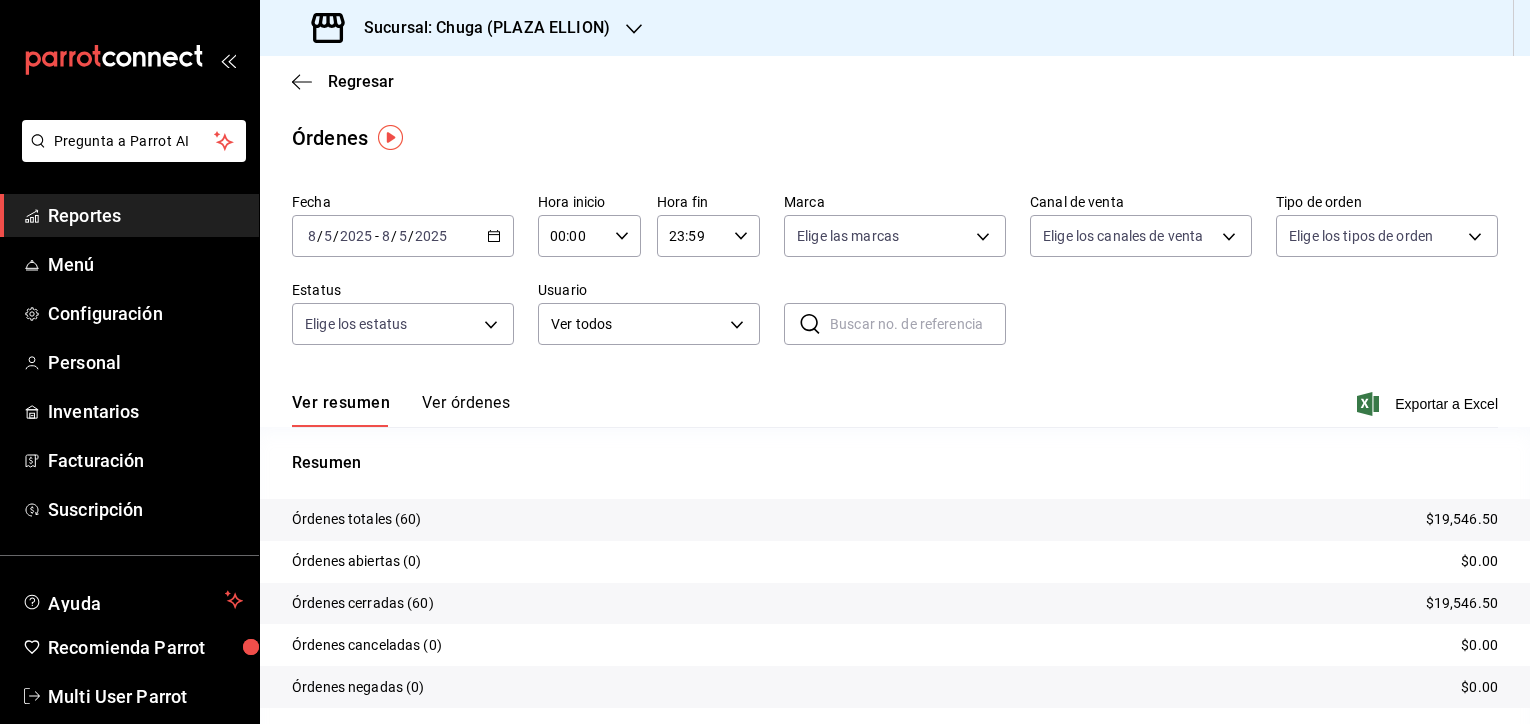 click on "2025" at bounding box center [431, 236] 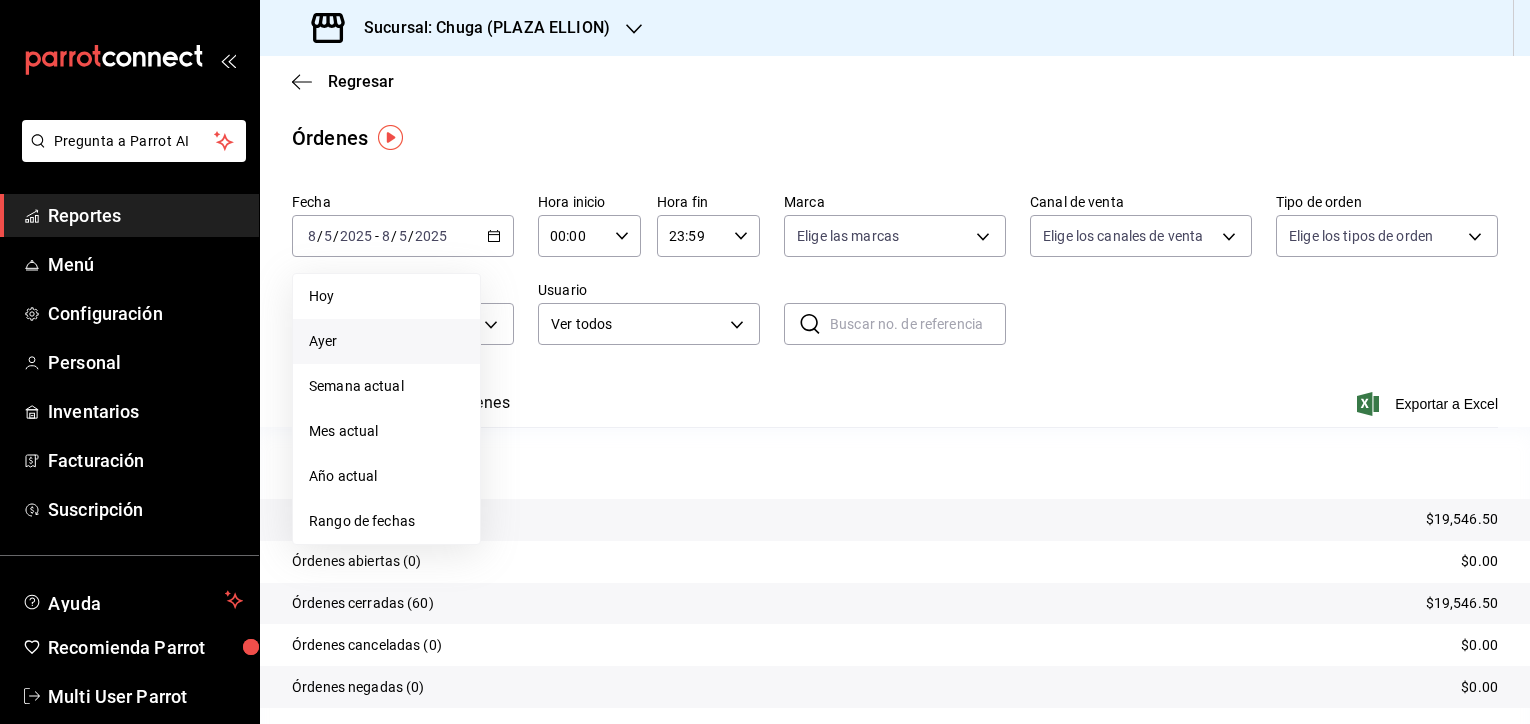 click on "Ayer" at bounding box center (386, 341) 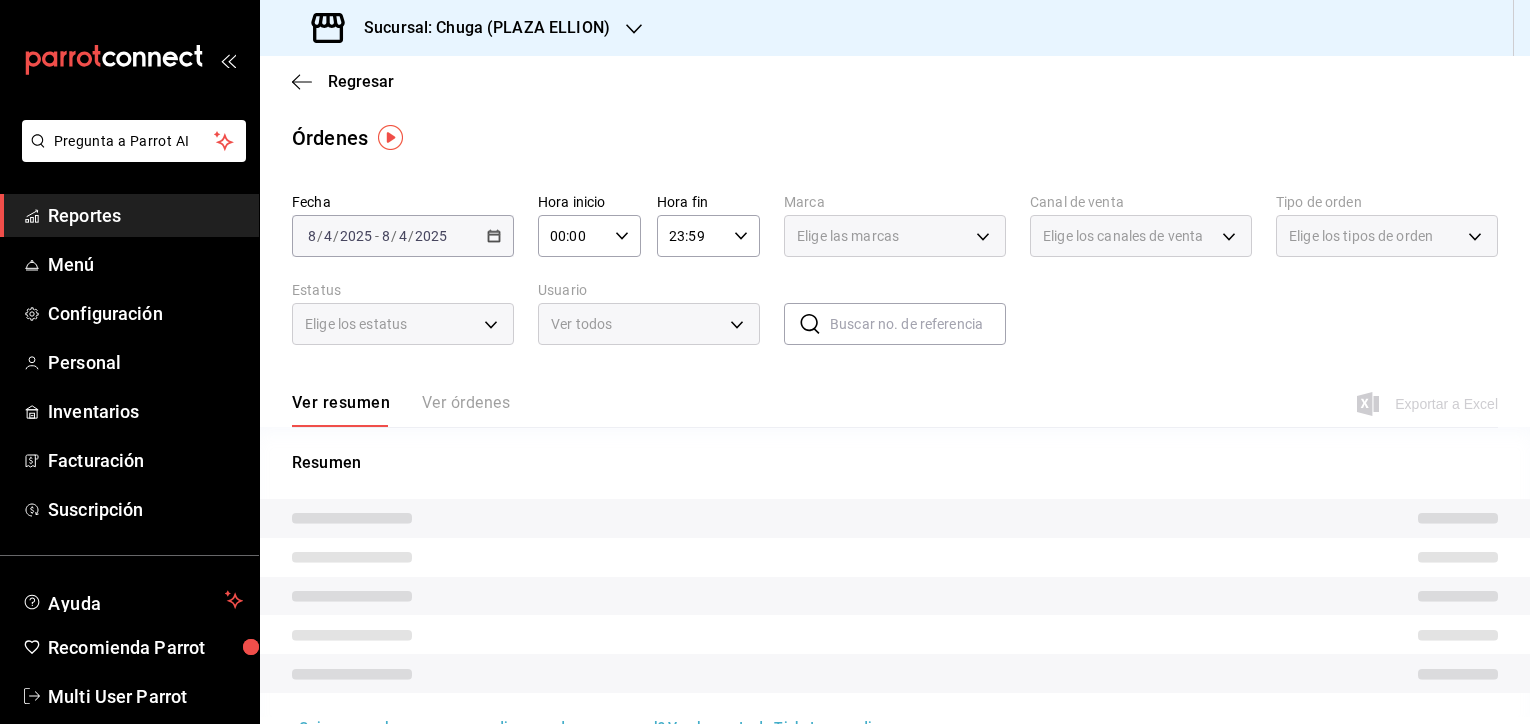 click on "Elige los canales de venta" at bounding box center (1123, 236) 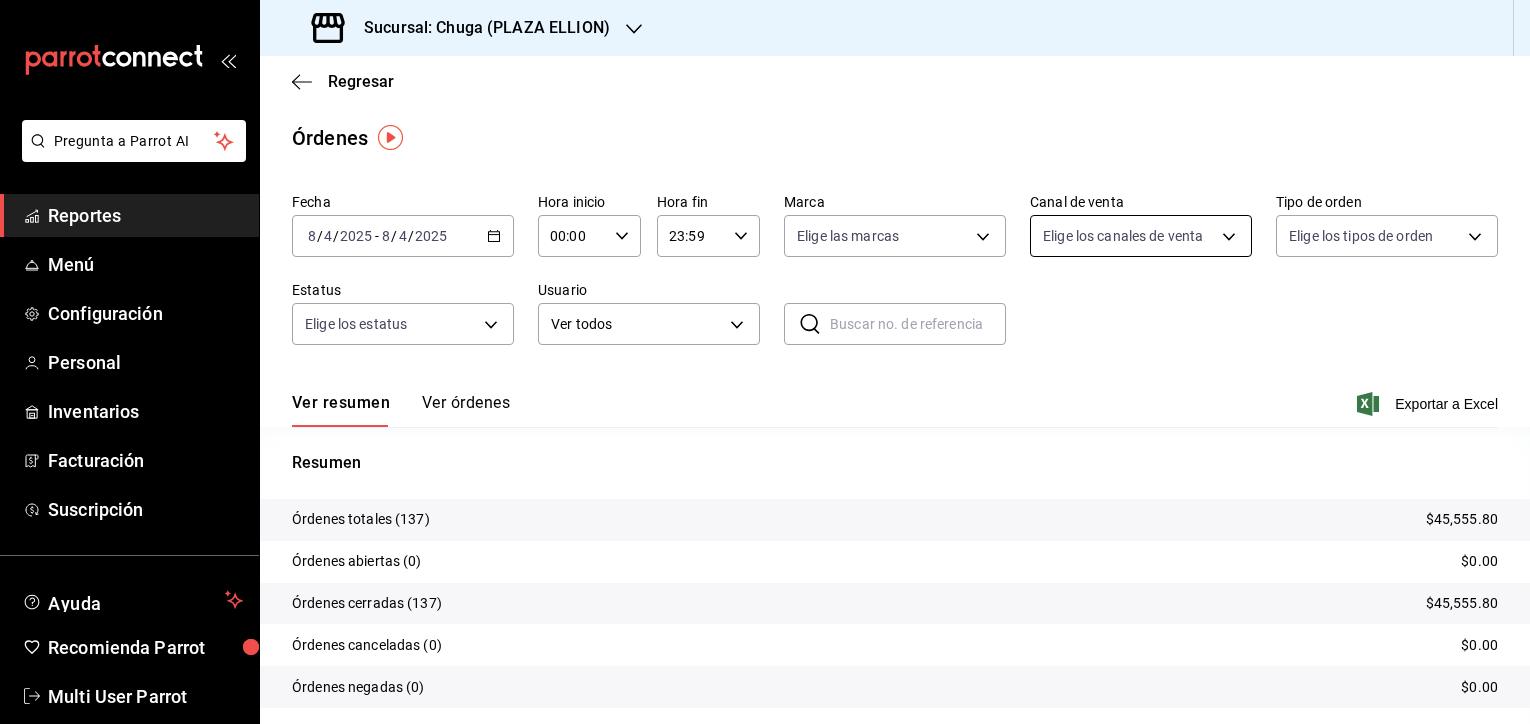 click on "Pregunta a Parrot AI Reportes   Menú   Configuración   Personal   Inventarios   Facturación   Suscripción   Ayuda Recomienda Parrot   Multi User Parrot   Sugerir nueva función   Sucursal: [LOCATION] Regresar Órdenes Fecha [DATE] [DATE] - [DATE] [DATE] Hora inicio [TIME] Hora inicio Hora fin [TIME] Hora fin Marca Elige las marcas Canal de venta Elige los canales de venta Tipo de orden Elige los tipos de orden Estatus Elige los estatus Usuario Ver todos ALL ​ ​ Ver resumen Ver órdenes Exportar a Excel Resumen Órdenes totales ([NUMBER]) [PRICE] Órdenes abiertas (0) [PRICE] Órdenes cerradas ([NUMBER]) [PRICE] Órdenes canceladas (0) [PRICE] Órdenes negadas (0) [PRICE] ¿Quieres ver el consumo promedio por orden y comensal? Ve al reporte de Ticket promedio GANA 1 MES GRATIS EN TU SUSCRIPCIÓN AQUÍ Ver video tutorial Ir a video Pregunta a Parrot AI Reportes   Menú   Configuración   Personal   Inventarios   Facturación   Suscripción   Ayuda Recomienda Parrot   Multi User Parrot" at bounding box center (765, 362) 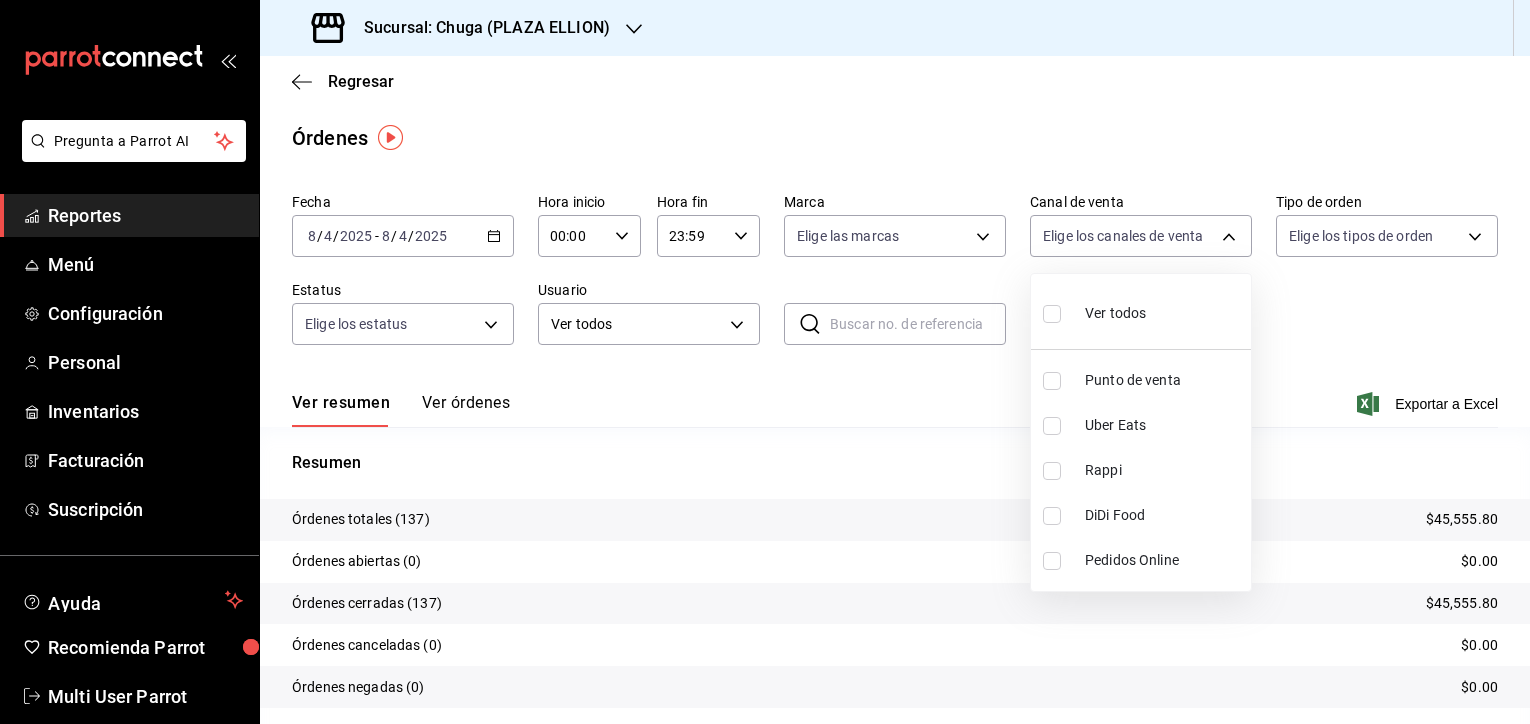 click on "Punto de venta" at bounding box center [1164, 380] 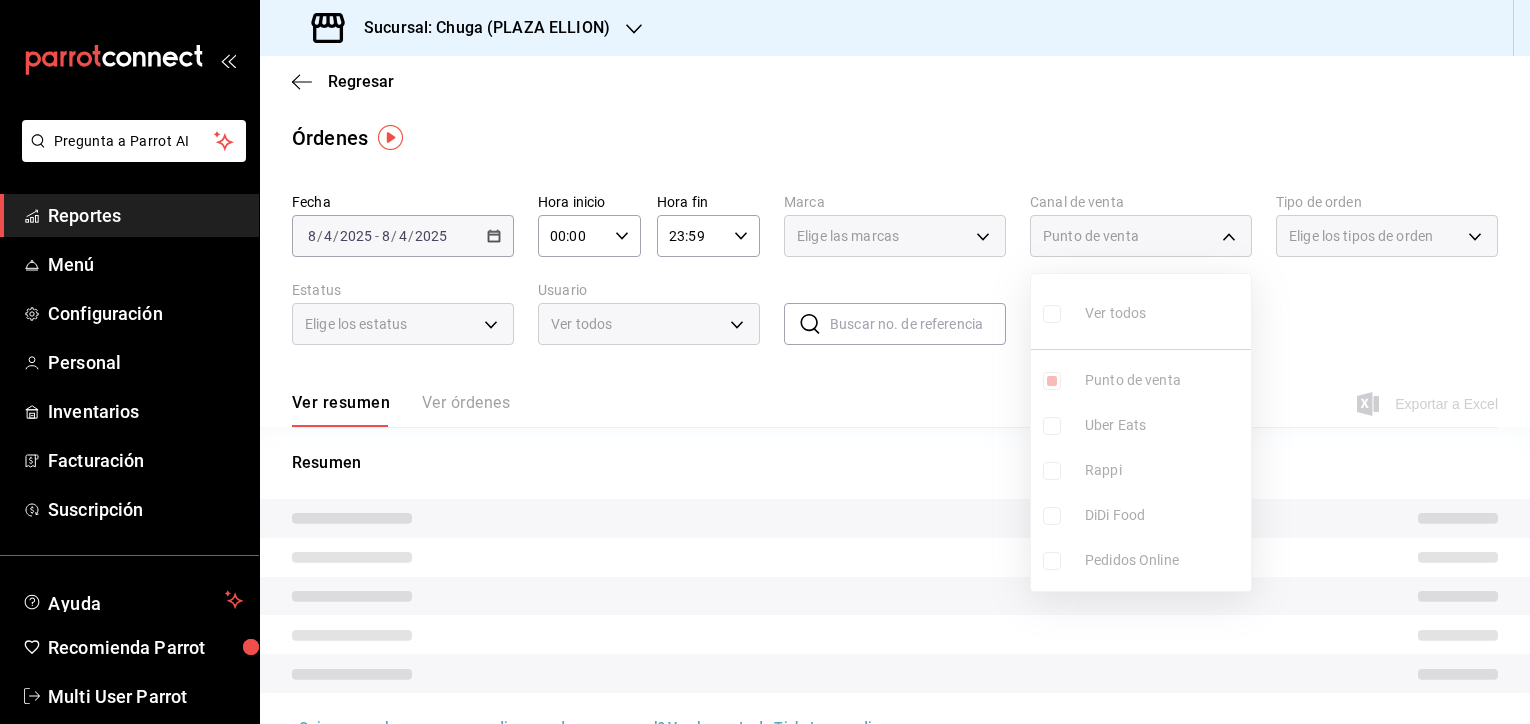 click at bounding box center (765, 362) 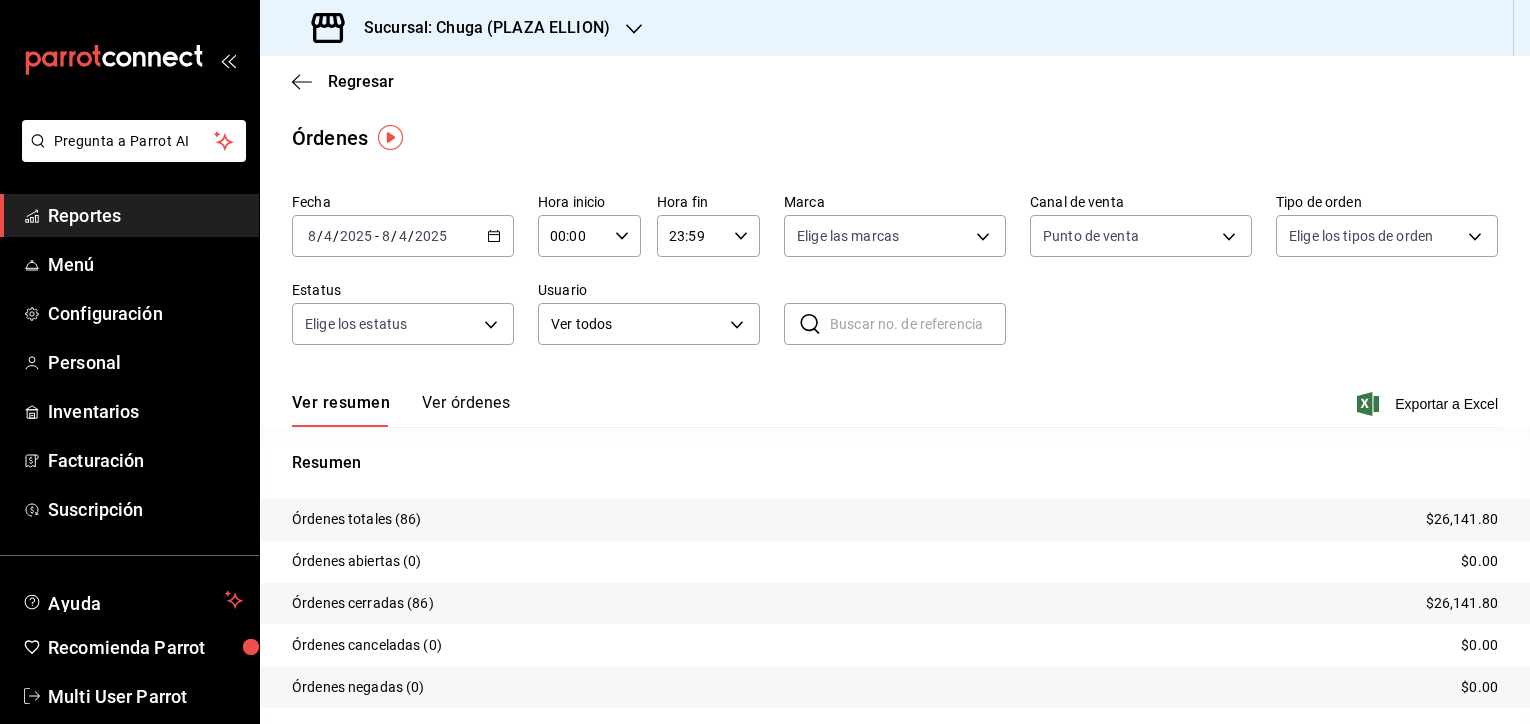 click on "$26,141.80" at bounding box center (1462, 519) 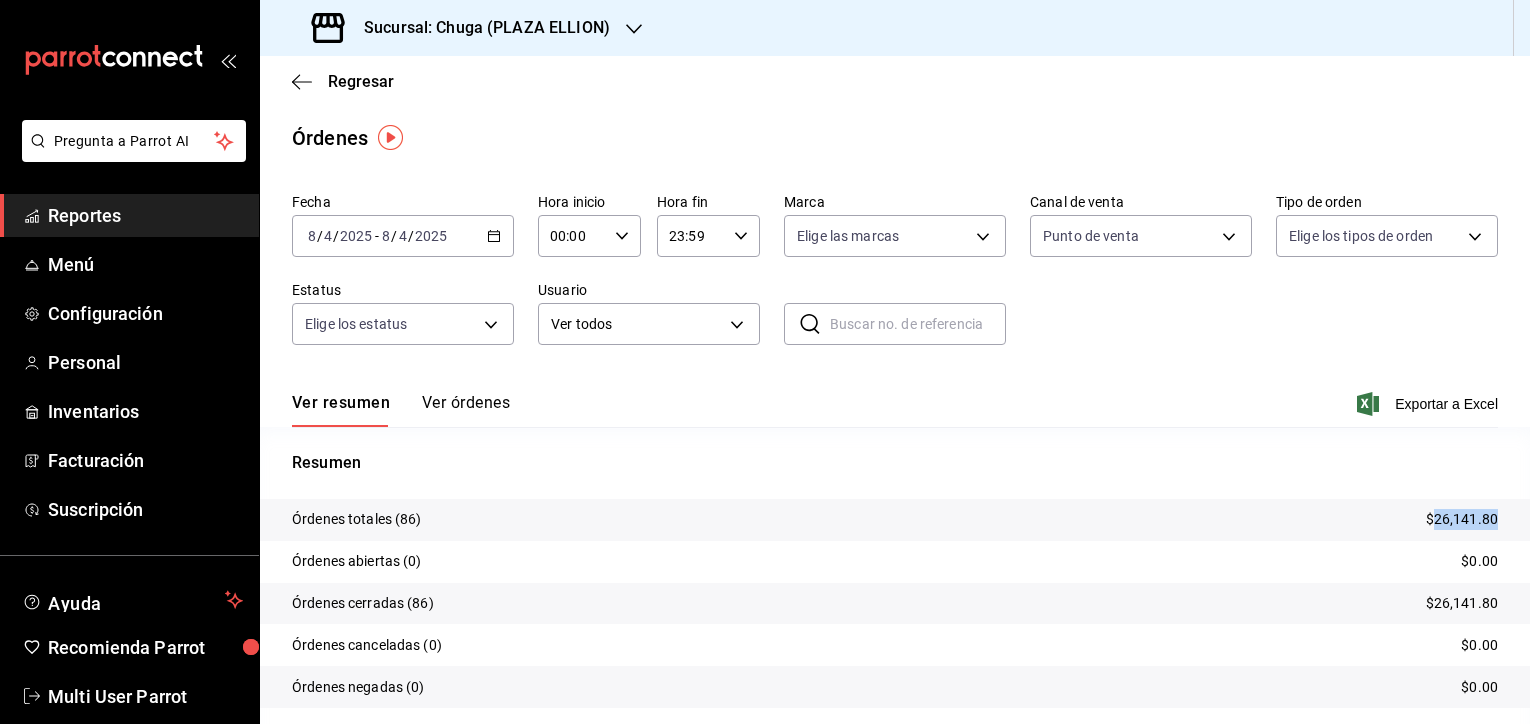 click on "$26,141.80" at bounding box center (1462, 519) 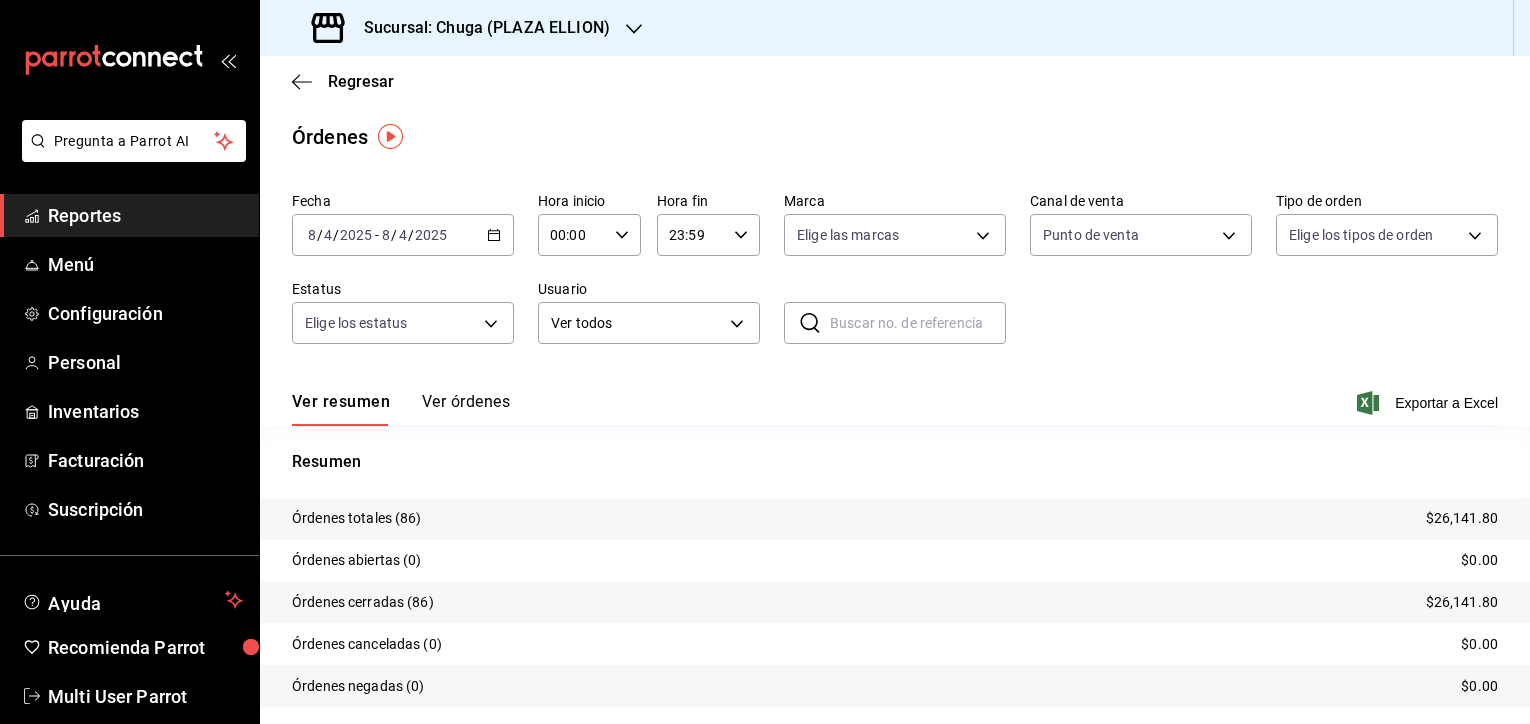 click on "Canal de venta" at bounding box center (1141, 201) 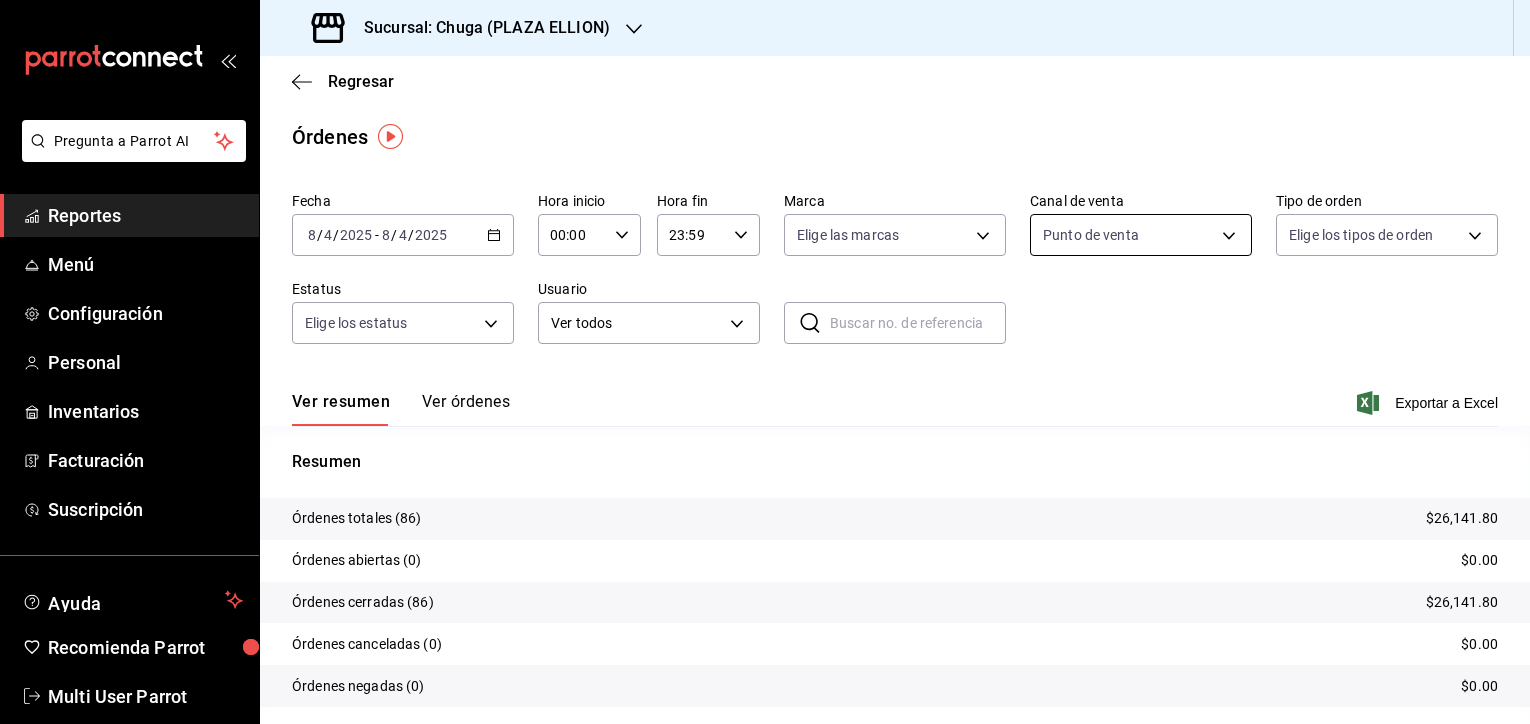 click on "Pregunta a Parrot AI Reportes   Menú   Configuración   Personal   Inventarios   Facturación   Suscripción   Ayuda Recomienda Parrot   Multi User Parrot   Sugerir nueva función   Sucursal: [LOCATION] Regresar Órdenes Fecha [DATE] [DATE] - [DATE] [DATE] Hora inicio [TIME] Hora inicio Hora fin [TIME] Hora fin Marca Elige las marcas Canal de venta Punto de venta PARROT Tipo de orden Elige los tipos de orden Estatus Elige los estatus Usuario Ver todos ALL ​ ​ Ver resumen Ver órdenes Exportar a Excel Resumen Órdenes totales ([NUMBER]) [PRICE] Órdenes abiertas (0) [PRICE] Órdenes cerradas ([NUMBER]) [PRICE] Órdenes canceladas (0) [PRICE] Órdenes negadas (0) [PRICE] ¿Quieres ver el consumo promedio por orden y comensal? Ve al reporte de Ticket promedio GANA 1 MES GRATIS EN TU SUSCRIPCIÓN AQUÍ Ver video tutorial Ir a video Pregunta a Parrot AI Reportes   Menú   Configuración   Personal   Inventarios   Facturación   Suscripción   Ayuda Recomienda Parrot   Multi User Parrot" at bounding box center [765, 362] 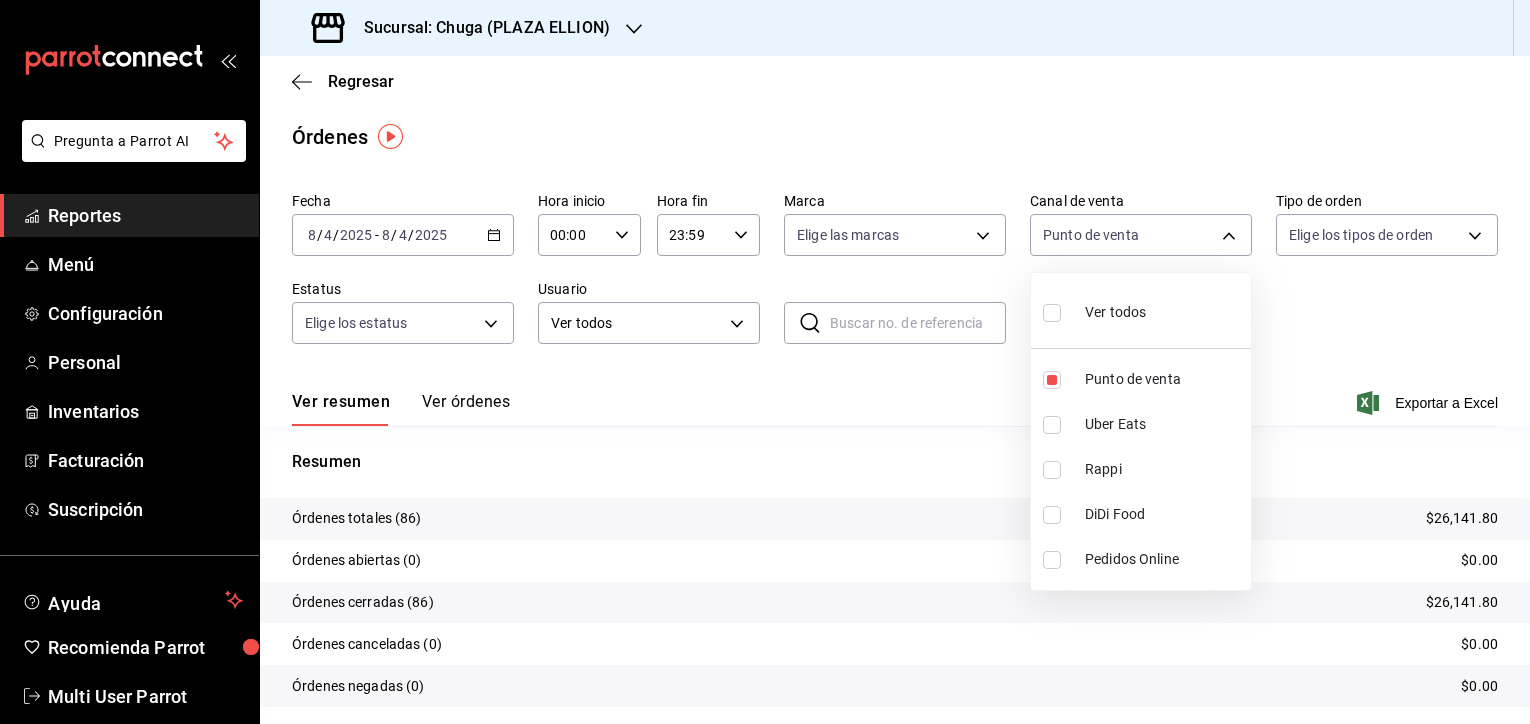 click on "Uber Eats" at bounding box center (1164, 424) 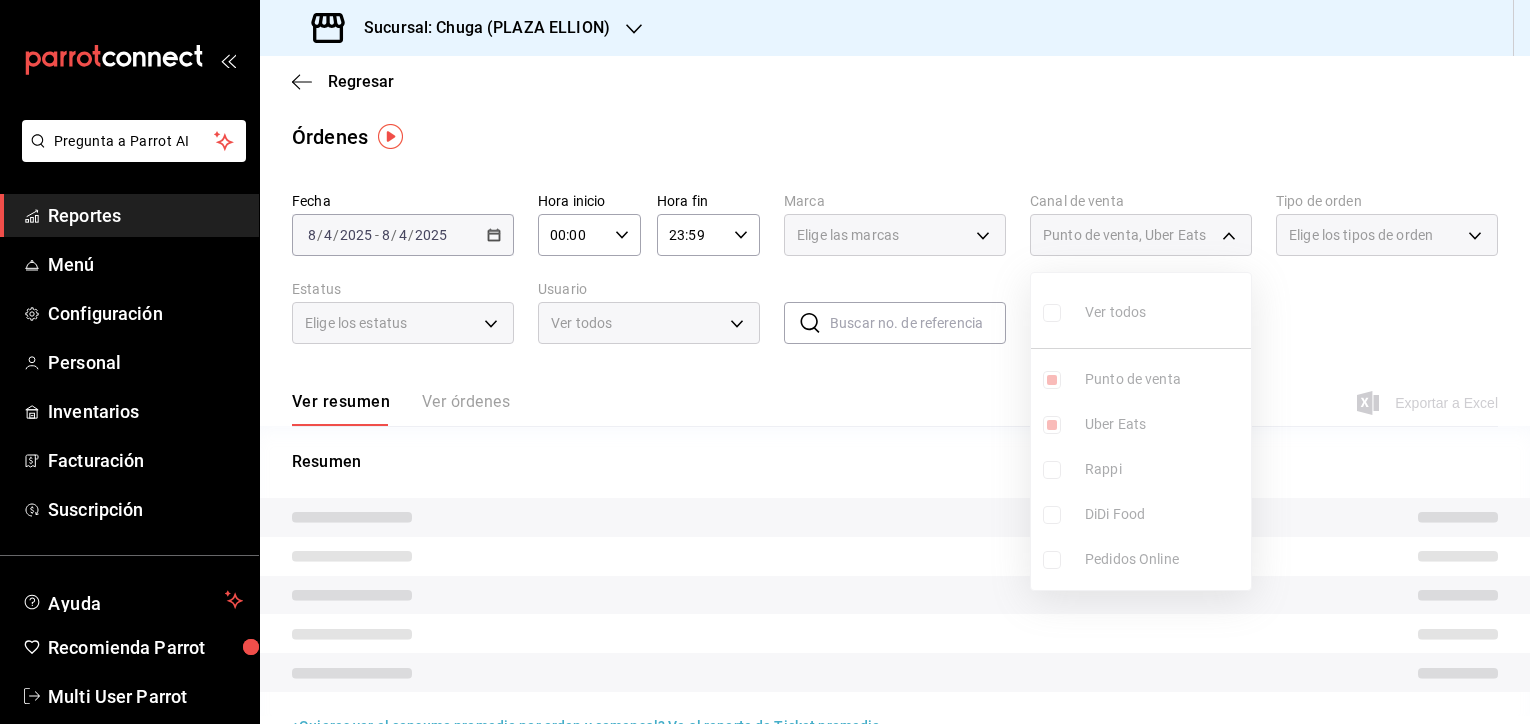 click on "Ver todos Punto de venta Uber Eats Rappi DiDi Food Pedidos Online" at bounding box center [1141, 431] 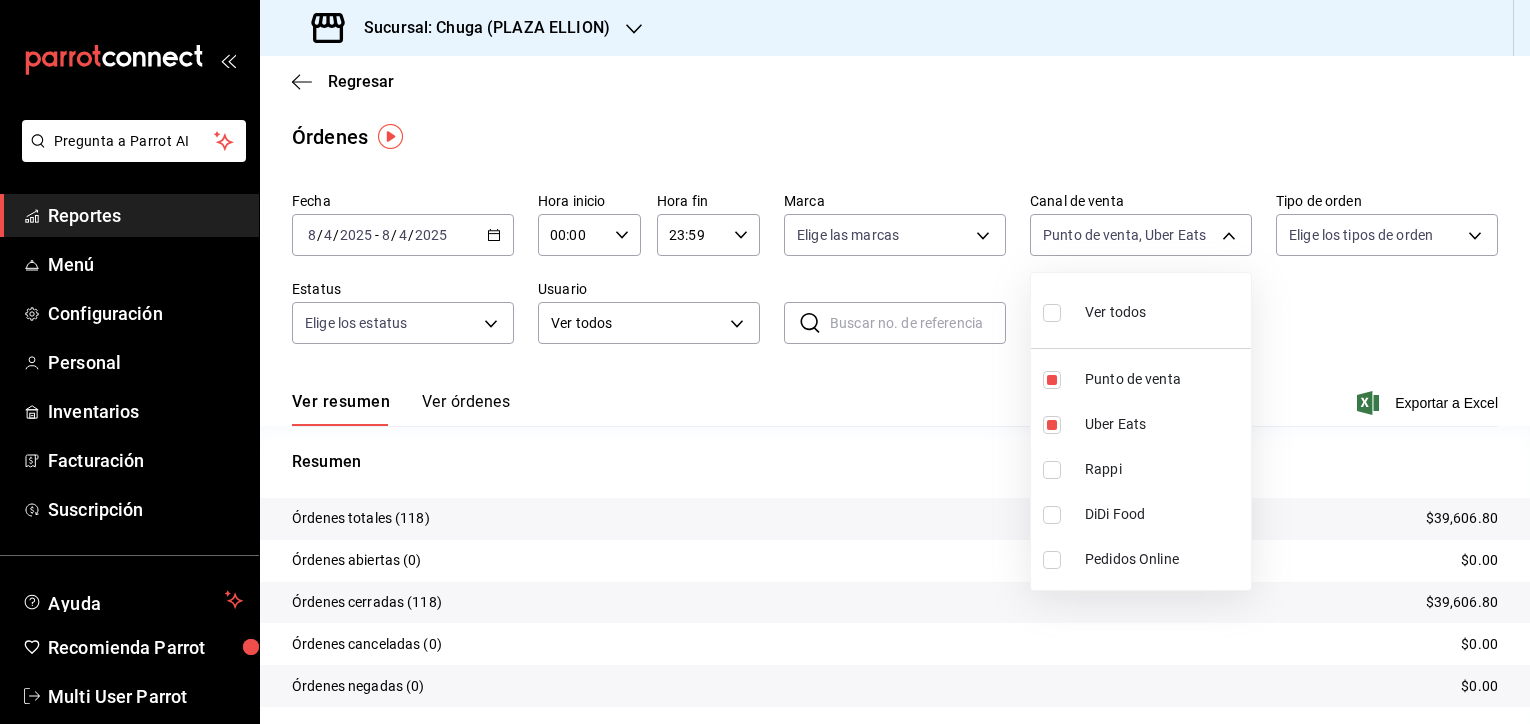 click on "Punto de venta" at bounding box center [1164, 379] 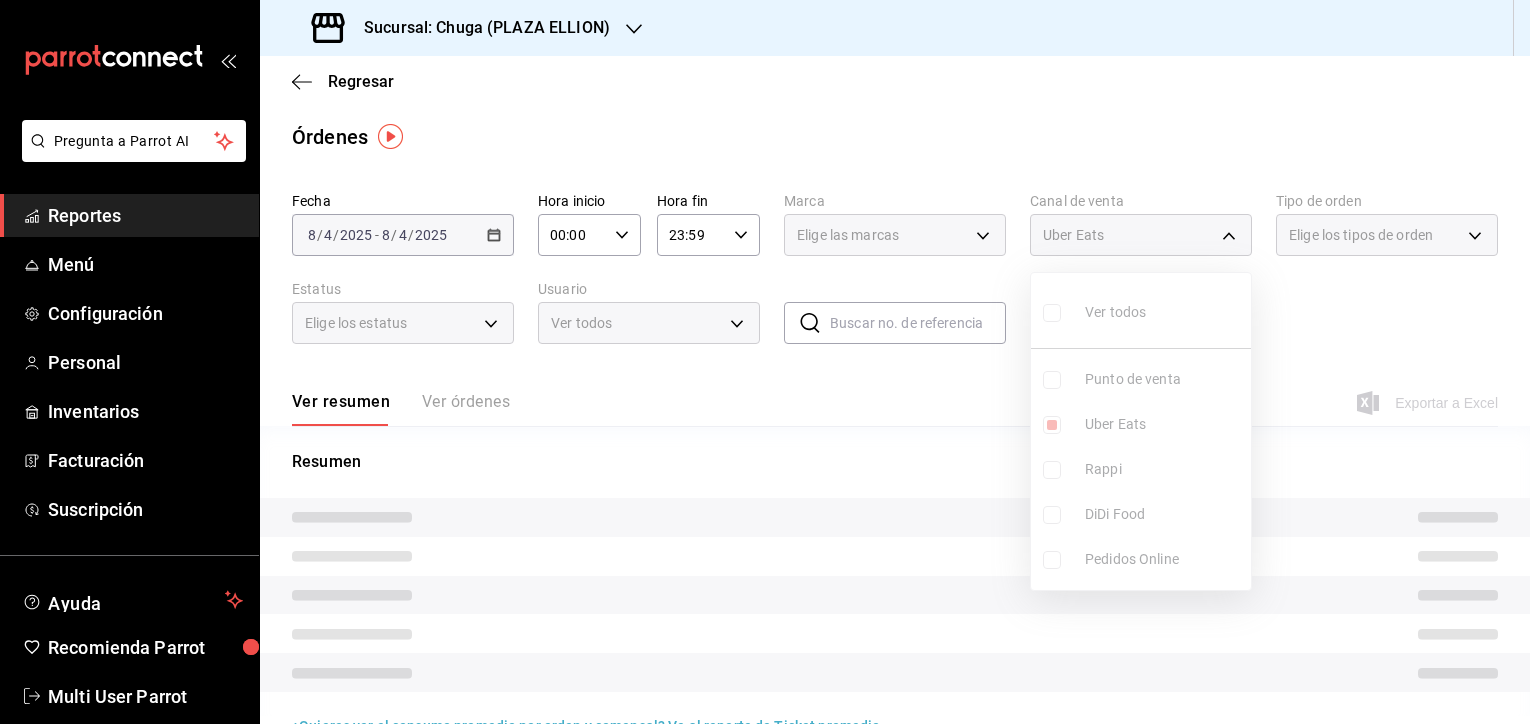 click at bounding box center (765, 362) 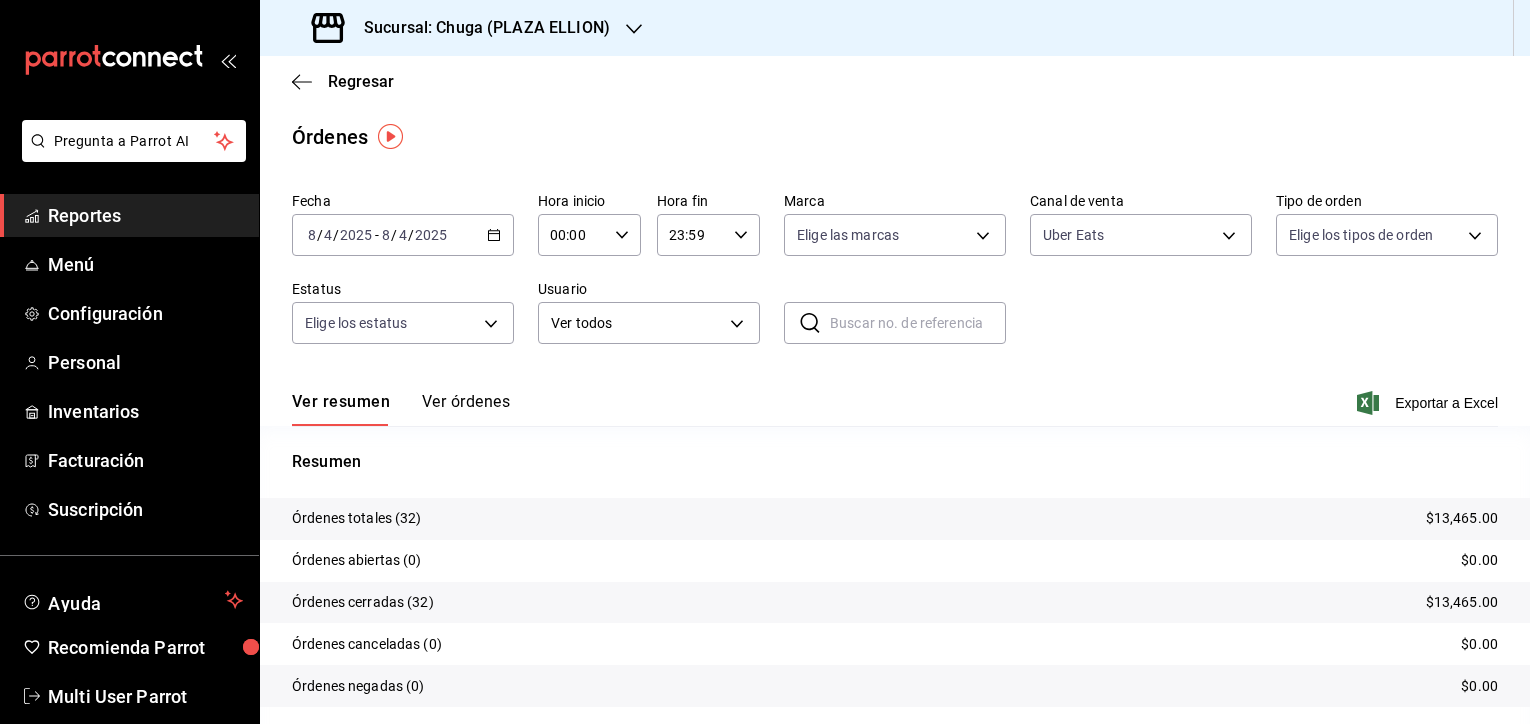 click on "$13,465.00" at bounding box center (1462, 518) 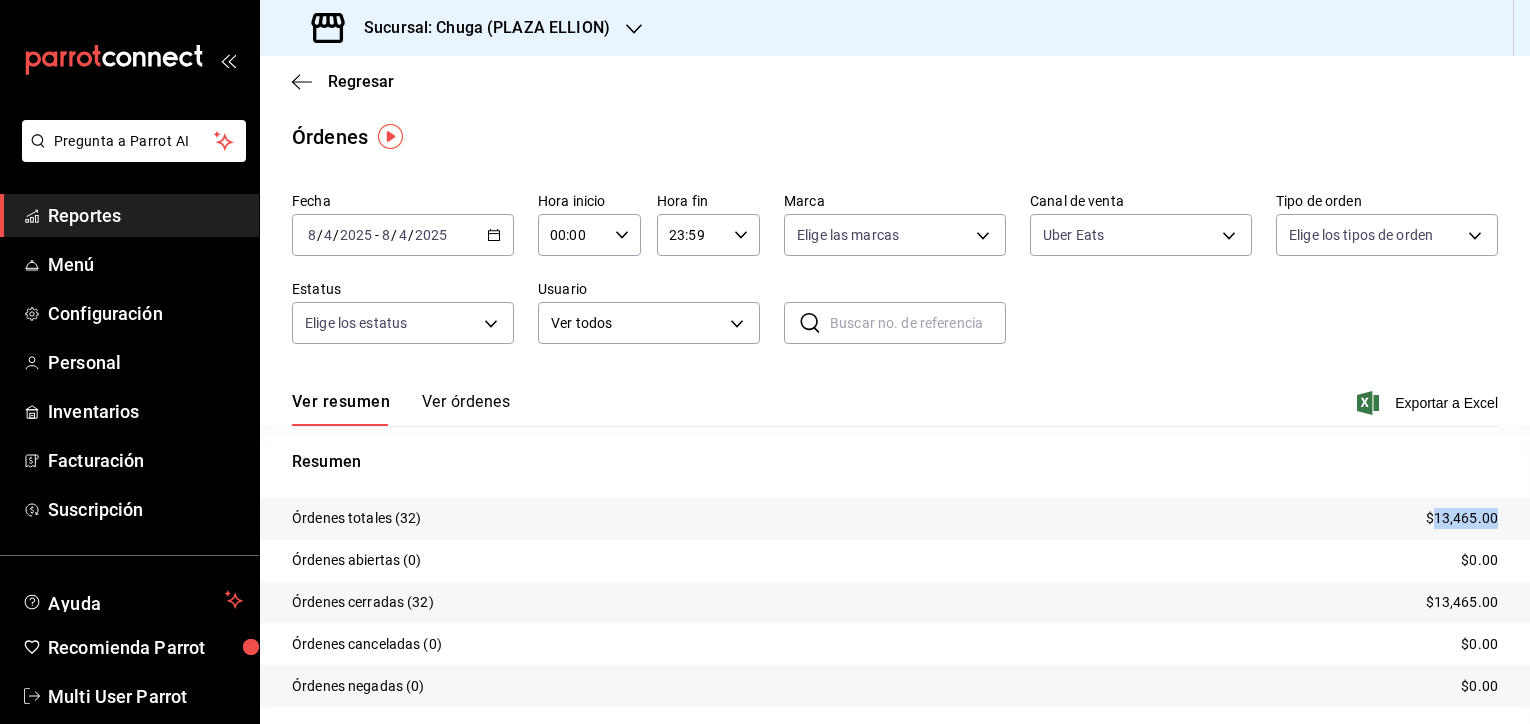 click on "$13,465.00" at bounding box center (1462, 518) 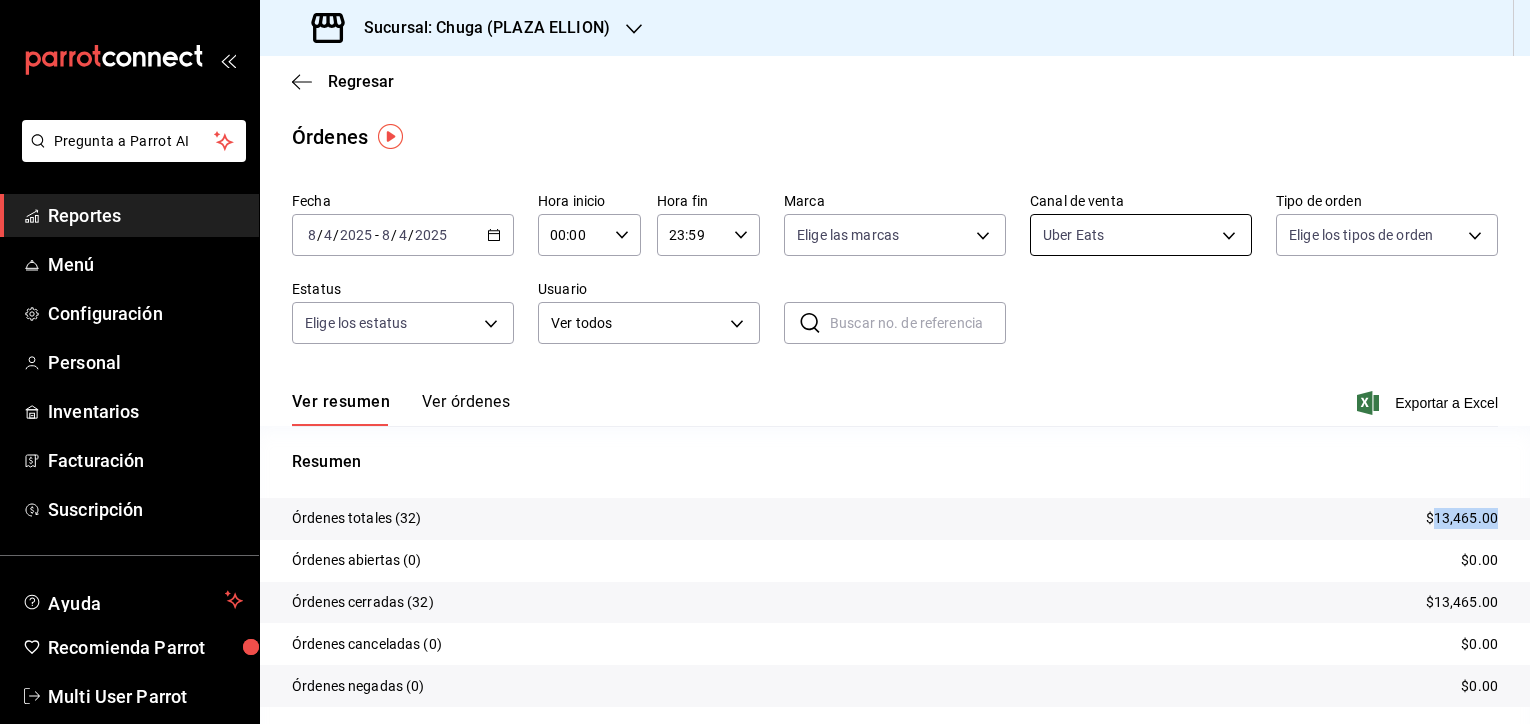 click on "Pregunta a Parrot AI Reportes   Menú   Configuración   Personal   Inventarios   Facturación   Suscripción   Ayuda Recomienda Parrot   Multi User Parrot   Sugerir nueva función   Sucursal: [LOCATION] Regresar Órdenes Fecha [DATE] [DATE] - [DATE] [DATE] Hora inicio [TIME] Hora inicio Hora fin [TIME] Hora fin Marca Elige las marcas Canal de venta Uber Eats UBER_EATS Tipo de orden Elige los tipos de orden Estatus Elige los estatus Usuario Ver todos ALL ​ ​ Ver resumen Ver órdenes Exportar a Excel Resumen Órdenes totales ([NUMBER]) [PRICE] Órdenes abiertas (0) [PRICE] Órdenes cerradas ([NUMBER]) [PRICE] Órdenes canceladas (0) [PRICE] Órdenes negadas (0) [PRICE] ¿Quieres ver el consumo promedio por orden y comensal? Ve al reporte de Ticket promedio GANA 1 MES GRATIS EN TU SUSCRIPCIÓN AQUÍ Ver video tutorial Ir a video Pregunta a Parrot AI Reportes   Menú   Configuración   Personal   Inventarios   Facturación   Suscripción   Ayuda Recomienda Parrot   Multi User Parrot" at bounding box center (765, 362) 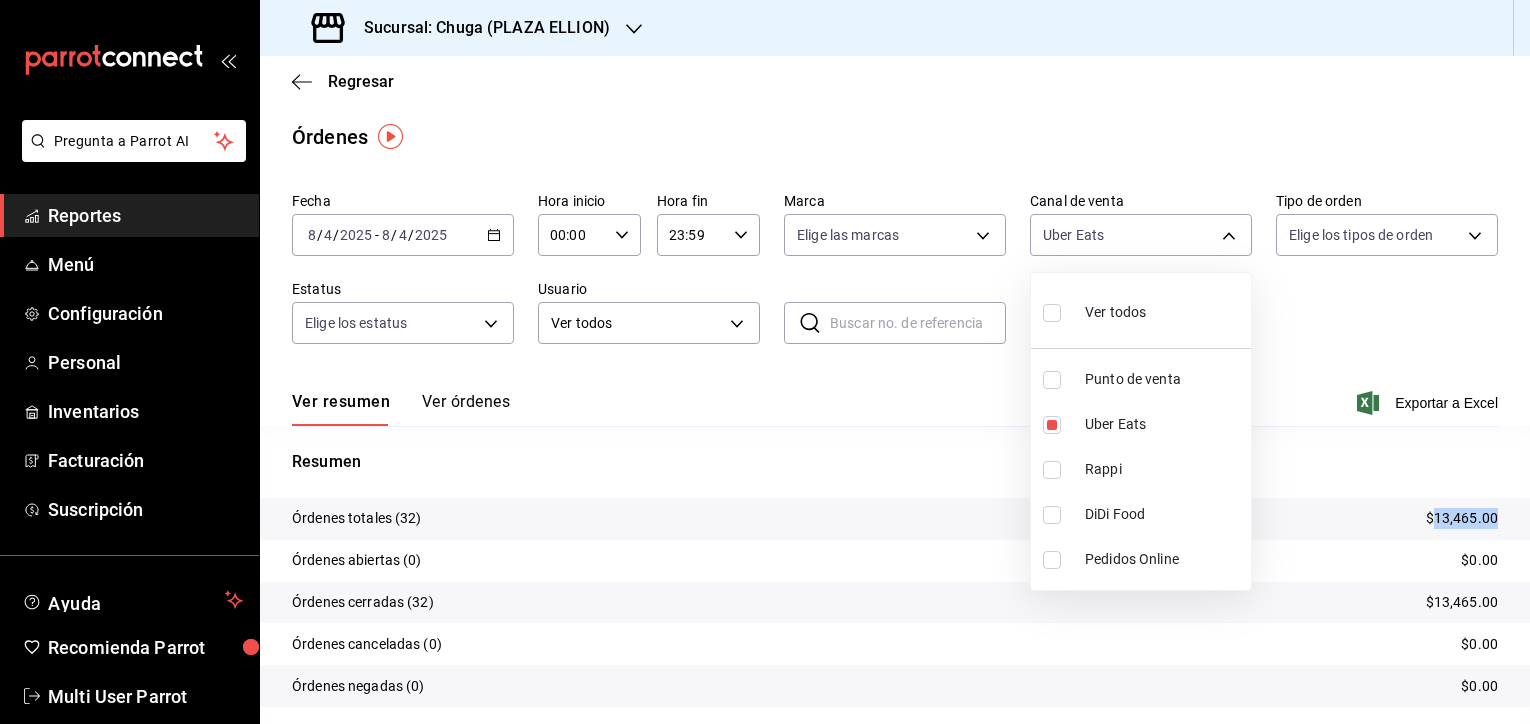 click on "Rappi" at bounding box center (1141, 469) 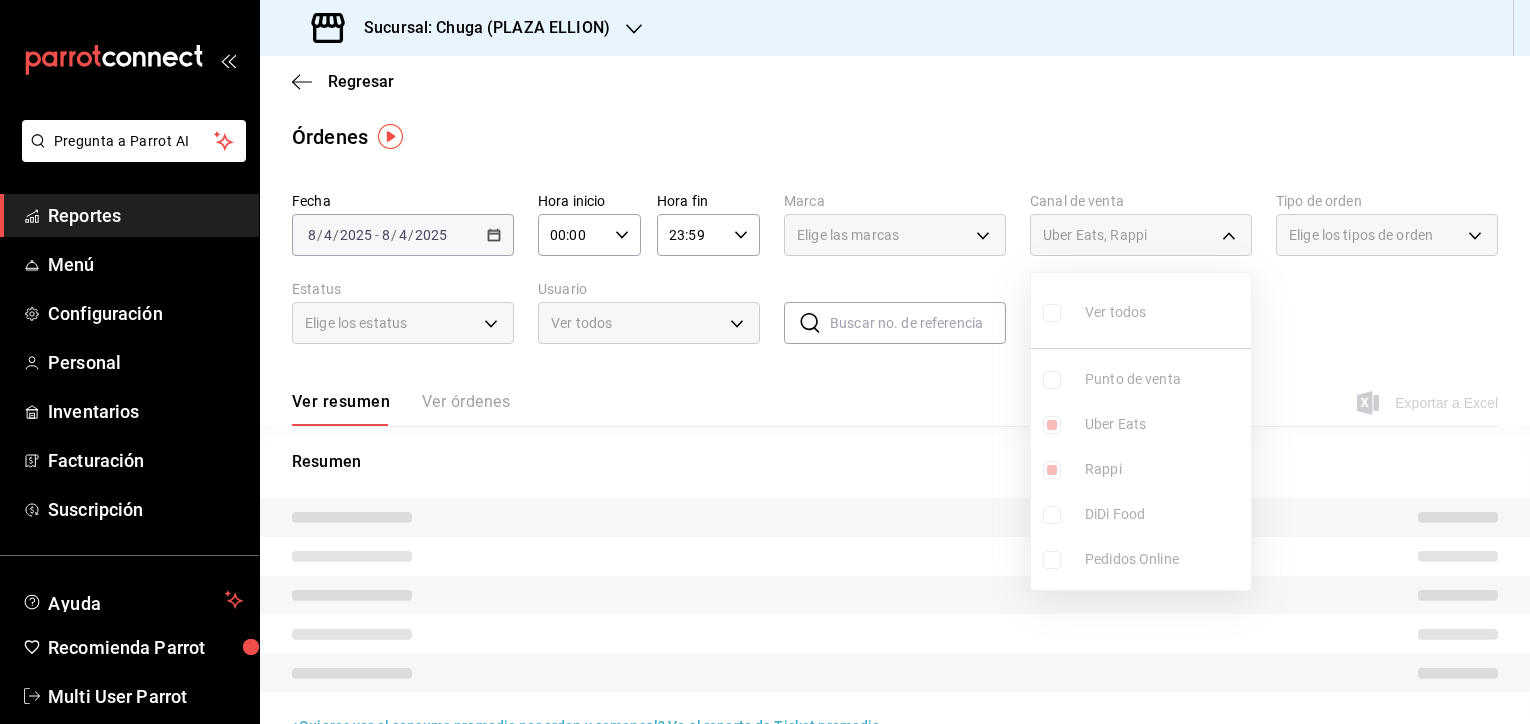 click on "Ver todos Punto de venta Uber Eats Rappi DiDi Food Pedidos Online" at bounding box center [1141, 431] 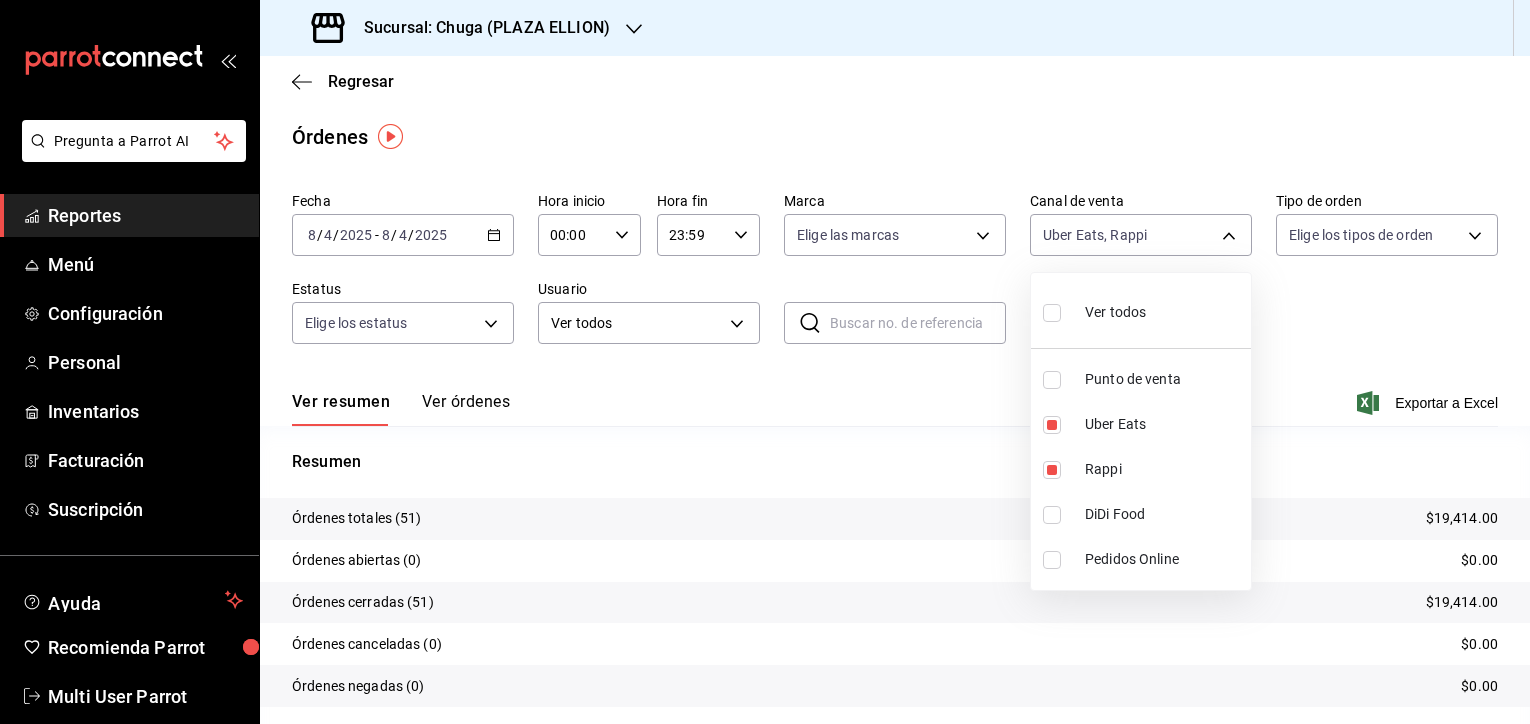 click on "Uber Eats" at bounding box center [1164, 424] 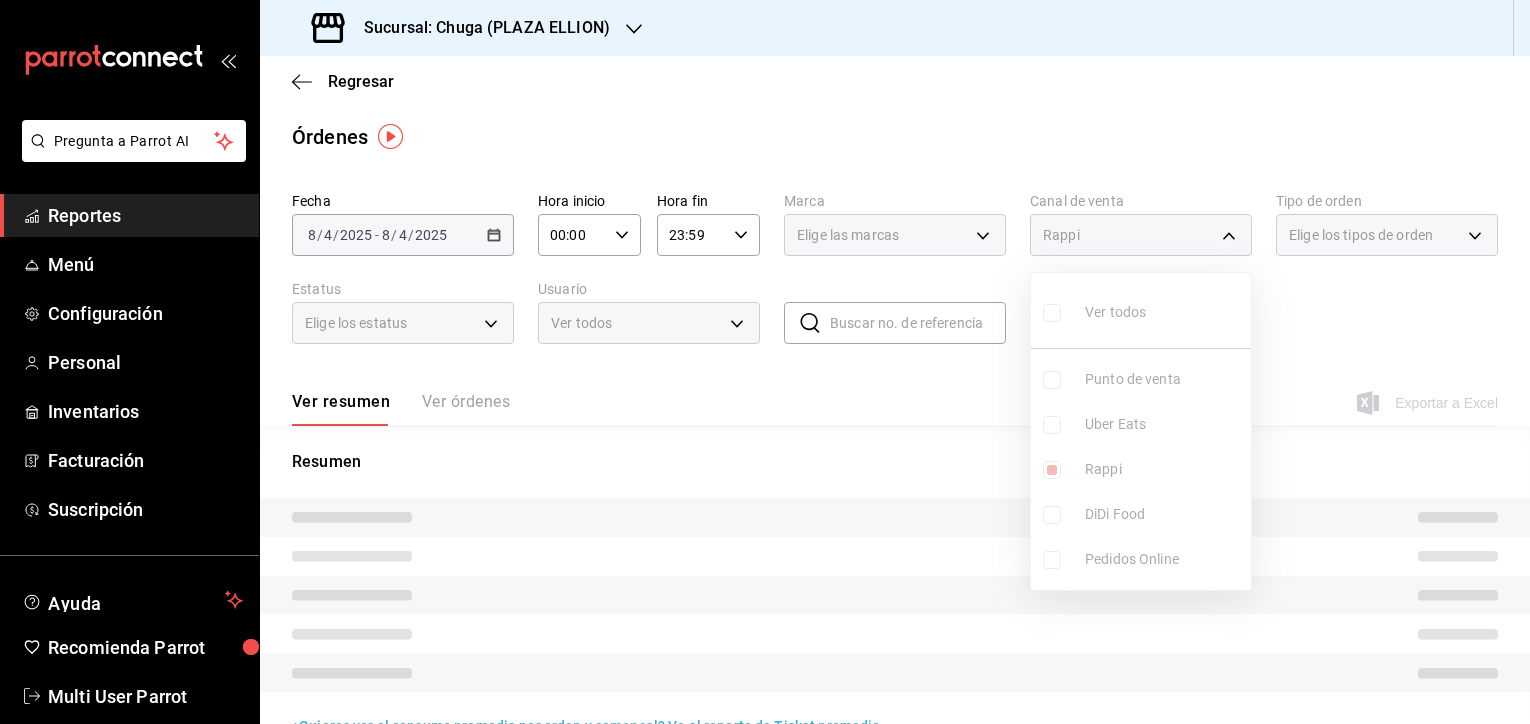 click at bounding box center (765, 362) 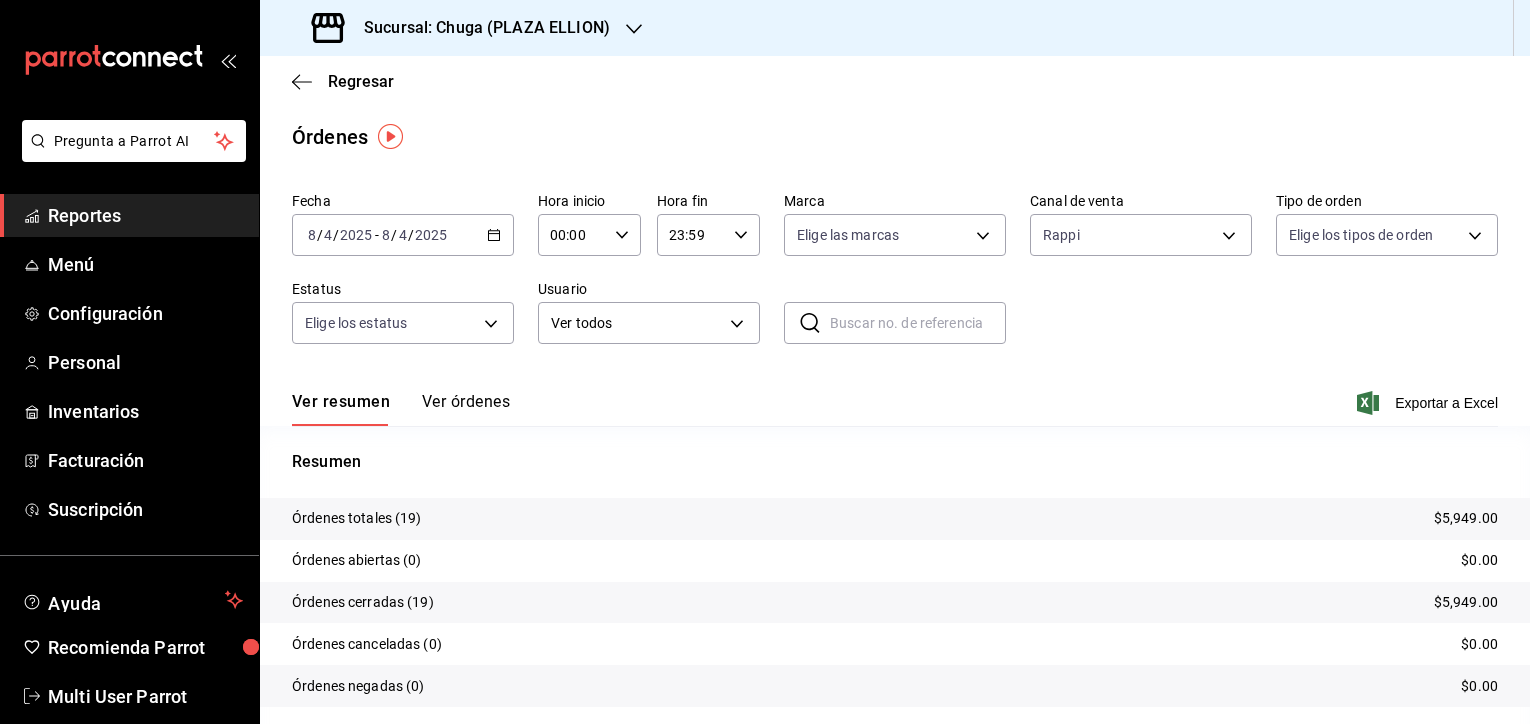 click on "$5,949.00" at bounding box center [1466, 518] 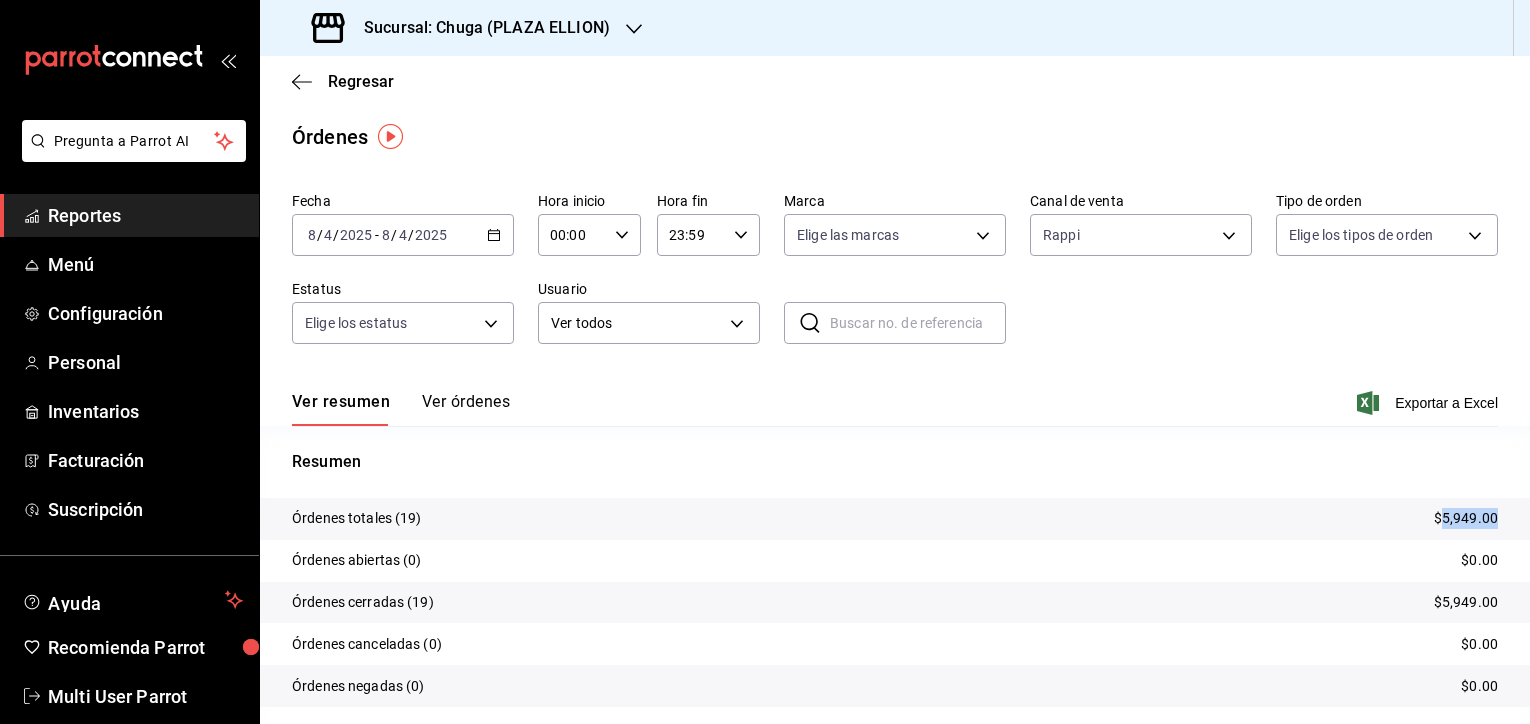 click on "$5,949.00" at bounding box center [1466, 518] 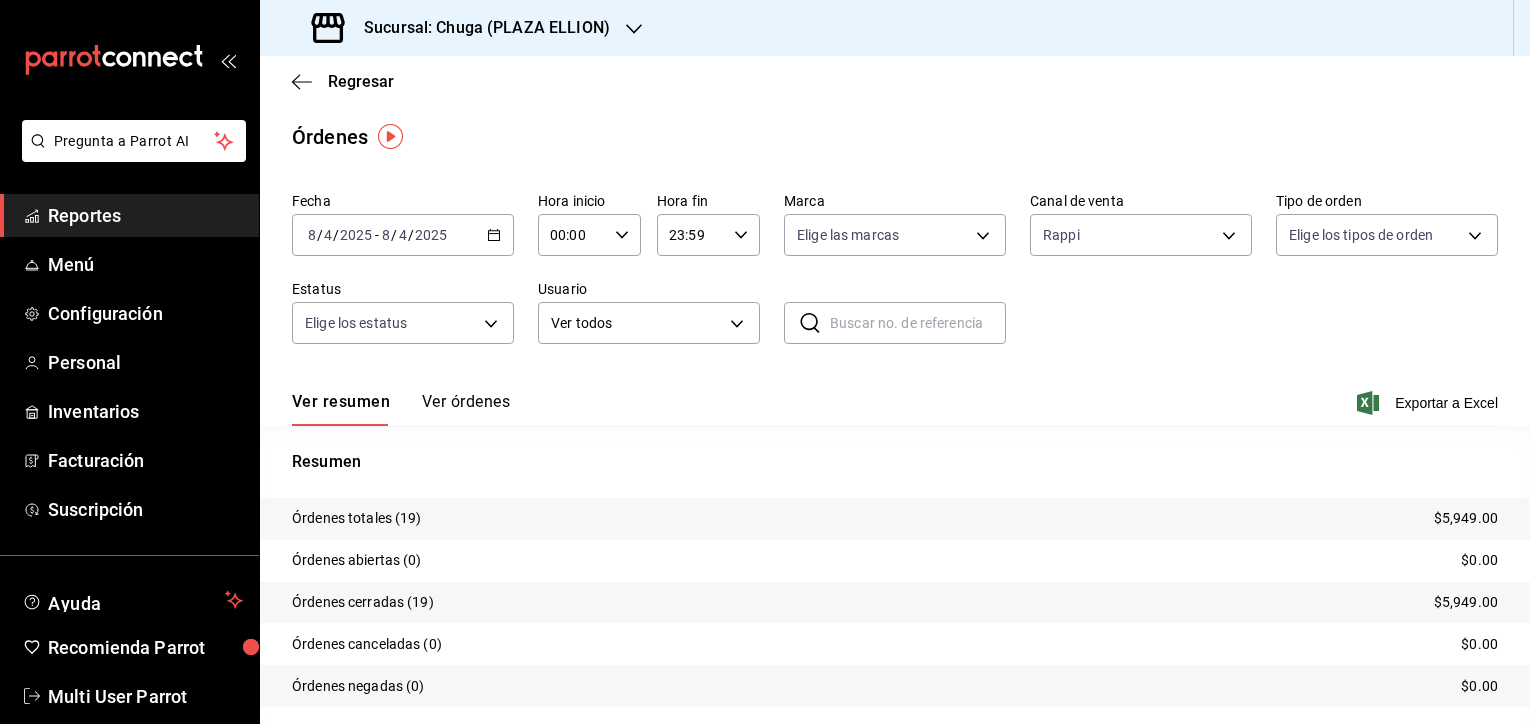 click on "Sucursal: Chuga (PLAZA ELLION)" at bounding box center (479, 28) 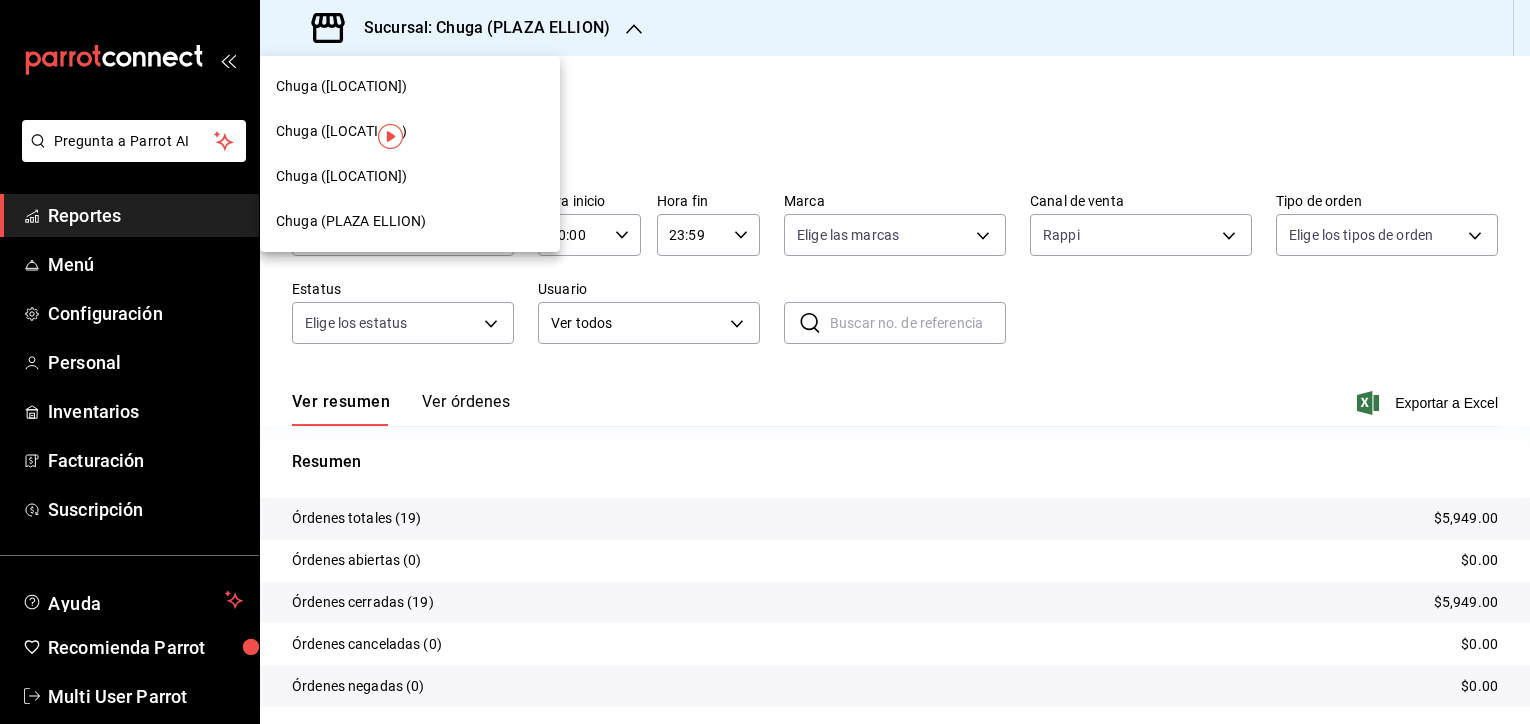click on "Chuga (PLAZA ELLION)" at bounding box center [410, 221] 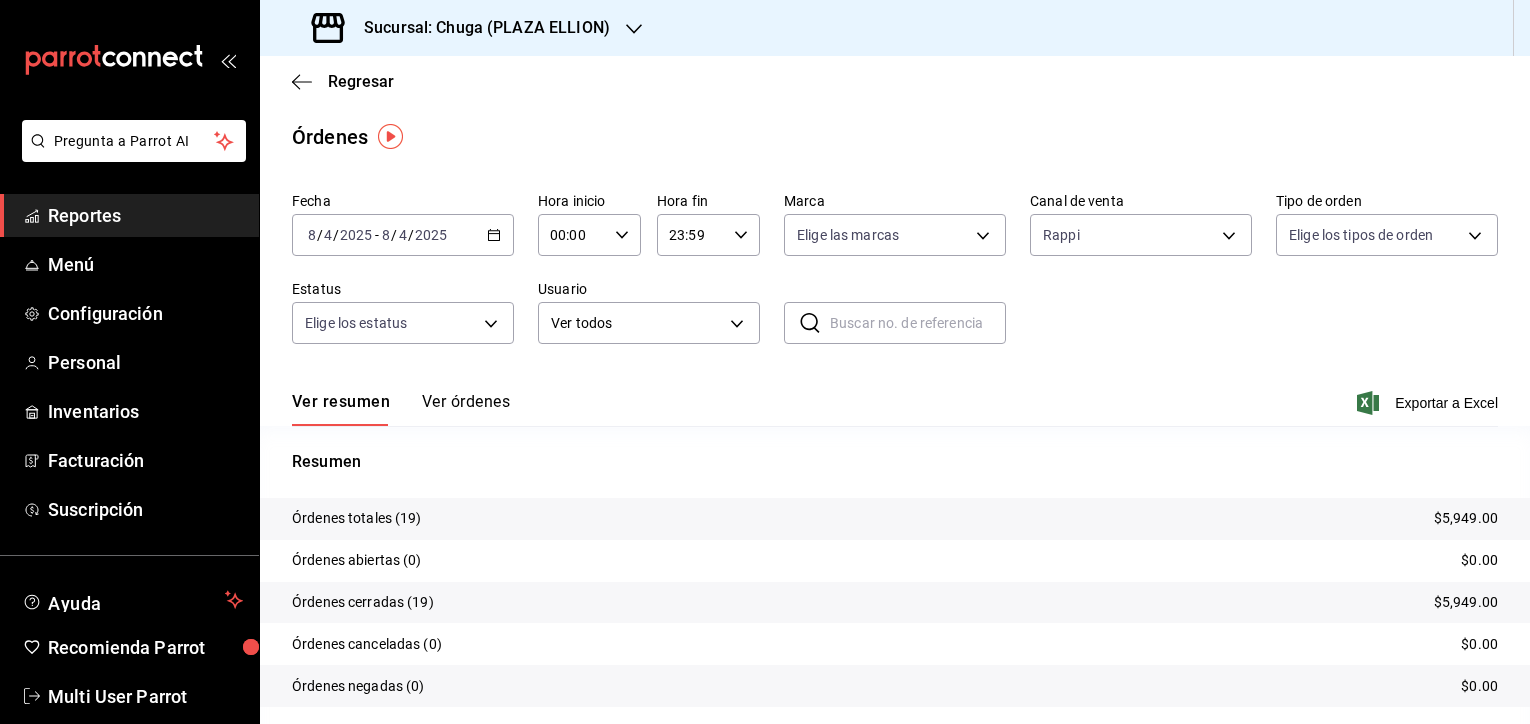 click on "Sucursal: Chuga (PLAZA ELLION)" at bounding box center [479, 28] 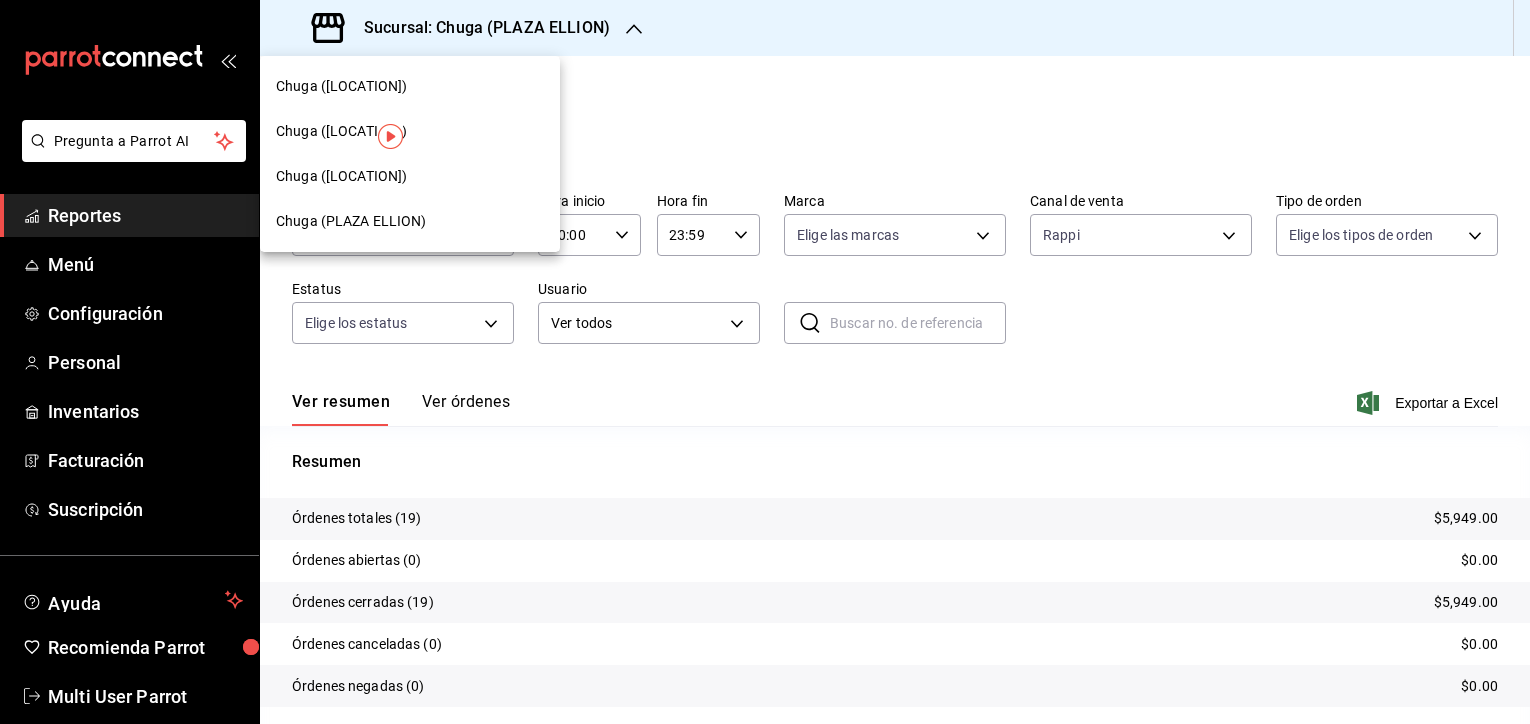 click on "Chuga ([LOCATION])" at bounding box center [341, 176] 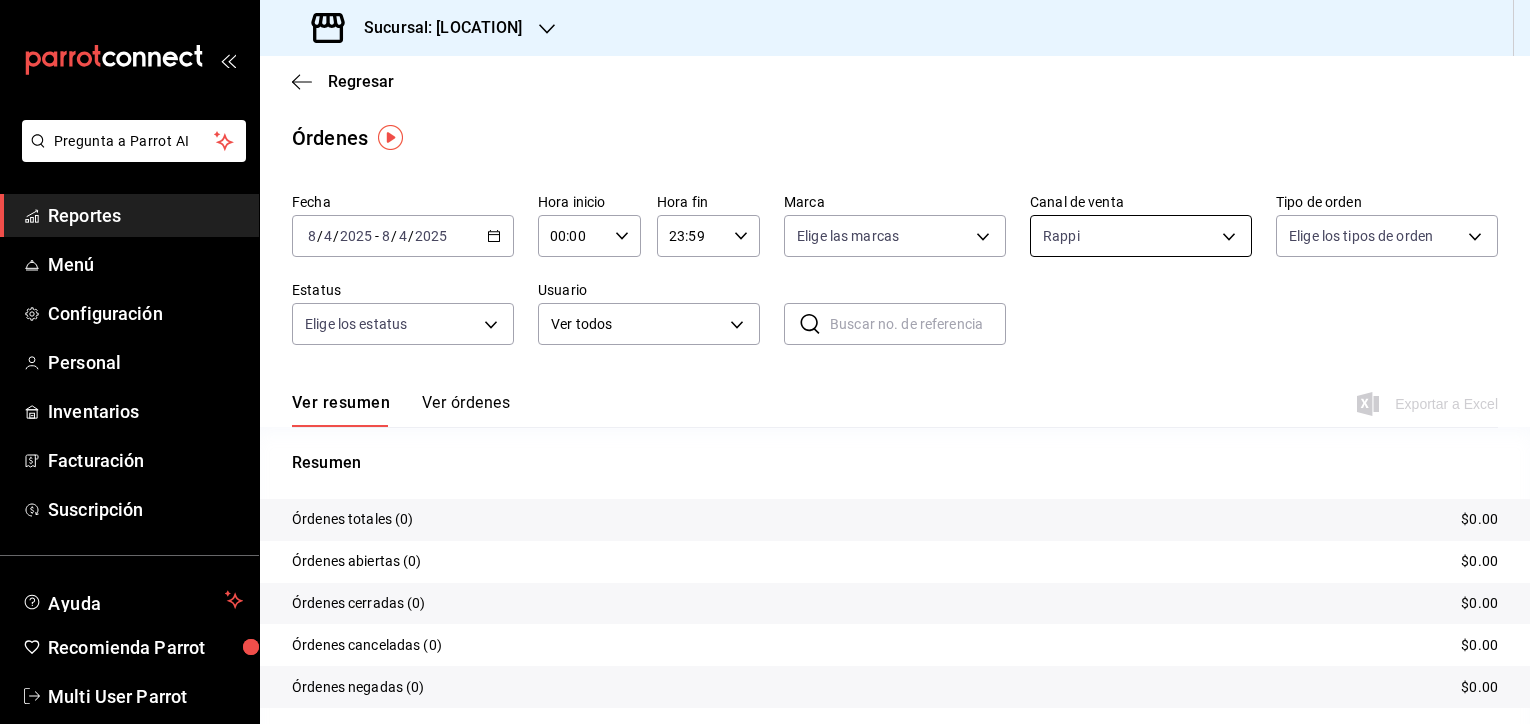 click on "Pregunta a Parrot AI Reportes   Menú   Configuración   Personal   Inventarios   Facturación   Suscripción   Ayuda Recomienda Parrot   Multi User Parrot   Sugerir nueva función   Sucursal: [LOCATION] Regresar Órdenes Fecha [DATE] [DATE] - [DATE] [DATE] Hora inicio [TIME] Hora inicio Hora fin [TIME] Hora fin Marca Elige las marcas Canal de venta Rappi RAPPI Tipo de orden Elige los tipos de orden Estatus Elige los estatus Usuario Ver todos ALL ​ ​ Ver resumen Ver órdenes Exportar a Excel Resumen Órdenes totales (0) [PRICE] Órdenes abiertas (0) [PRICE] Órdenes cerradas (0) [PRICE] Órdenes canceladas (0) [PRICE] Órdenes negadas (0) [PRICE] ¿Quieres ver el consumo promedio por orden y comensal? Ve al reporte de Ticket promedio GANA 1 MES GRATIS EN TU SUSCRIPCIÓN AQUÍ Ver video tutorial Ir a video Pregunta a Parrot AI Reportes   Menú   Configuración   Personal   Inventarios   Facturación   Suscripción   Ayuda Recomienda Parrot   Multi User Parrot   Sugerir nueva función" at bounding box center [765, 362] 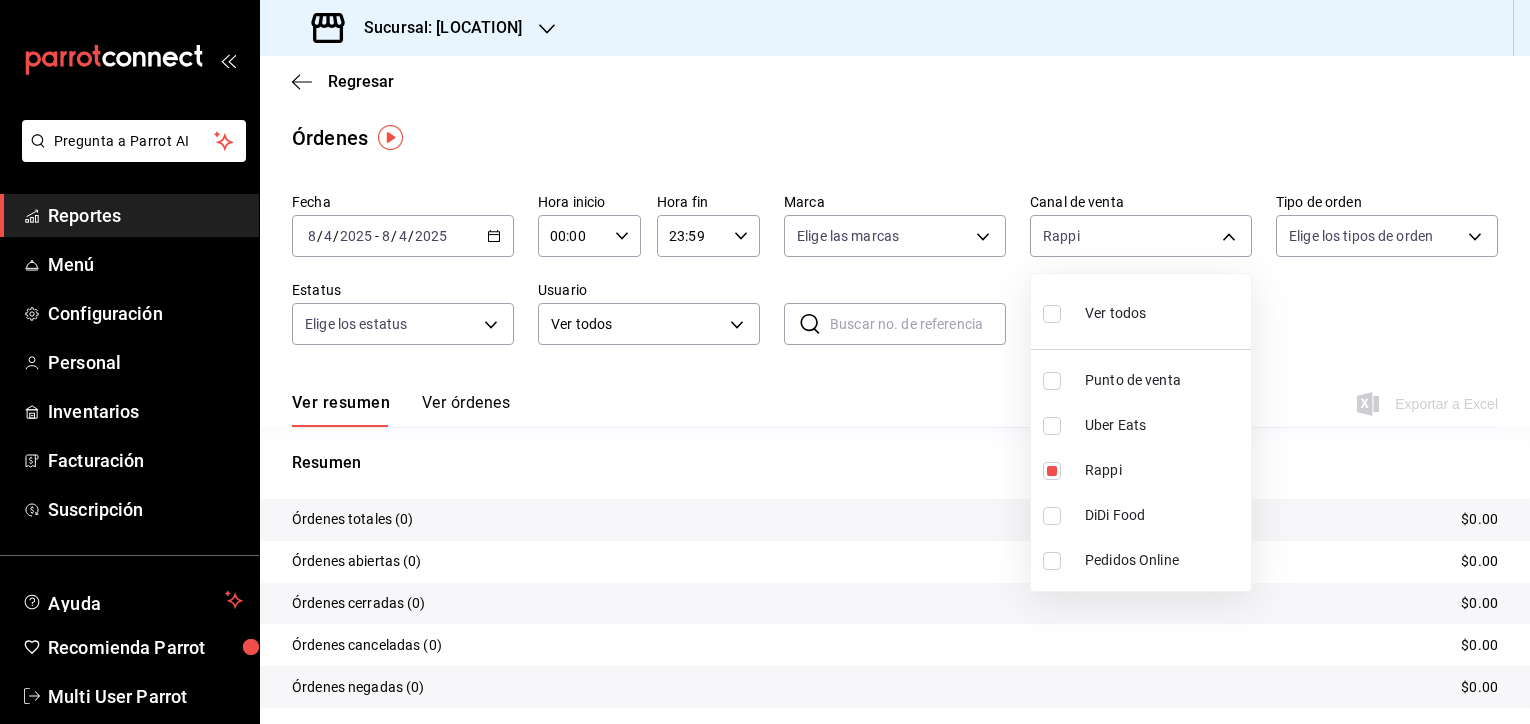 click at bounding box center (1056, 426) 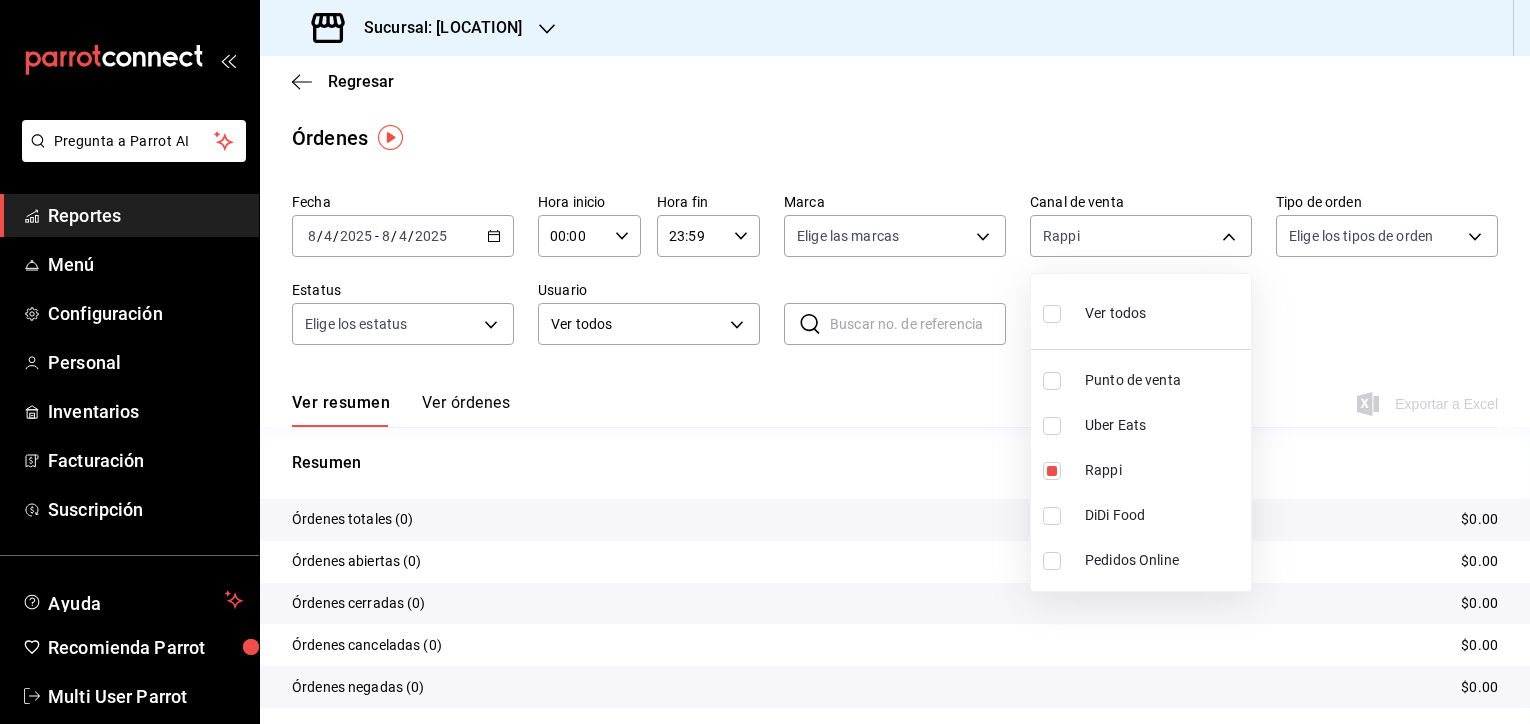 click at bounding box center [1052, 426] 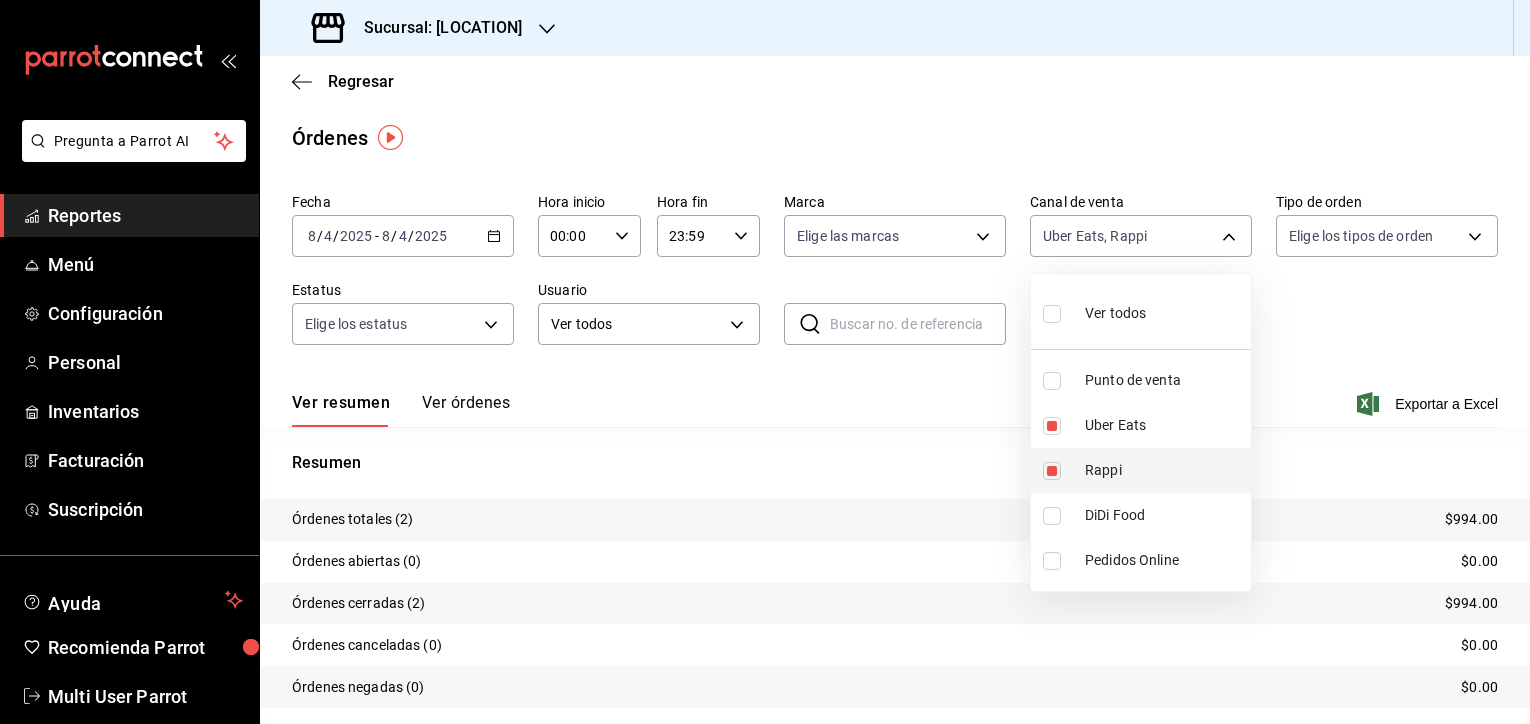 click at bounding box center (1052, 471) 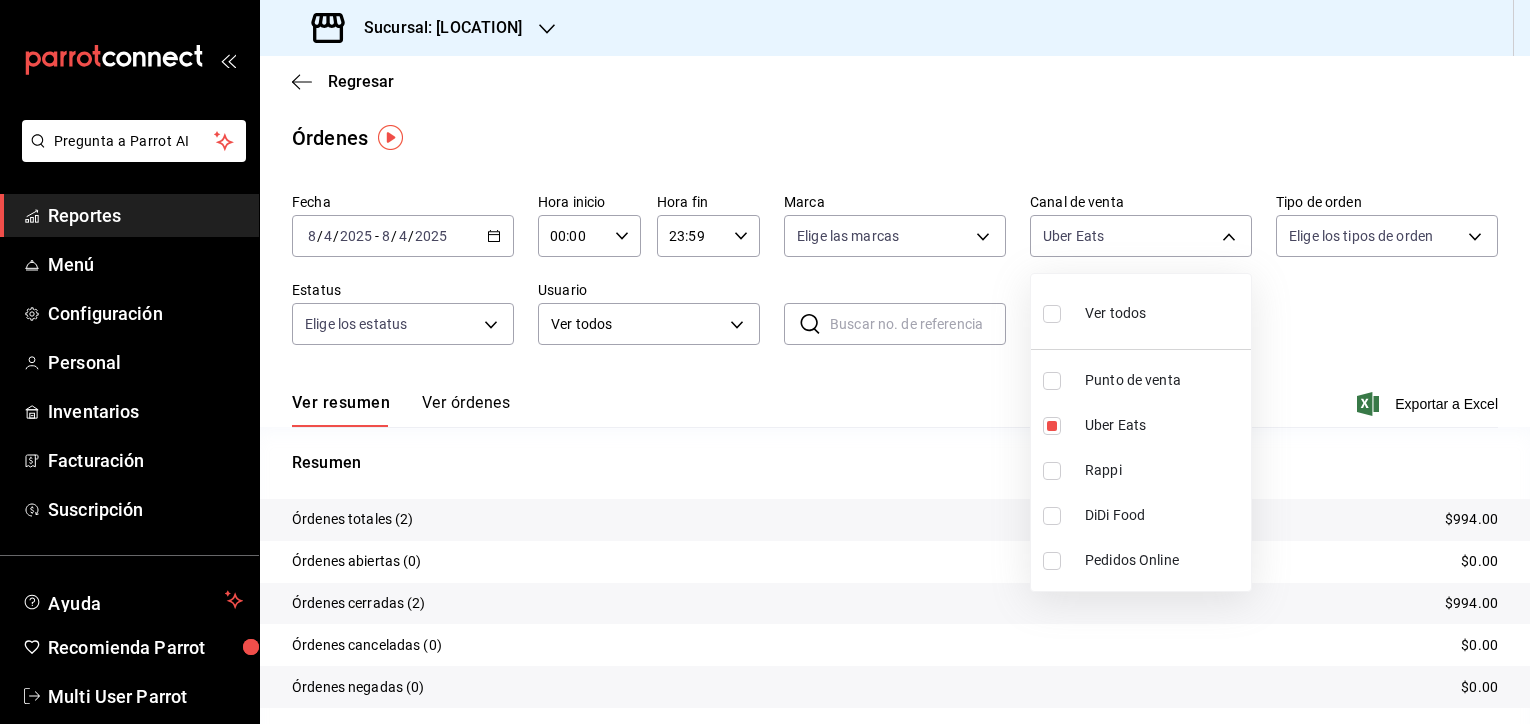 click at bounding box center (765, 362) 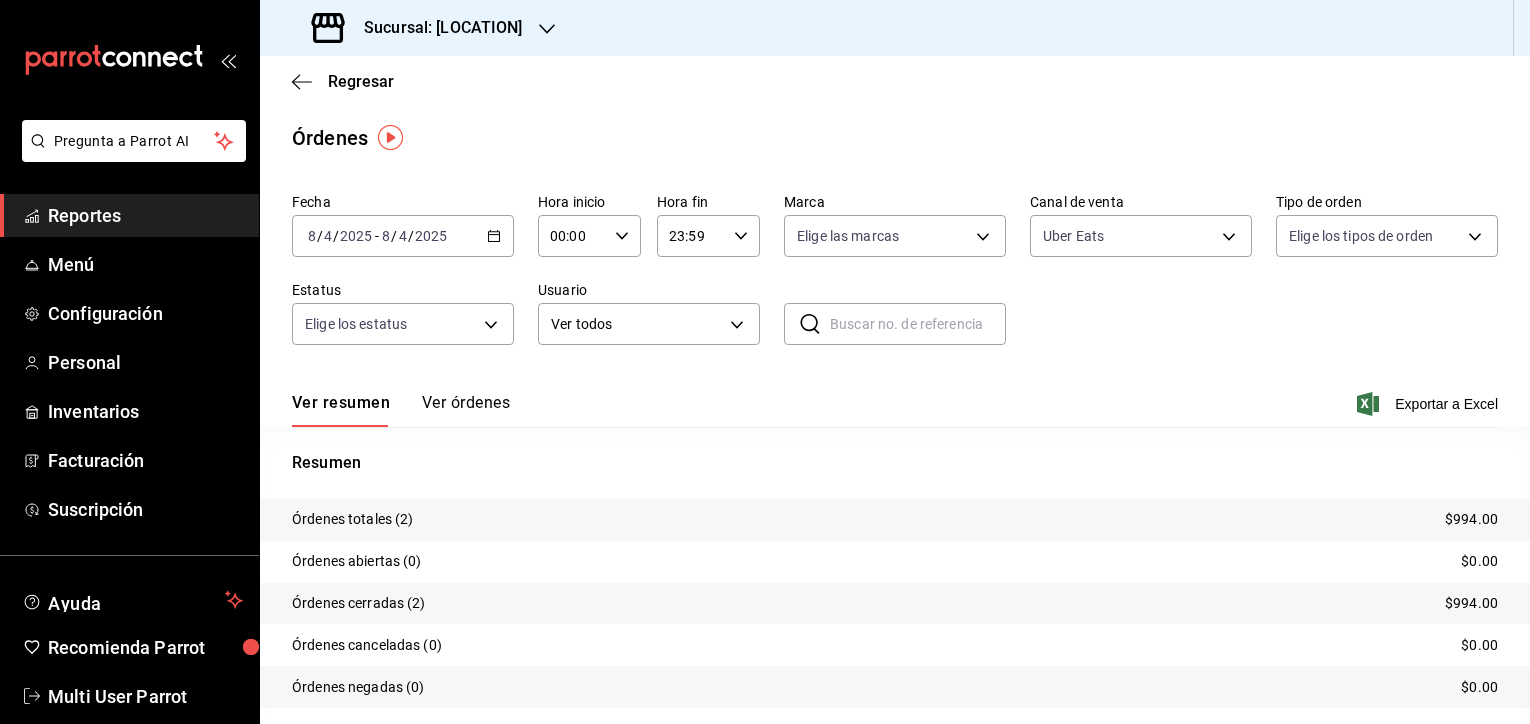 click on "$994.00" at bounding box center (1471, 519) 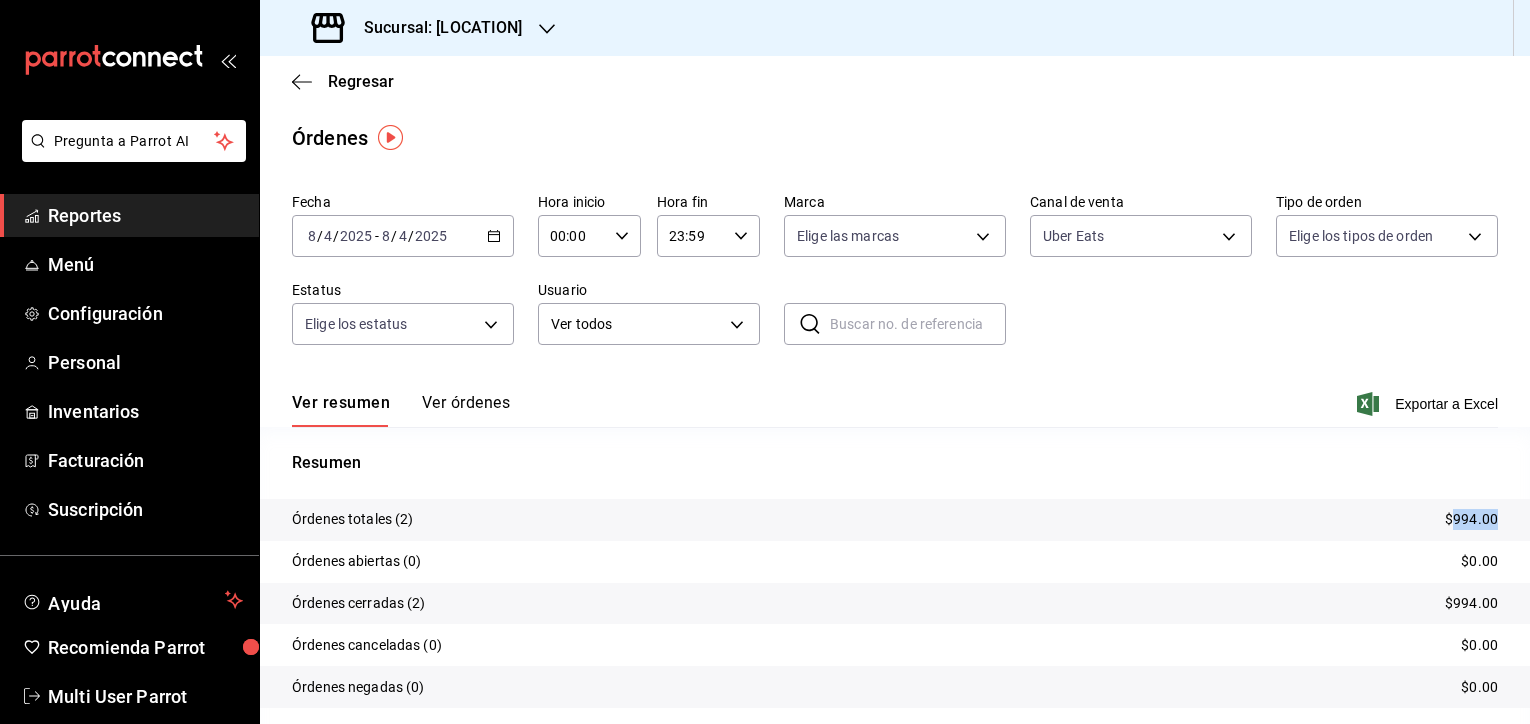 click on "$994.00" at bounding box center (1471, 519) 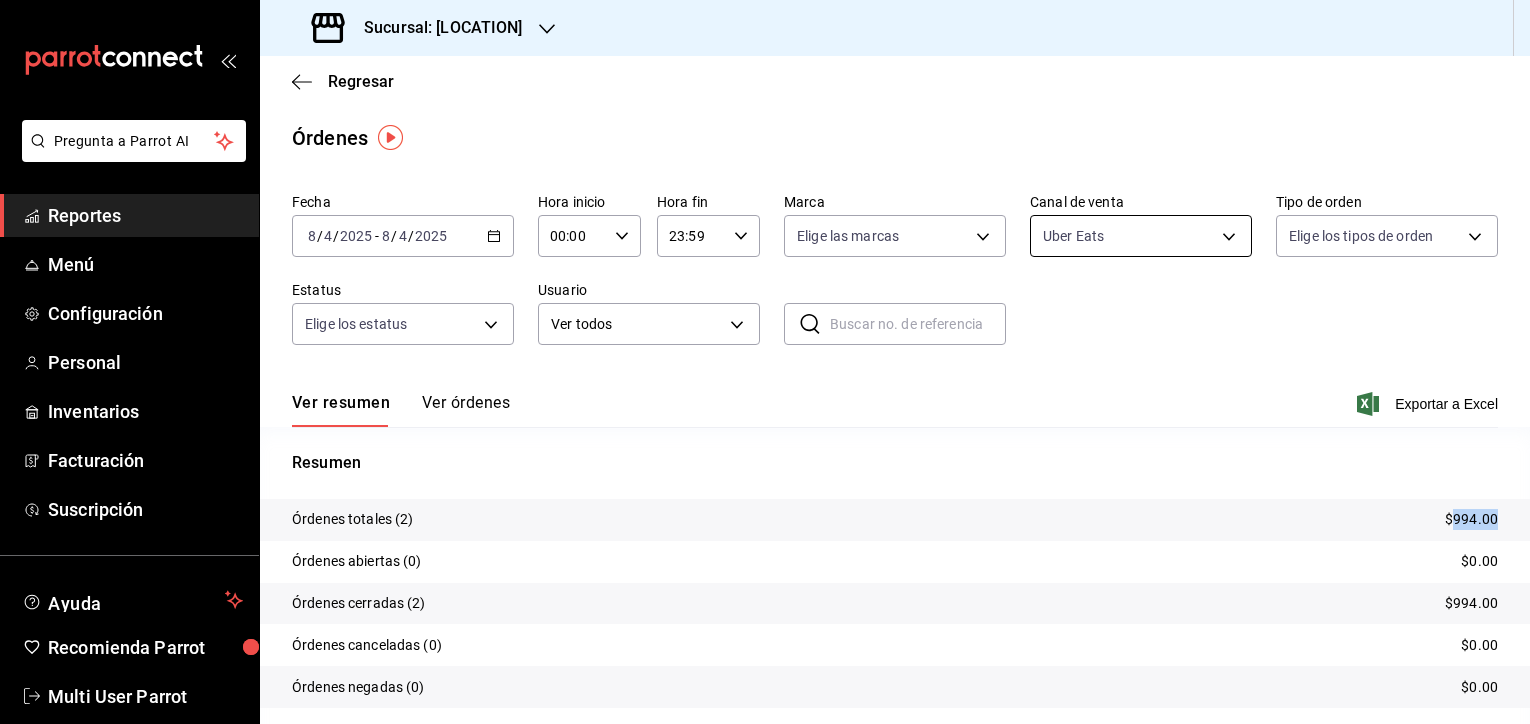 click on "Pregunta a Parrot AI Reportes   Menú   Configuración   Personal   Inventarios   Facturación   Suscripción   Ayuda Recomienda Parrot   Multi User Parrot   Sugerir nueva función   Sucursal: [LOCATION] Regresar Órdenes Fecha [DATE] [DATE] - [DATE] [DATE] Hora inicio [TIME] Hora inicio Hora fin [TIME] Hora fin Marca Elige las marcas Canal de venta Uber Eats UBER_EATS Tipo de orden Elige los tipos de orden Estatus Elige los estatus Usuario Ver todos ALL ​ ​ Ver resumen Ver órdenes Exportar a Excel Resumen Órdenes totales ([NUMBER]) [PRICE] Órdenes abiertas (0) [PRICE] Órdenes cerradas ([NUMBER]) [PRICE] Órdenes canceladas (0) [PRICE] Órdenes negadas (0) [PRICE] ¿Quieres ver el consumo promedio por orden y comensal? Ve al reporte de Ticket promedio GANA 1 MES GRATIS EN TU SUSCRIPCIÓN AQUÍ Ver video tutorial Ir a video Pregunta a Parrot AI Reportes   Menú   Configuración   Personal   Inventarios   Facturación   Suscripción   Ayuda Recomienda Parrot   Multi User Parrot     ([PHONE])" at bounding box center [765, 362] 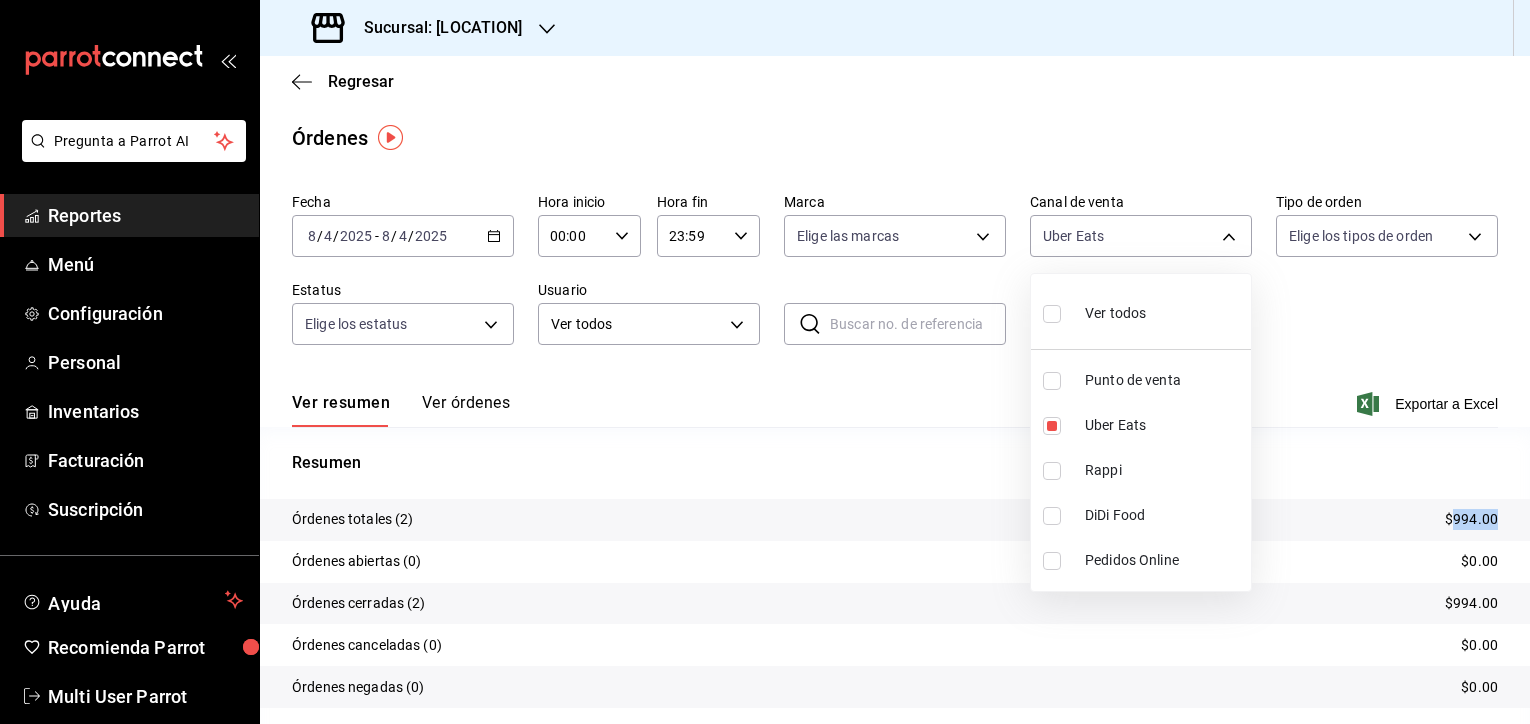 click on "Punto de venta" at bounding box center (1141, 380) 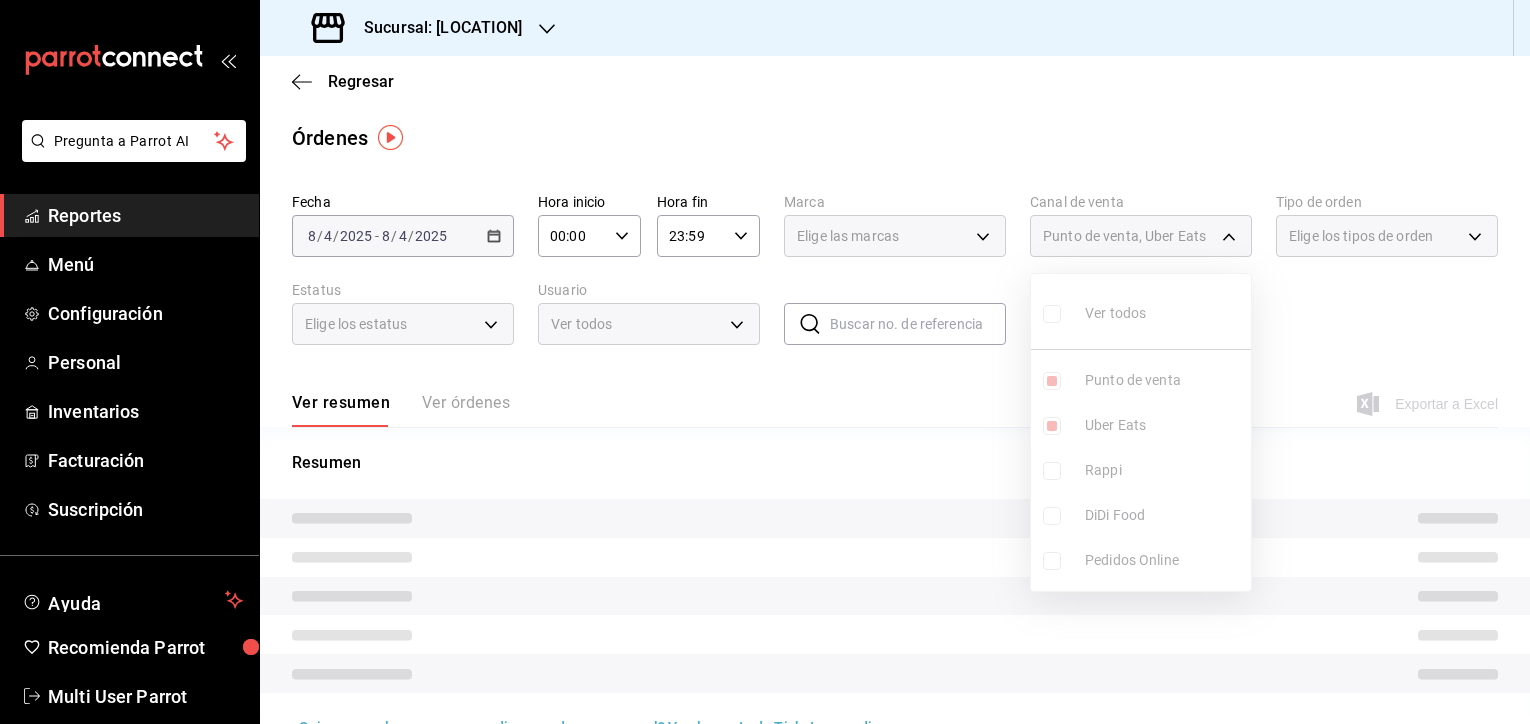click on "Ver todos Punto de venta Uber Eats Rappi DiDi Food Pedidos Online" at bounding box center [1141, 432] 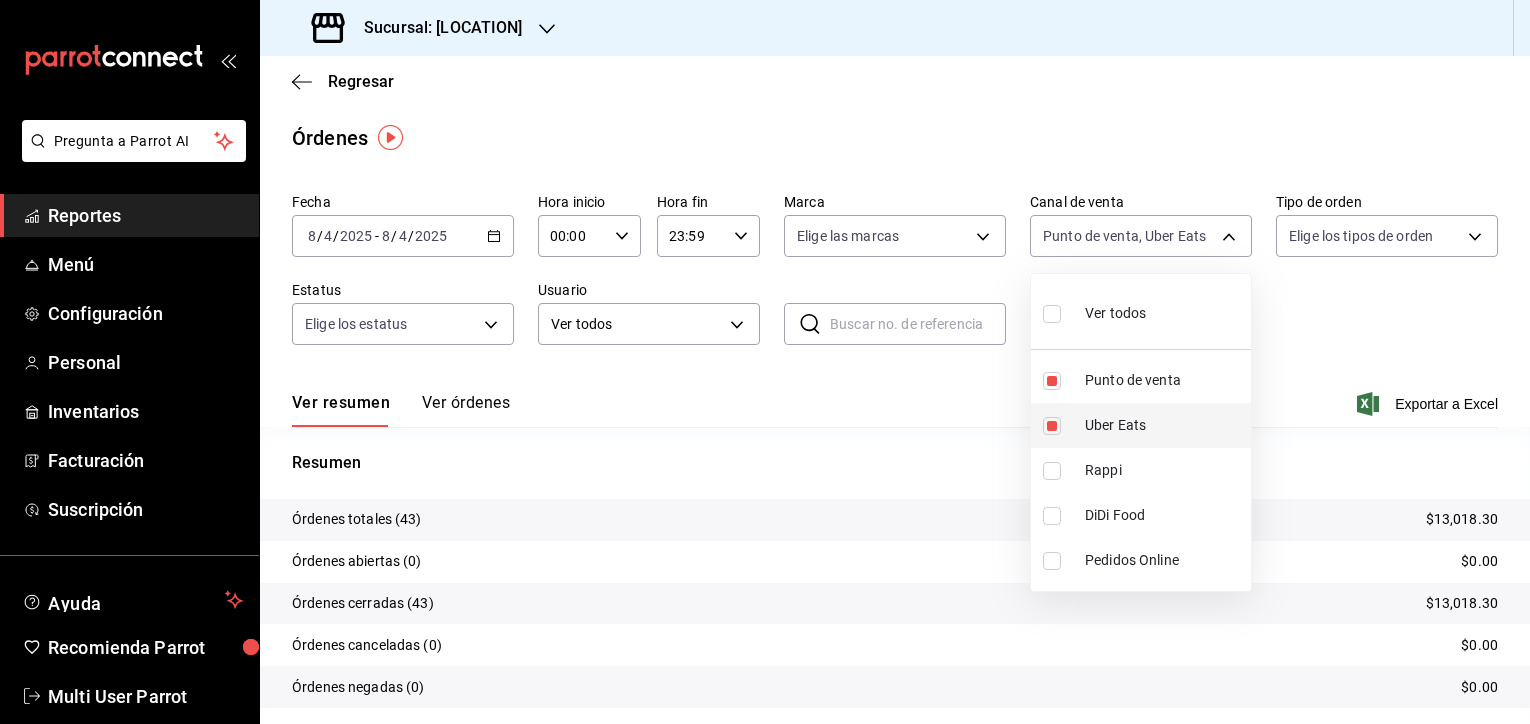 click at bounding box center (1056, 426) 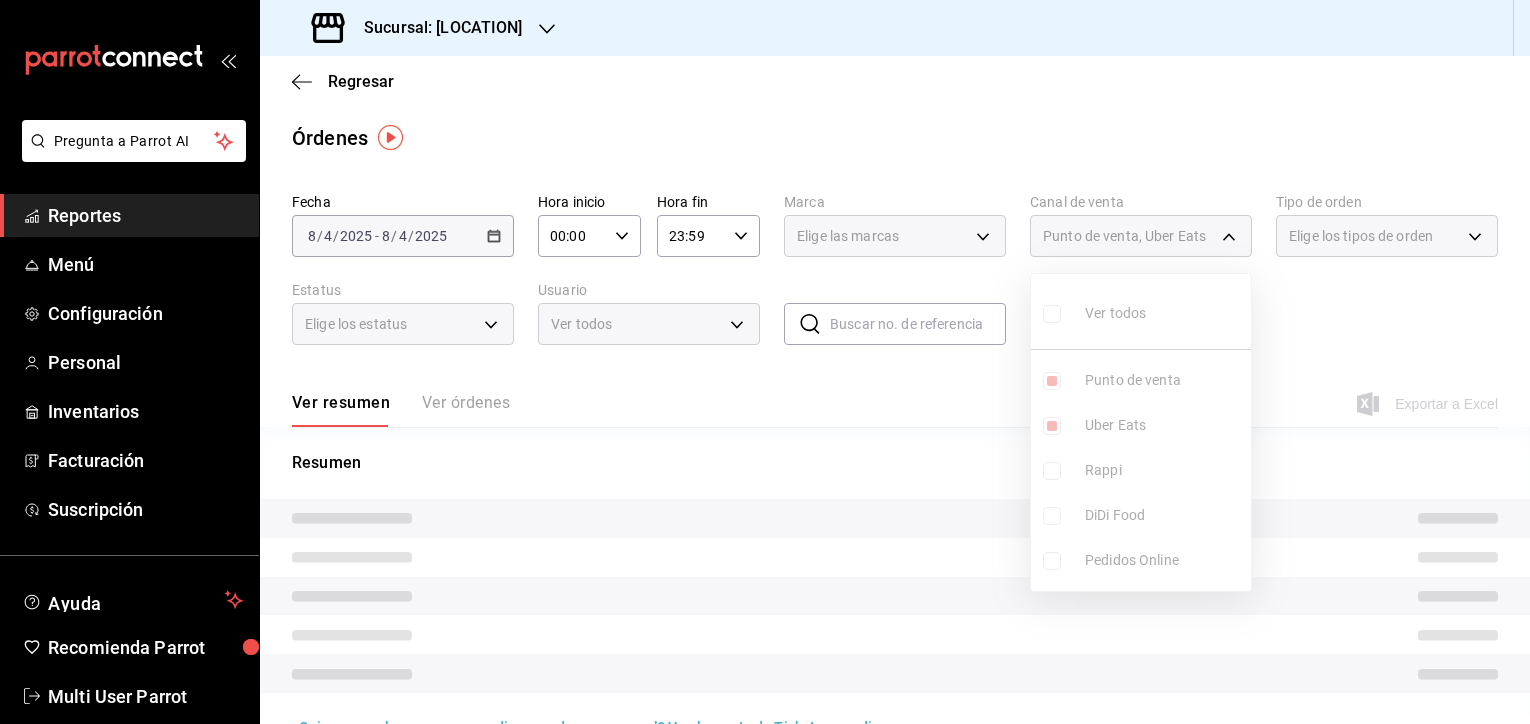 click on "Ver todos Punto de venta Uber Eats Rappi DiDi Food Pedidos Online" at bounding box center [1141, 432] 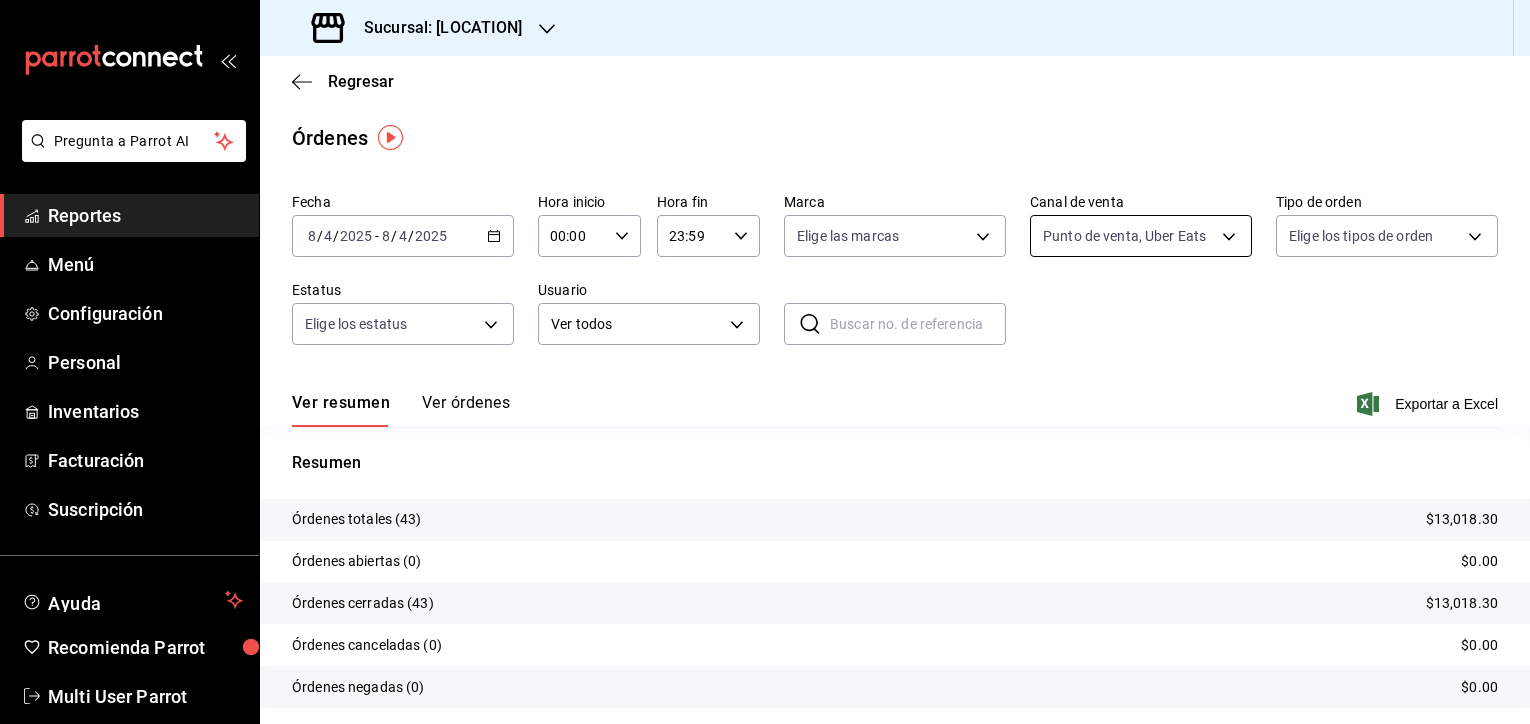 click on "Pregunta a Parrot AI Reportes   Menú   Configuración   Personal   Inventarios   Facturación   Suscripción   Ayuda Recomienda Parrot   Multi User Parrot   Sugerir nueva función   Sucursal: [LOCATION] Regresar Órdenes Fecha [DATE] [DATE] - [DATE] [DATE] Hora inicio [TIME] Hora inicio Hora fin [TIME] Hora fin Marca Elige las marcas Canal de venta Punto de venta, Uber Eats PARROT,UBER_EATS Tipo de orden Elige los tipos de orden Estatus Elige los estatus Usuario Ver todos ALL ​ ​ Ver resumen Ver órdenes Exportar a Excel Resumen Órdenes totales ([NUMBER]) [PRICE] Órdenes abiertas (0) [PRICE] Órdenes cerradas ([NUMBER]) [PRICE] Órdenes canceladas (0) [PRICE] Órdenes negadas (0) [PRICE] ¿Quieres ver el consumo promedio por orden y comensal? Ve al reporte de Ticket promedio GANA 1 MES GRATIS EN TU SUSCRIPCIÓN AQUÍ Ver video tutorial Ir a video Pregunta a Parrot AI Reportes   Menú   Configuración   Personal   Inventarios   Facturación   Suscripción   Ayuda Recomienda Parrot" at bounding box center [765, 362] 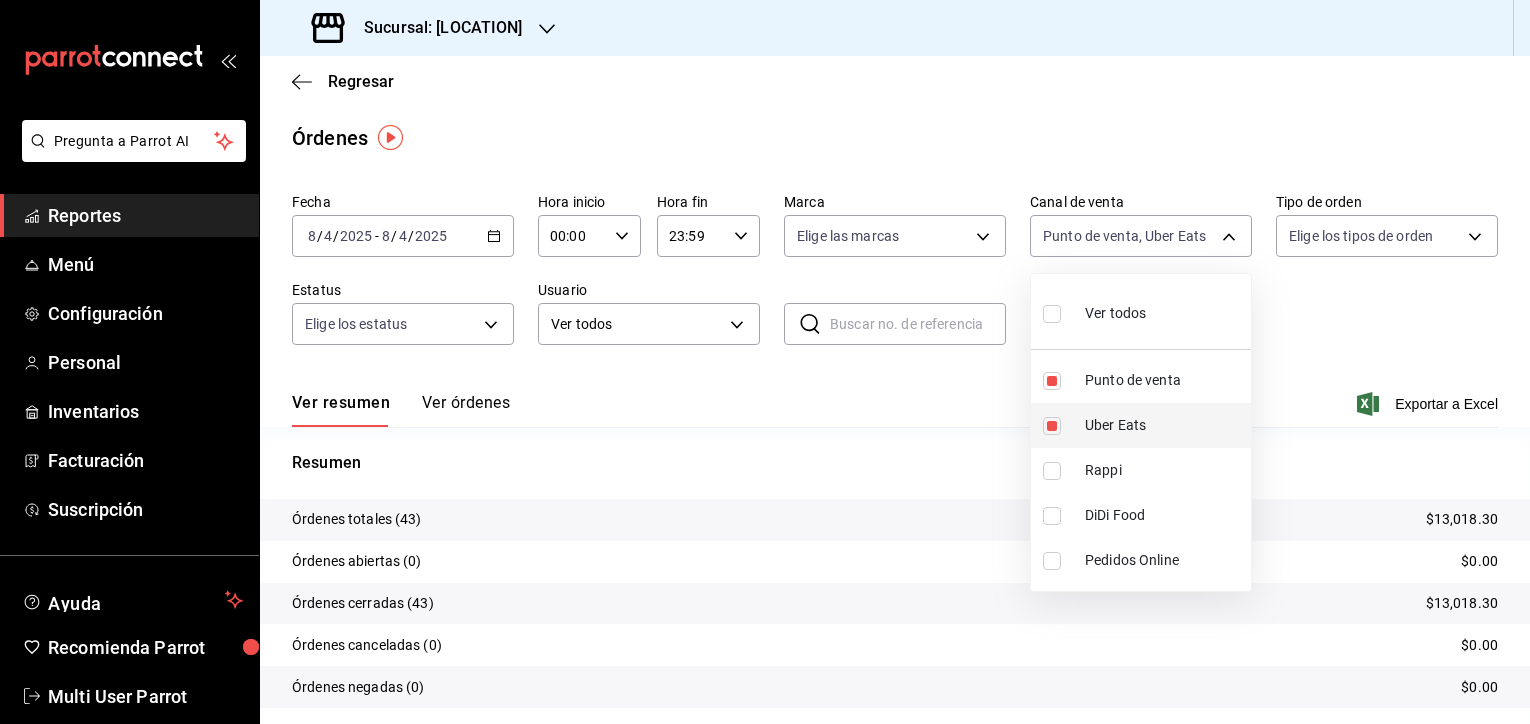 click on "Uber Eats" at bounding box center [1164, 425] 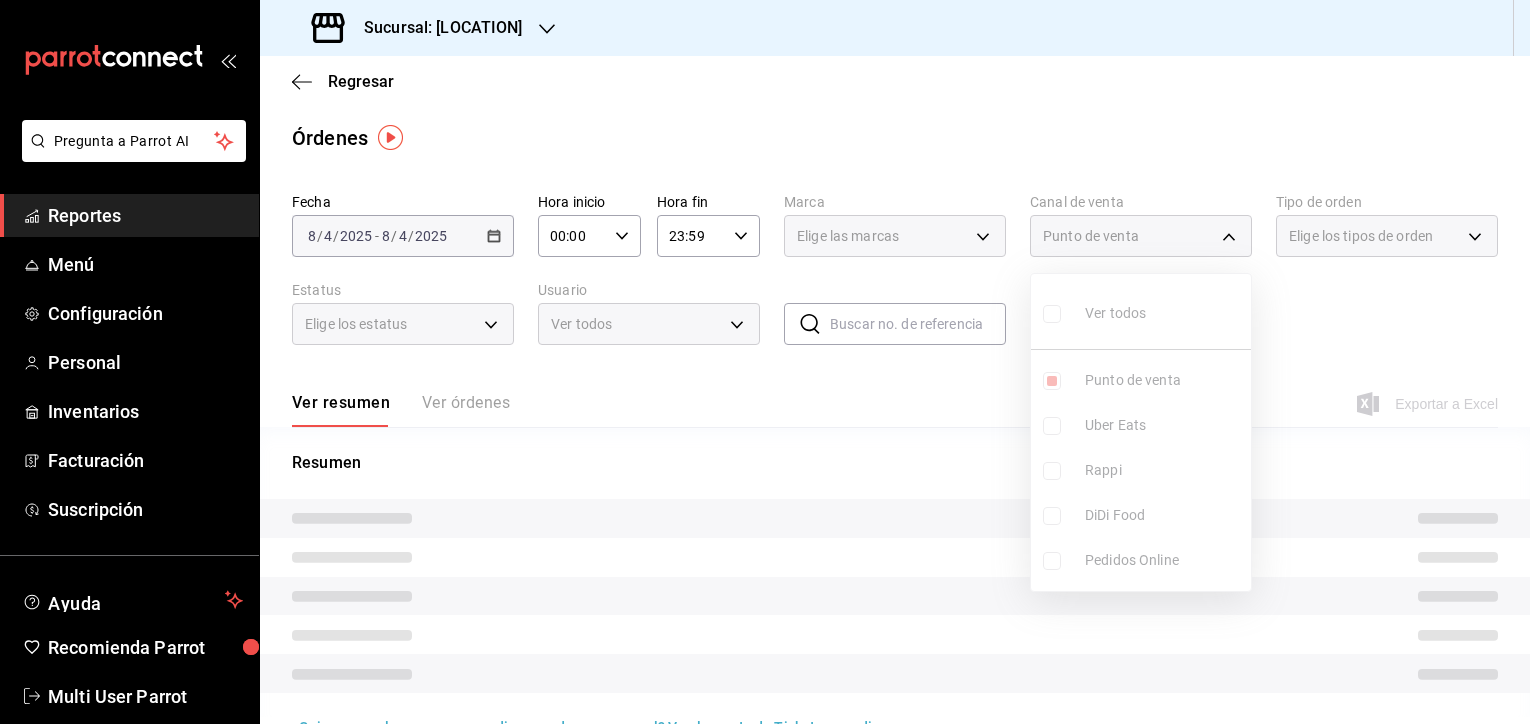 click at bounding box center [765, 362] 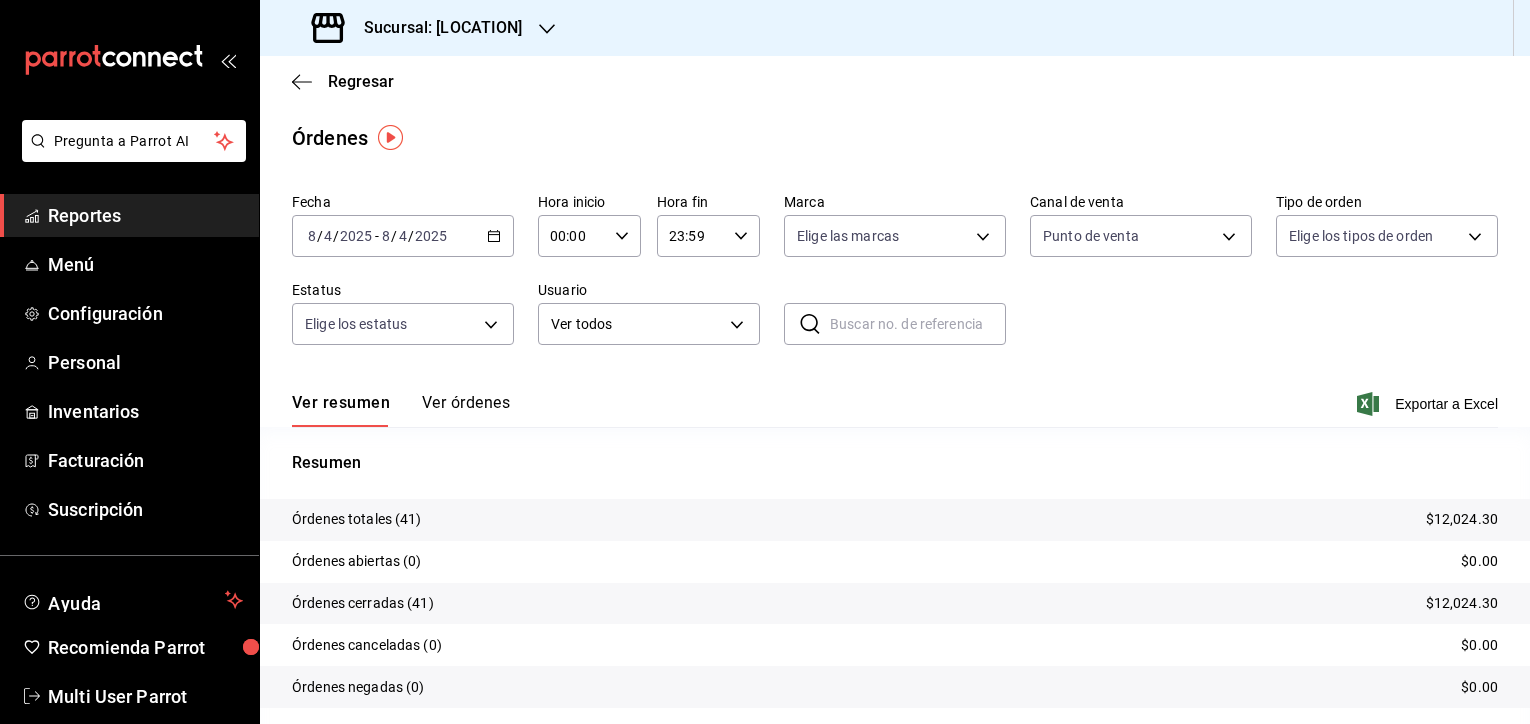 click on "$12,024.30" at bounding box center [1462, 519] 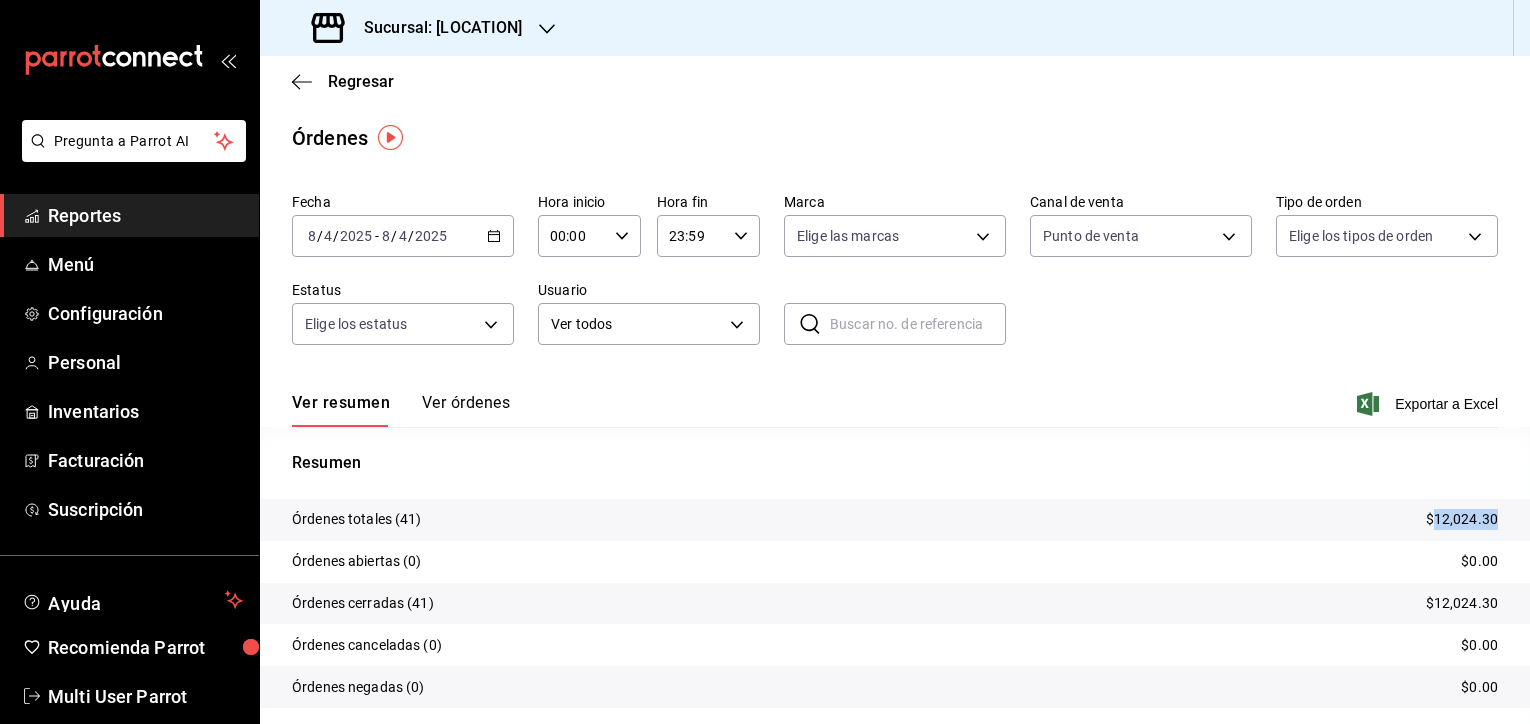 click on "$12,024.30" at bounding box center [1462, 519] 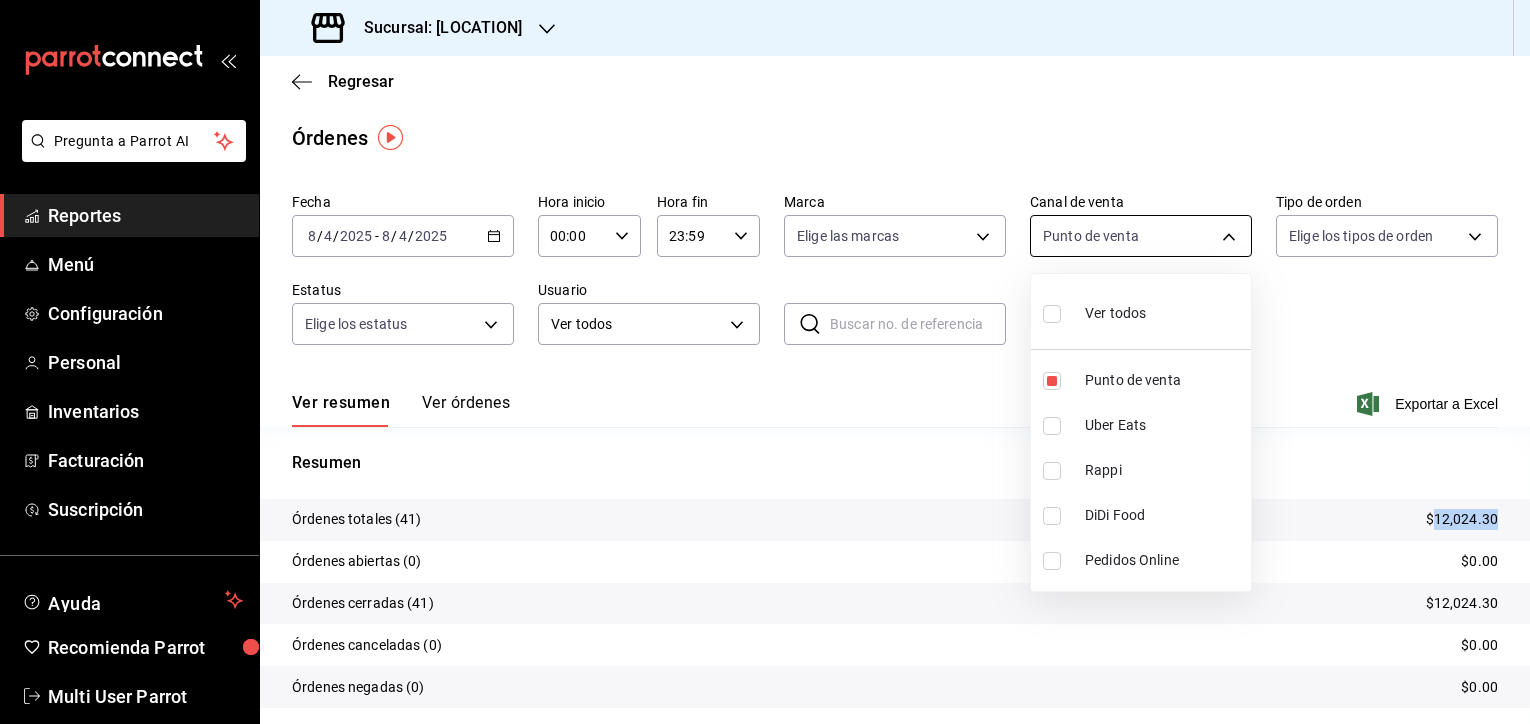 click on "Pregunta a Parrot AI Reportes   Menú   Configuración   Personal   Inventarios   Facturación   Suscripción   Ayuda Recomienda Parrot   Multi User Parrot   Sugerir nueva función   Sucursal: [LOCATION] Regresar Órdenes Fecha [DATE] [DATE] - [DATE] [DATE] Hora inicio [TIME] Hora inicio Hora fin [TIME] Hora fin Marca Elige las marcas Canal de venta Punto de venta PARROT Tipo de orden Elige los tipos de orden Estatus Elige los estatus Usuario Ver todos ALL ​ ​ Ver resumen Ver órdenes Exportar a Excel Resumen Órdenes totales ([NUMBER]) [PRICE] Órdenes abiertas (0) [PRICE] Órdenes cerradas ([NUMBER]) [PRICE] Órdenes canceladas (0) [PRICE] Órdenes negadas (0) [PRICE] ¿Quieres ver el consumo promedio por orden y comensal? Ve al reporte de Ticket promedio GANA 1 MES GRATIS EN TU SUSCRIPCIÓN AQUÍ Ver video tutorial Ir a video Pregunta a Parrot AI Reportes   Menú   Configuración   Personal   Inventarios   Facturación   Suscripción   Ayuda Recomienda Parrot   Multi User Parrot     Ver todos" at bounding box center (765, 362) 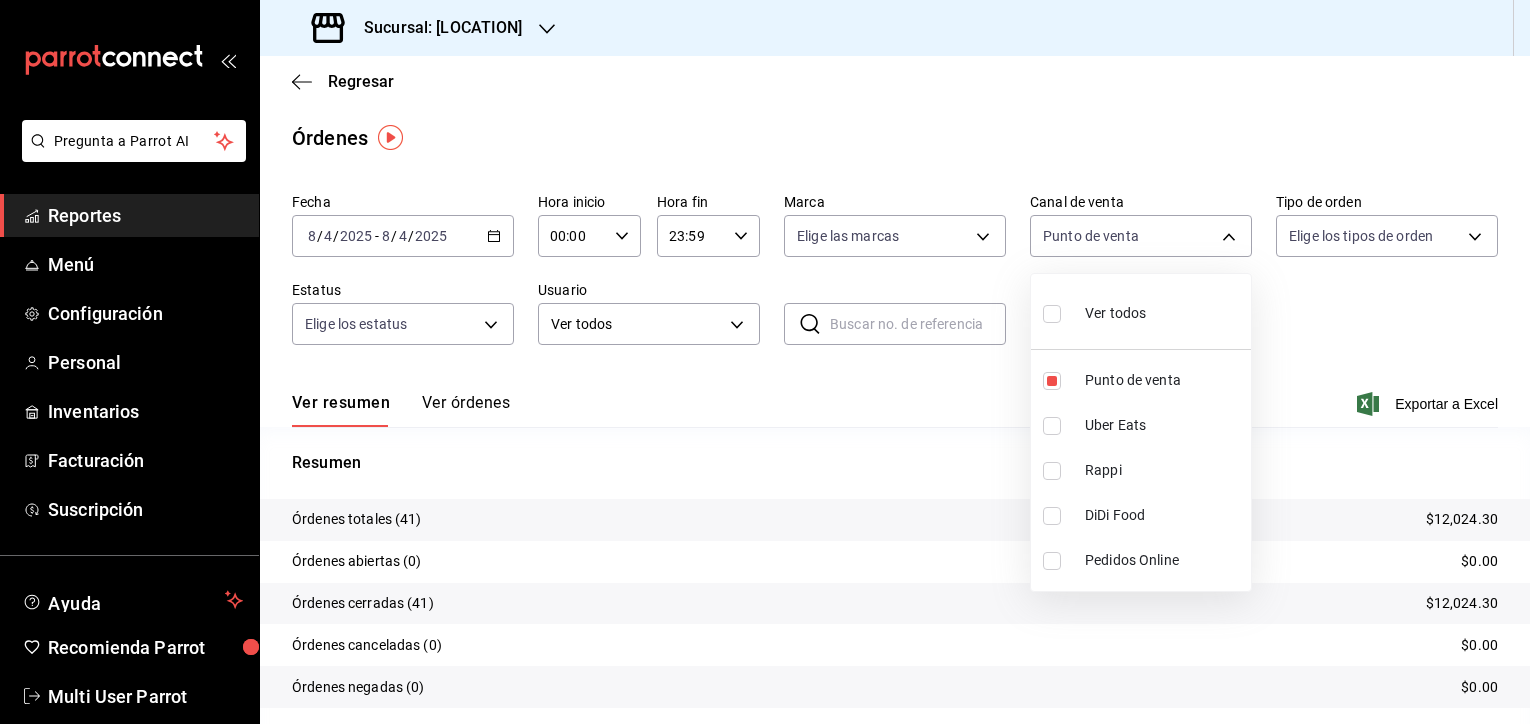 click at bounding box center [765, 362] 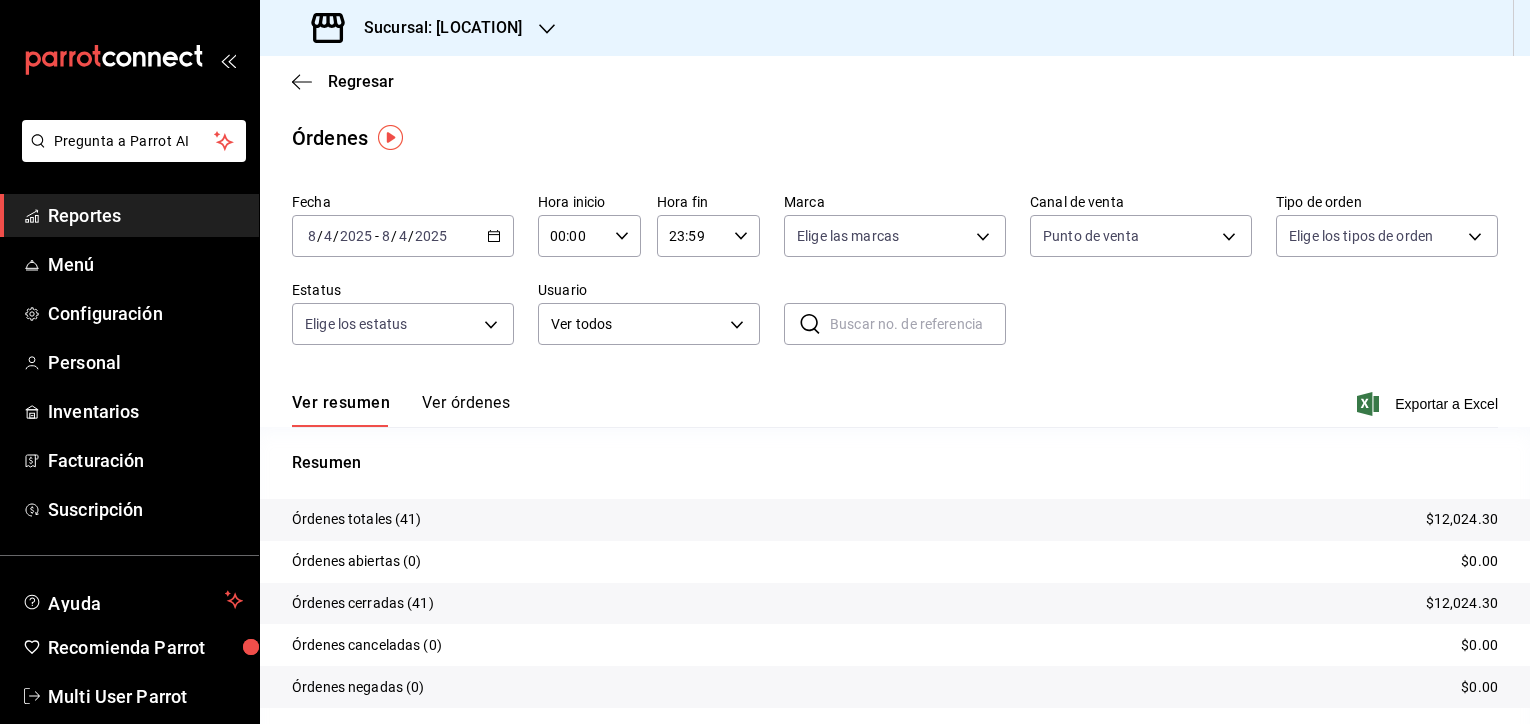 click on "Sucursal: [LOCATION]" at bounding box center [419, 28] 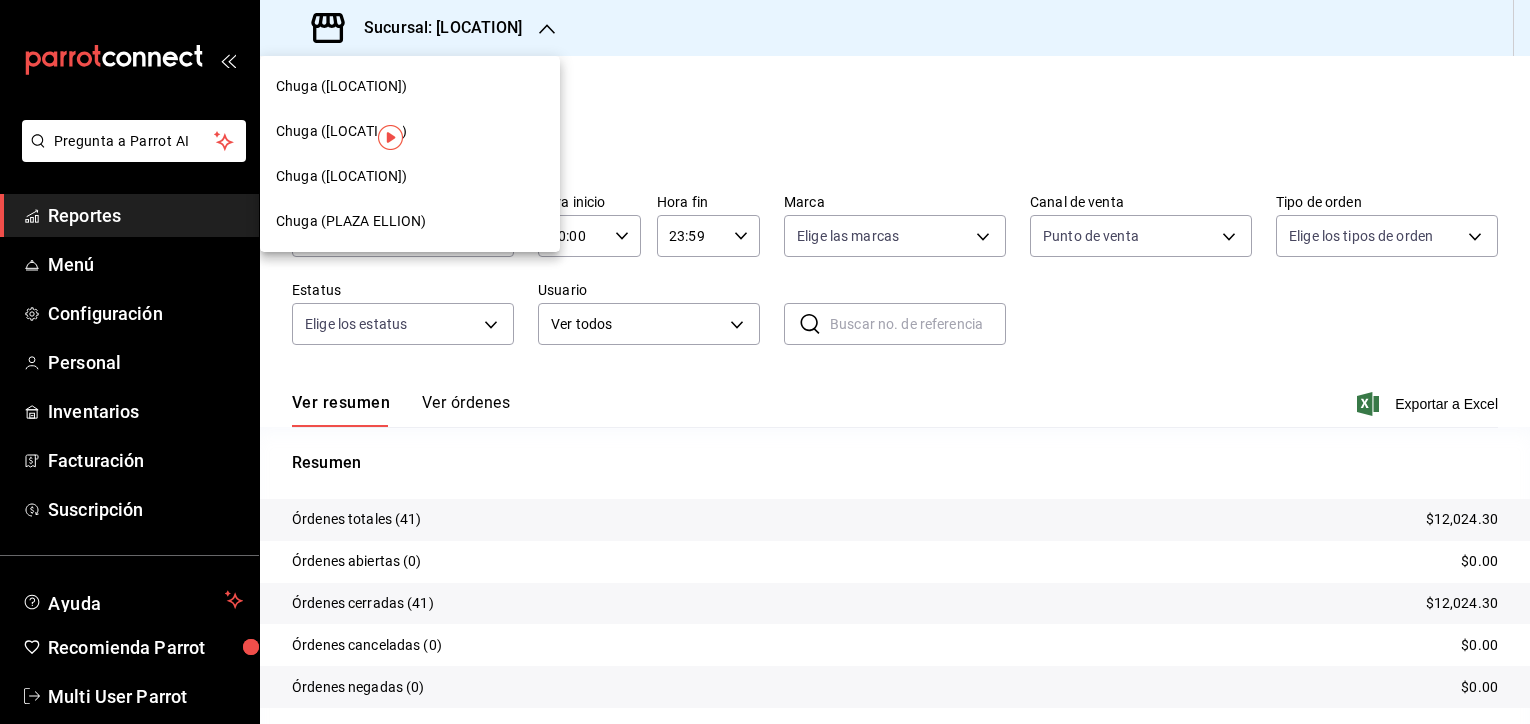 click on "Chuga ([LOCATION])" at bounding box center [341, 131] 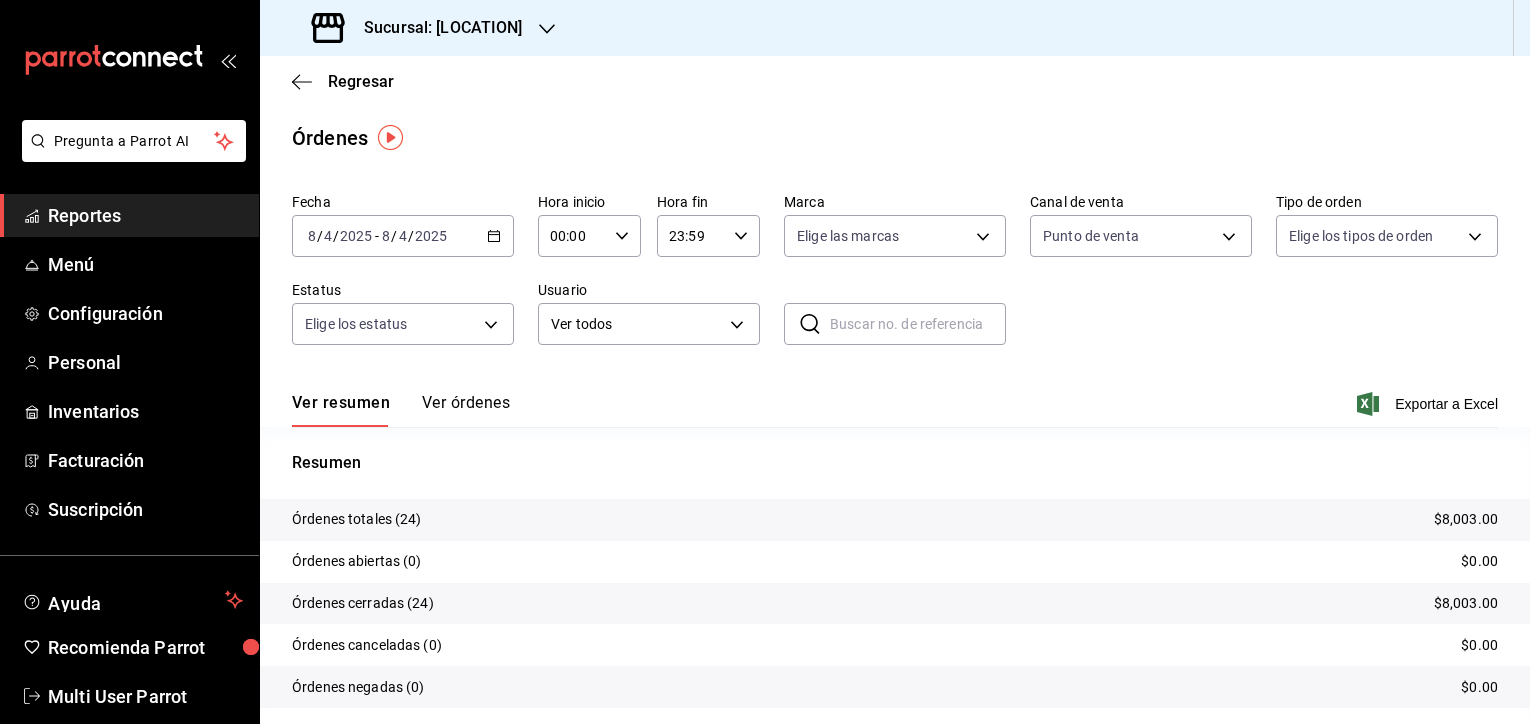 click on "$8,003.00" at bounding box center [1466, 519] 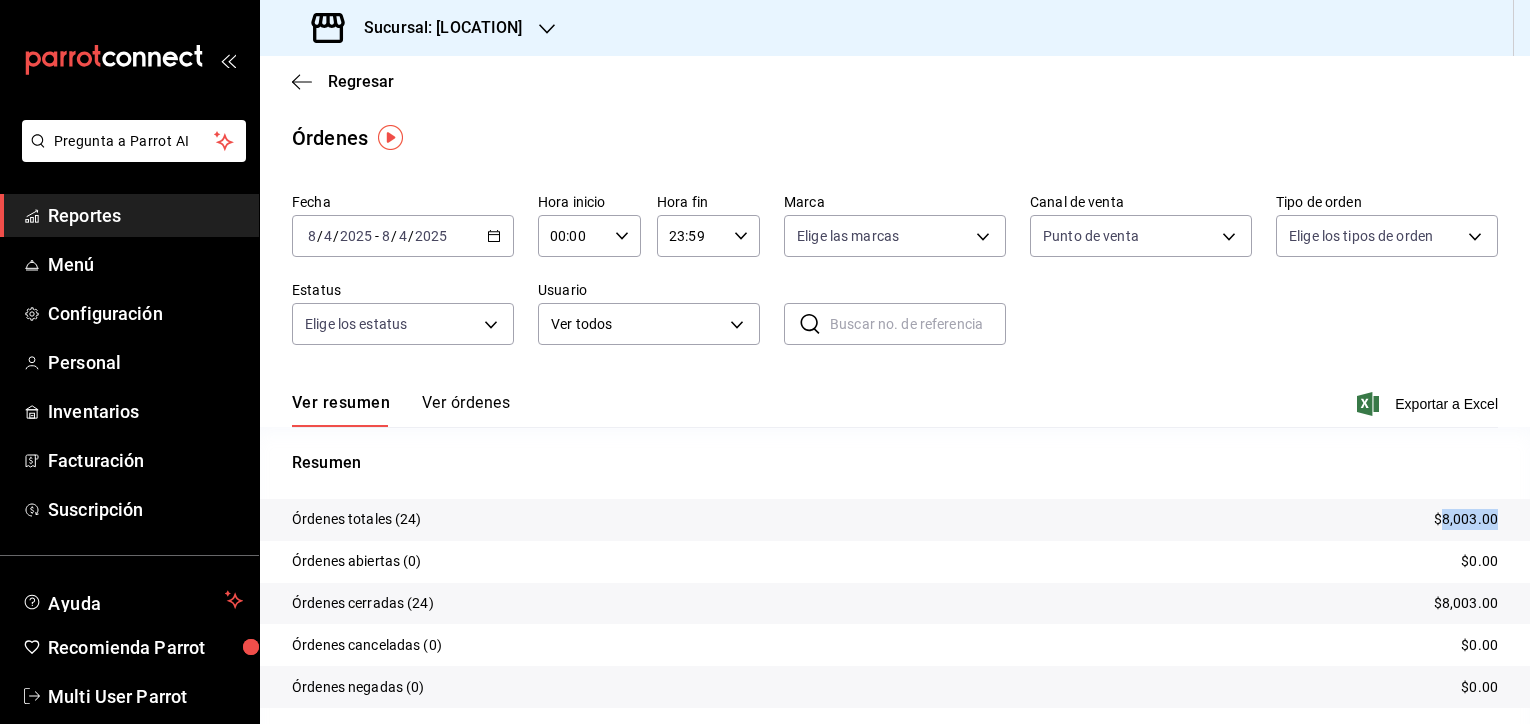 click on "$8,003.00" at bounding box center (1466, 519) 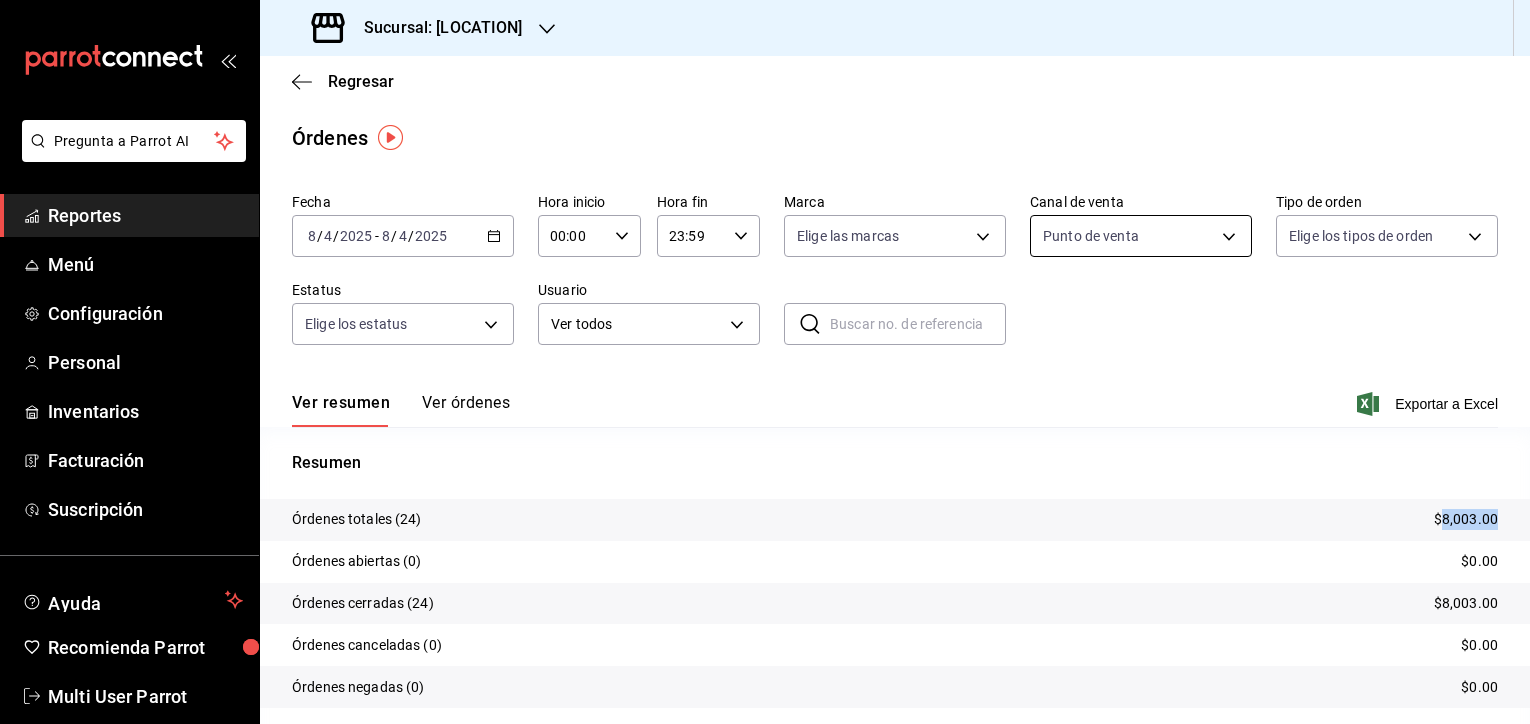 click on "Pregunta a Parrot AI Reportes   Menú   Configuración   Personal   Inventarios   Facturación   Suscripción   Ayuda Recomienda Parrot   Multi User Parrot   Sugerir nueva función   Sucursal: [LOCATION] Regresar Órdenes Fecha [DATE] [DATE] - [DATE] [DATE] Hora inicio [TIME] Hora inicio Hora fin [TIME] Hora fin Marca Elige las marcas Canal de venta Punto de venta PARROT Tipo de orden Elige los tipos de orden Estatus Elige los estatus Usuario Ver todos ALL ​ ​ Ver resumen Ver órdenes Exportar a Excel Resumen Órdenes totales ([NUMBER]) [PRICE] Órdenes abiertas (0) [PRICE] Órdenes cerradas ([NUMBER]) [PRICE] Órdenes canceladas (0) [PRICE] Órdenes negadas (0) [PRICE] ¿Quieres ver el consumo promedio por orden y comensal? Ve al reporte de Ticket promedio GANA 1 MES GRATIS EN TU SUSCRIPCIÓN AQUÍ Ver video tutorial Ir a video Pregunta a Parrot AI Reportes   Menú   Configuración   Personal   Inventarios   Facturación   Suscripción   Ayuda Recomienda Parrot   Multi User Parrot" at bounding box center [765, 362] 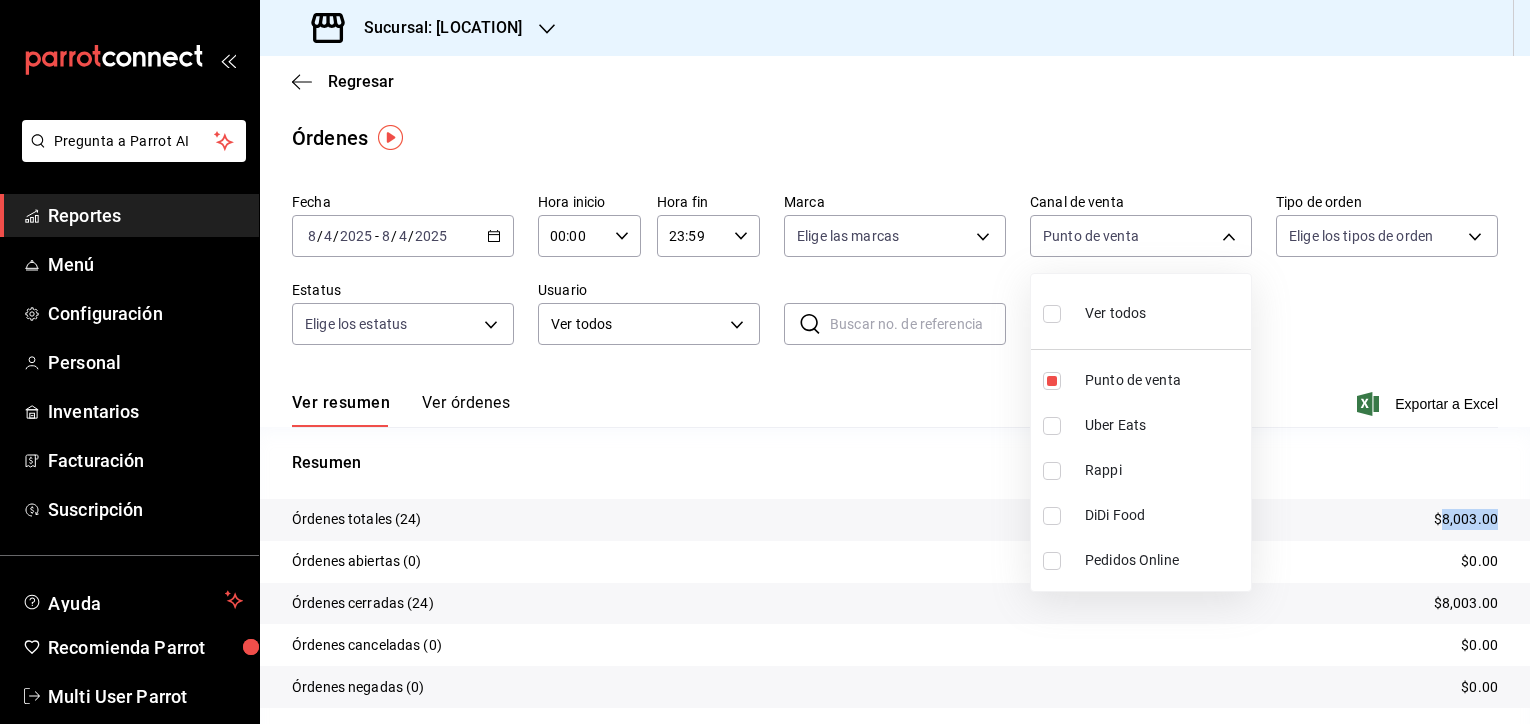 click on "Uber Eats" at bounding box center (1164, 425) 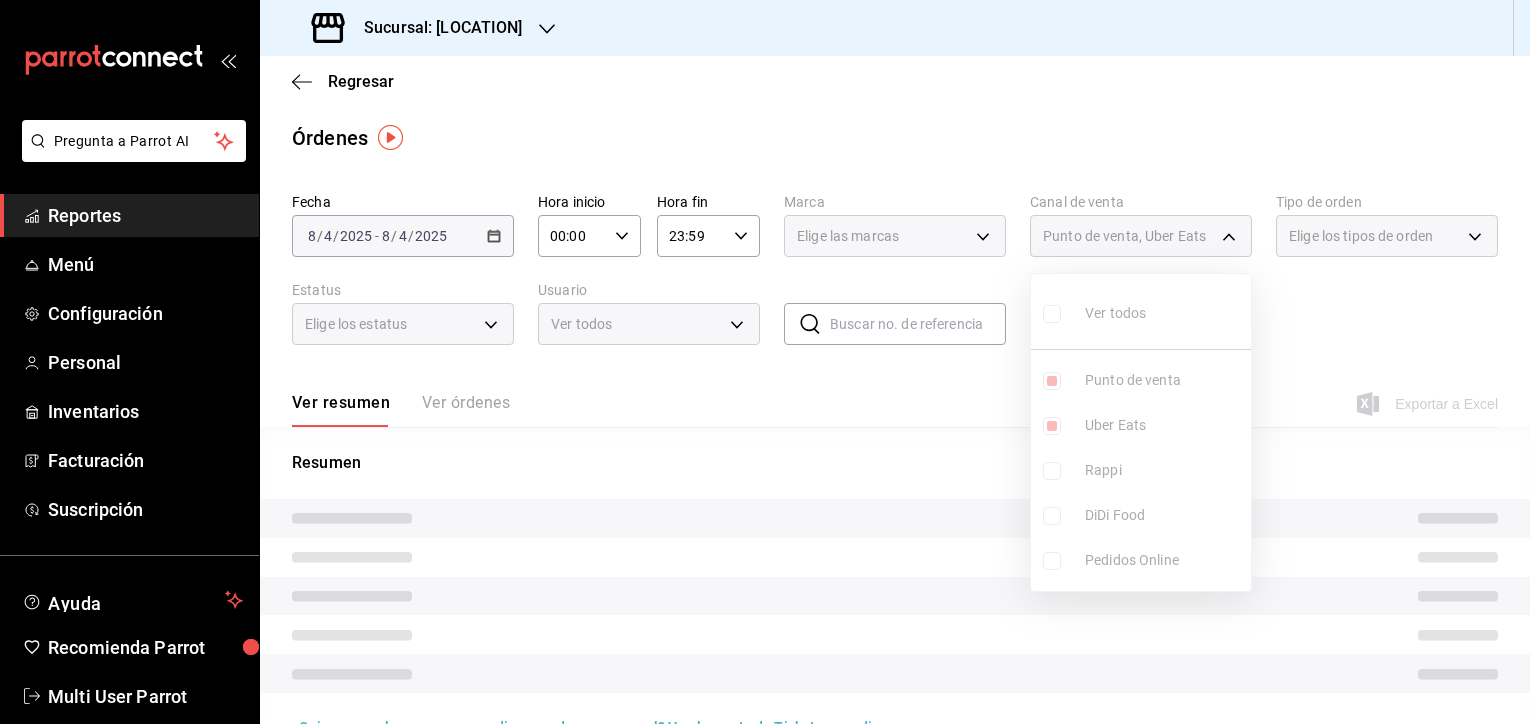 click on "Ver todos Punto de venta Uber Eats Rappi DiDi Food Pedidos Online" at bounding box center [1141, 432] 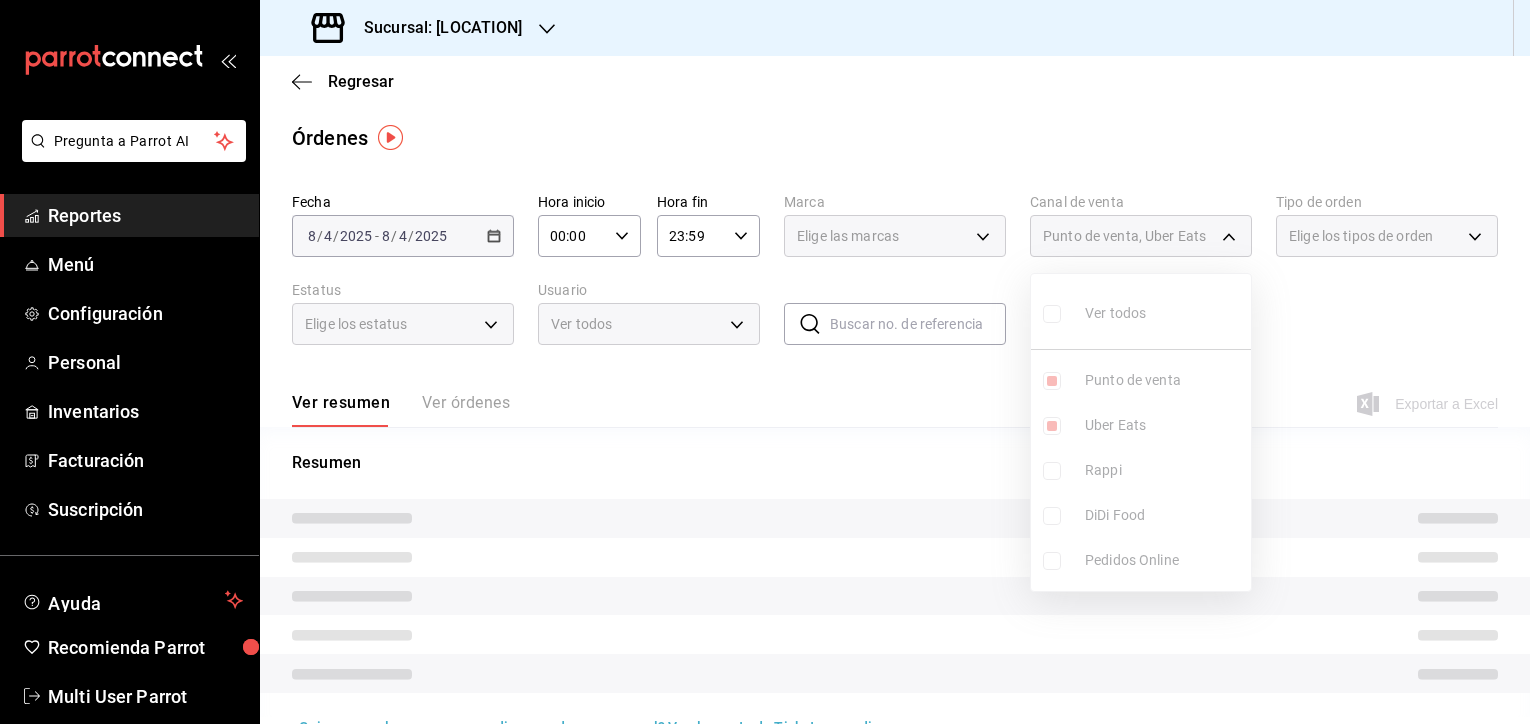 click on "Punto de venta" at bounding box center (1164, 380) 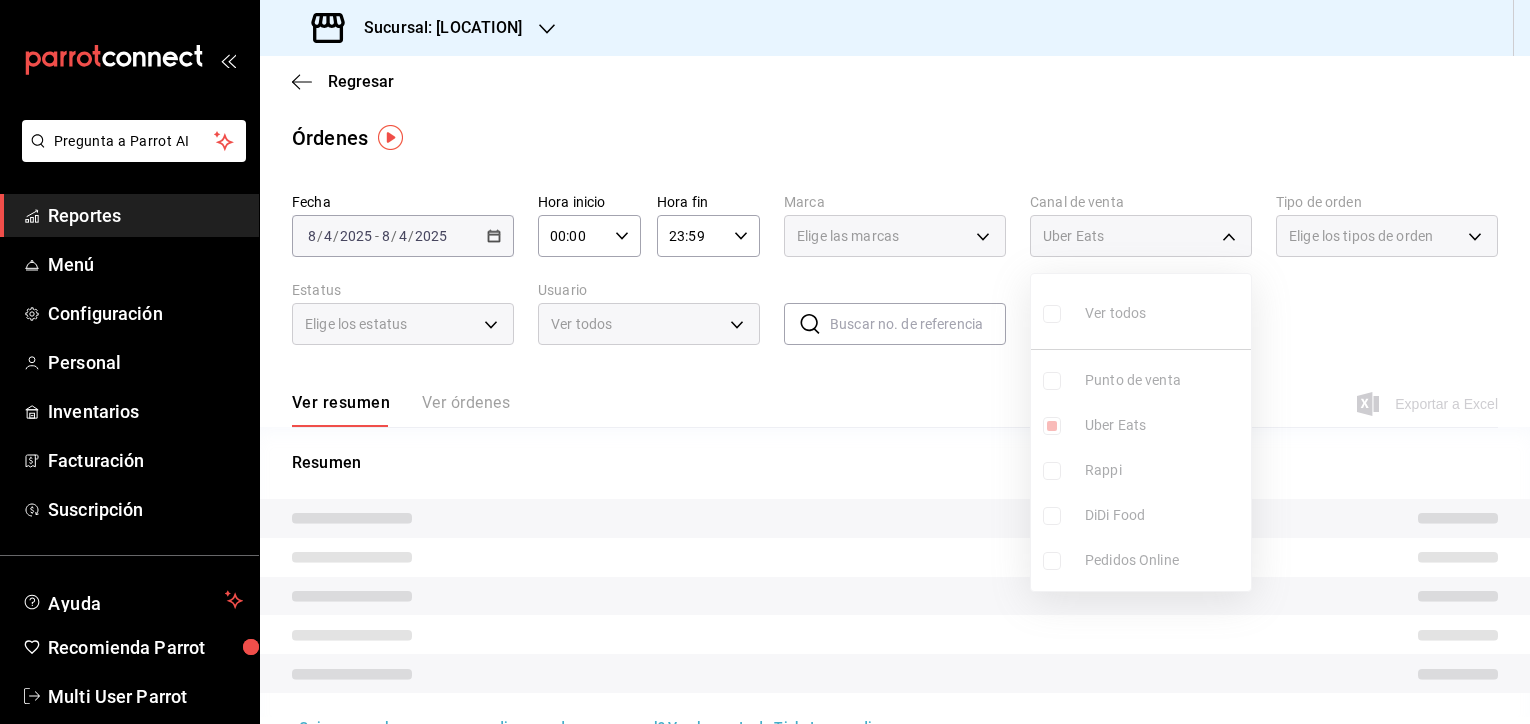 type on "UBER_EATS" 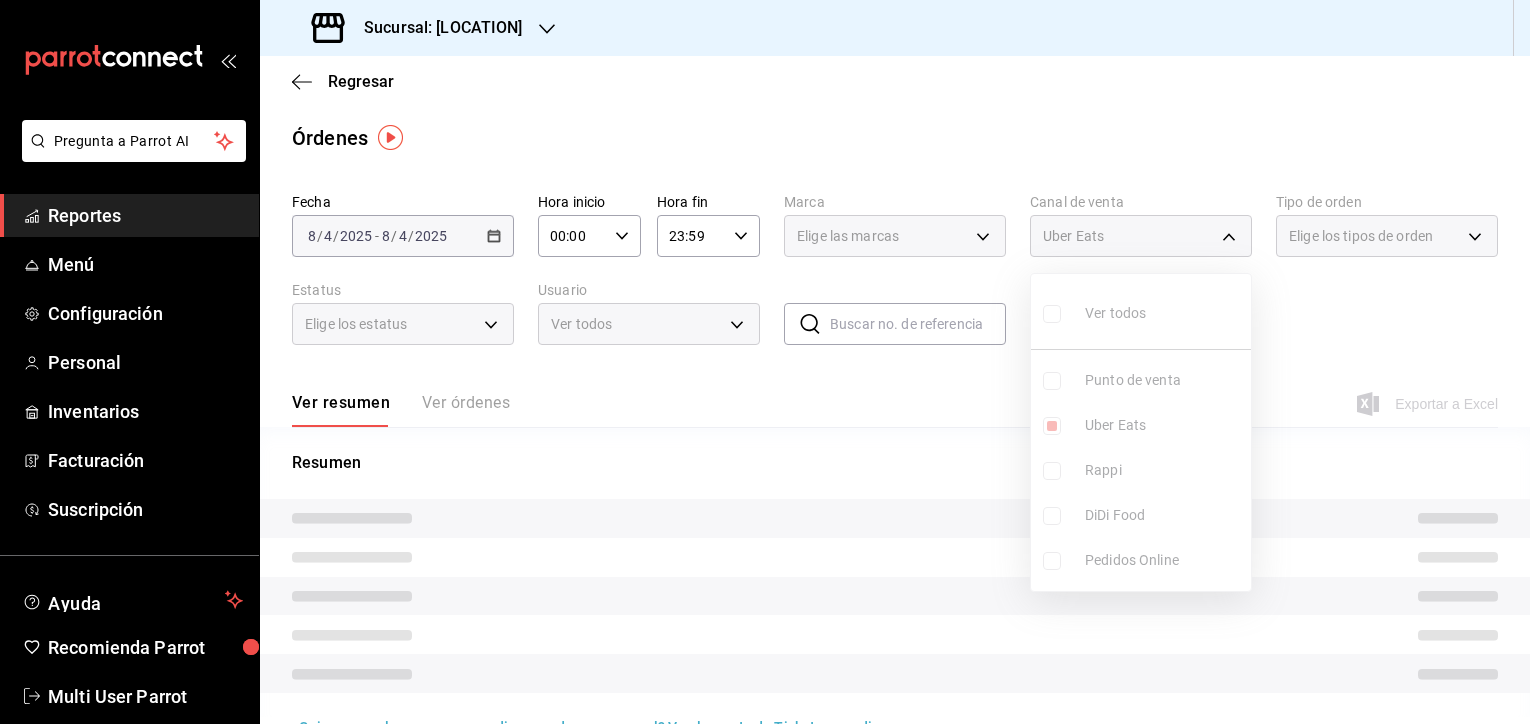click at bounding box center (765, 362) 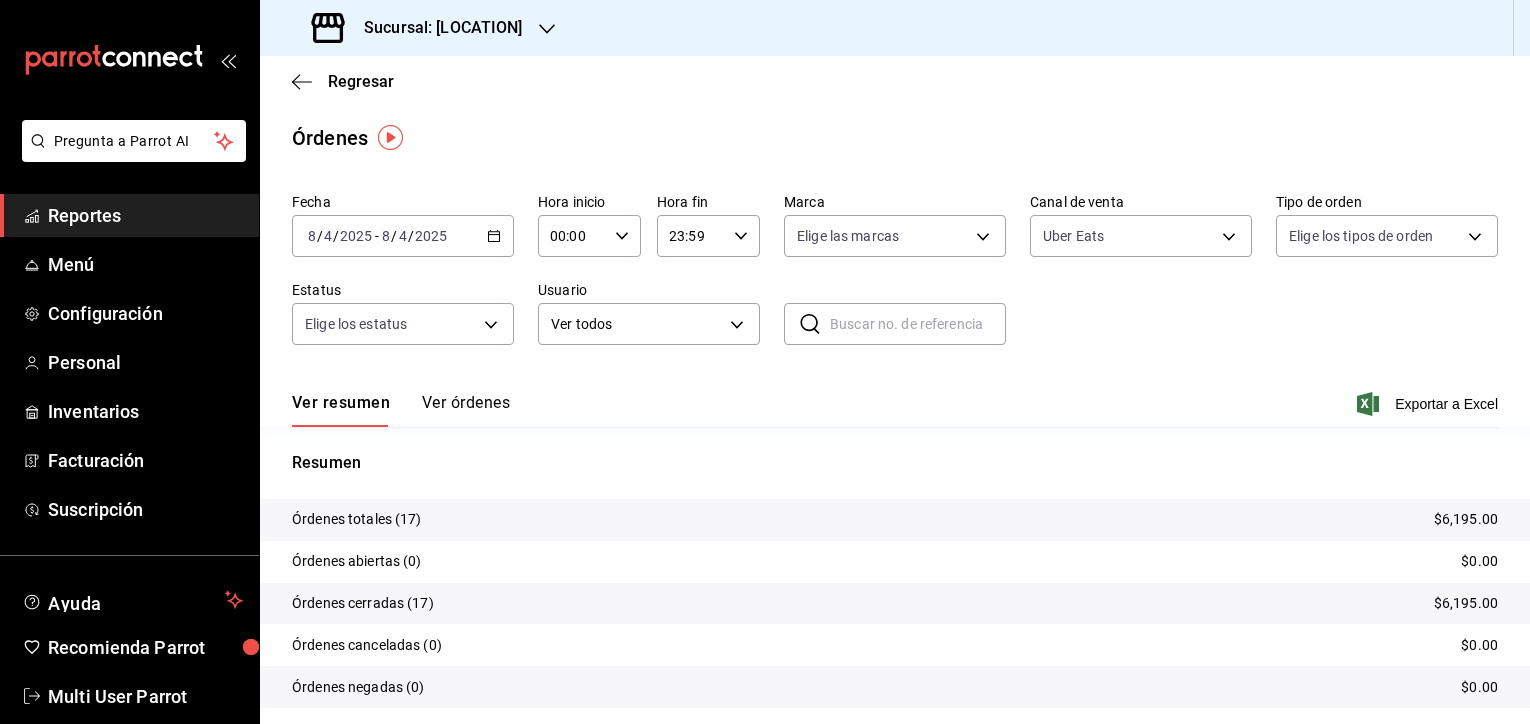 click on "$6,195.00" at bounding box center (1466, 519) 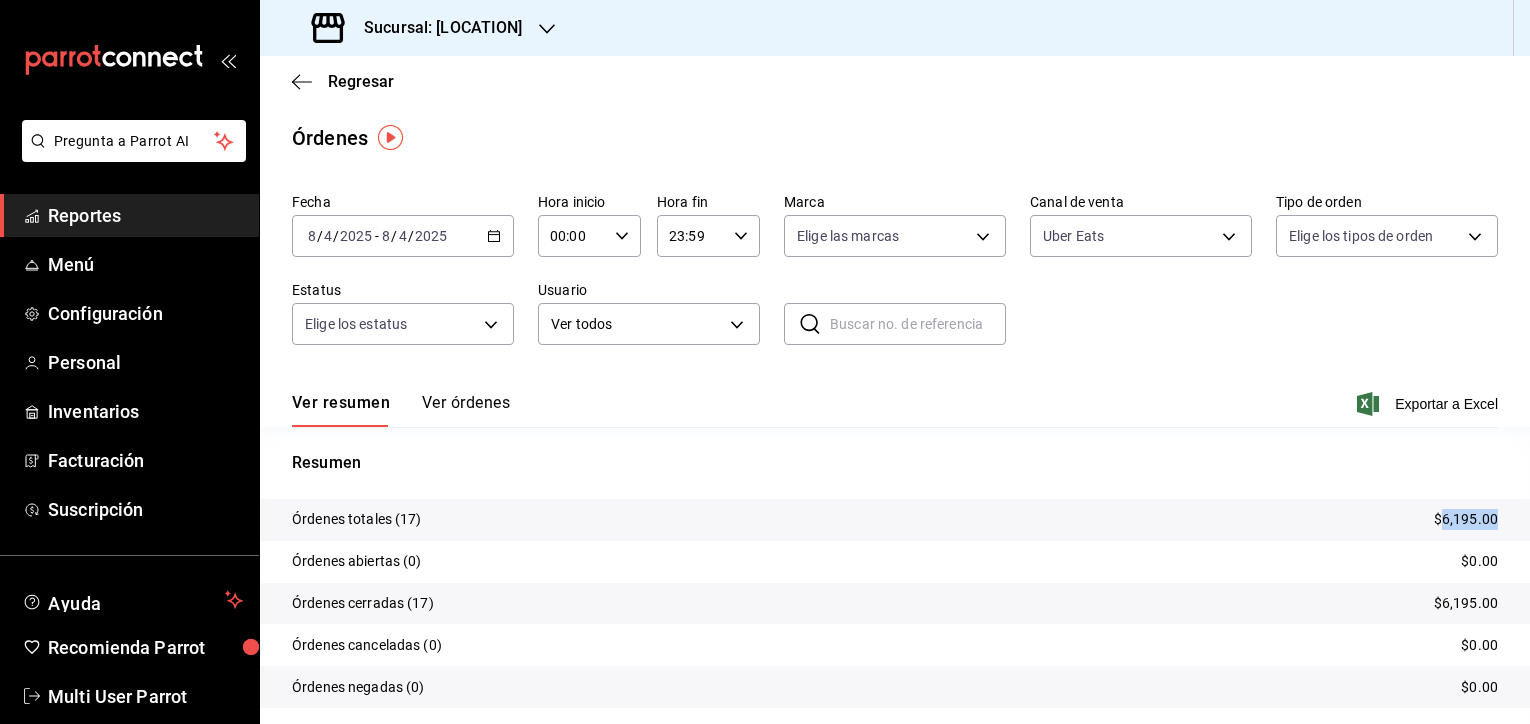 click on "$6,195.00" at bounding box center [1466, 519] 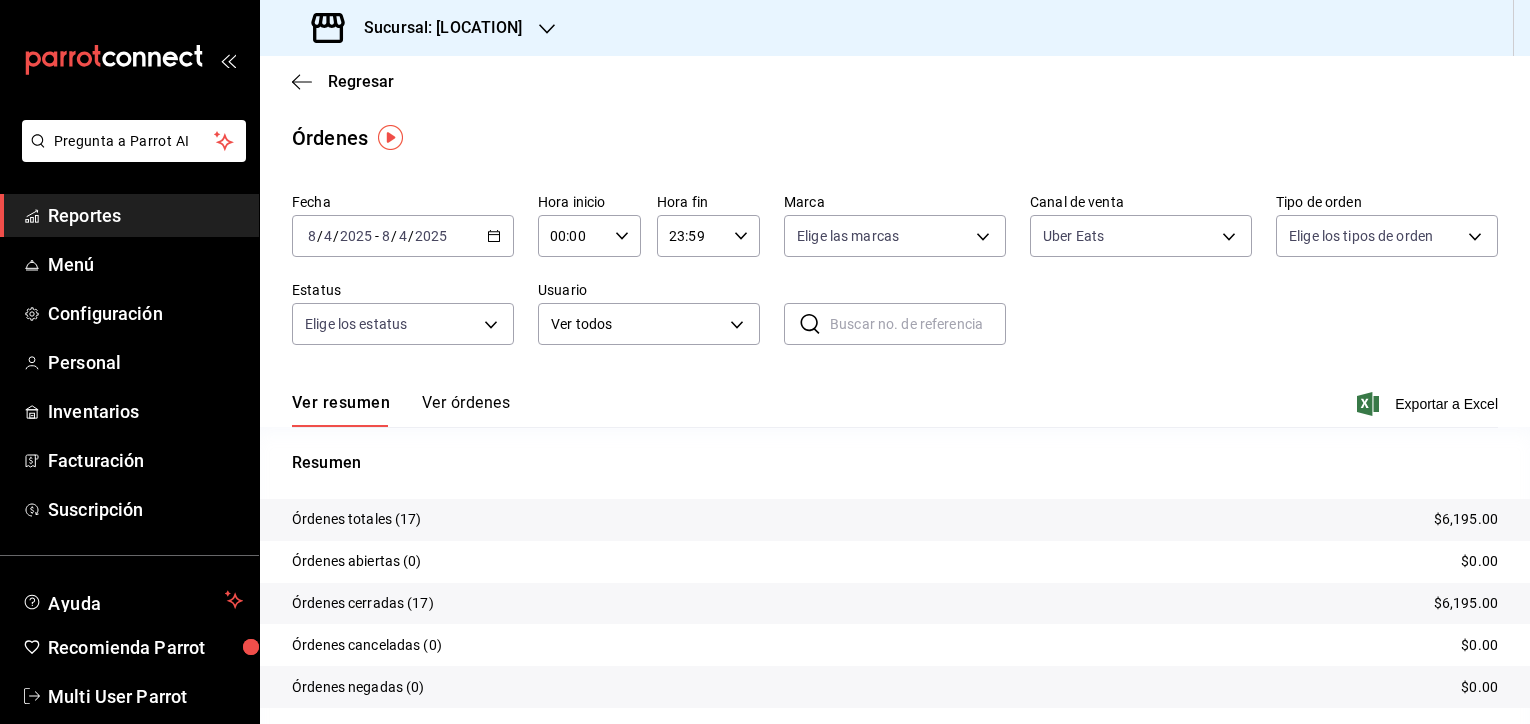 click on "Uber Eats UBER_EATS" at bounding box center (1141, 232) 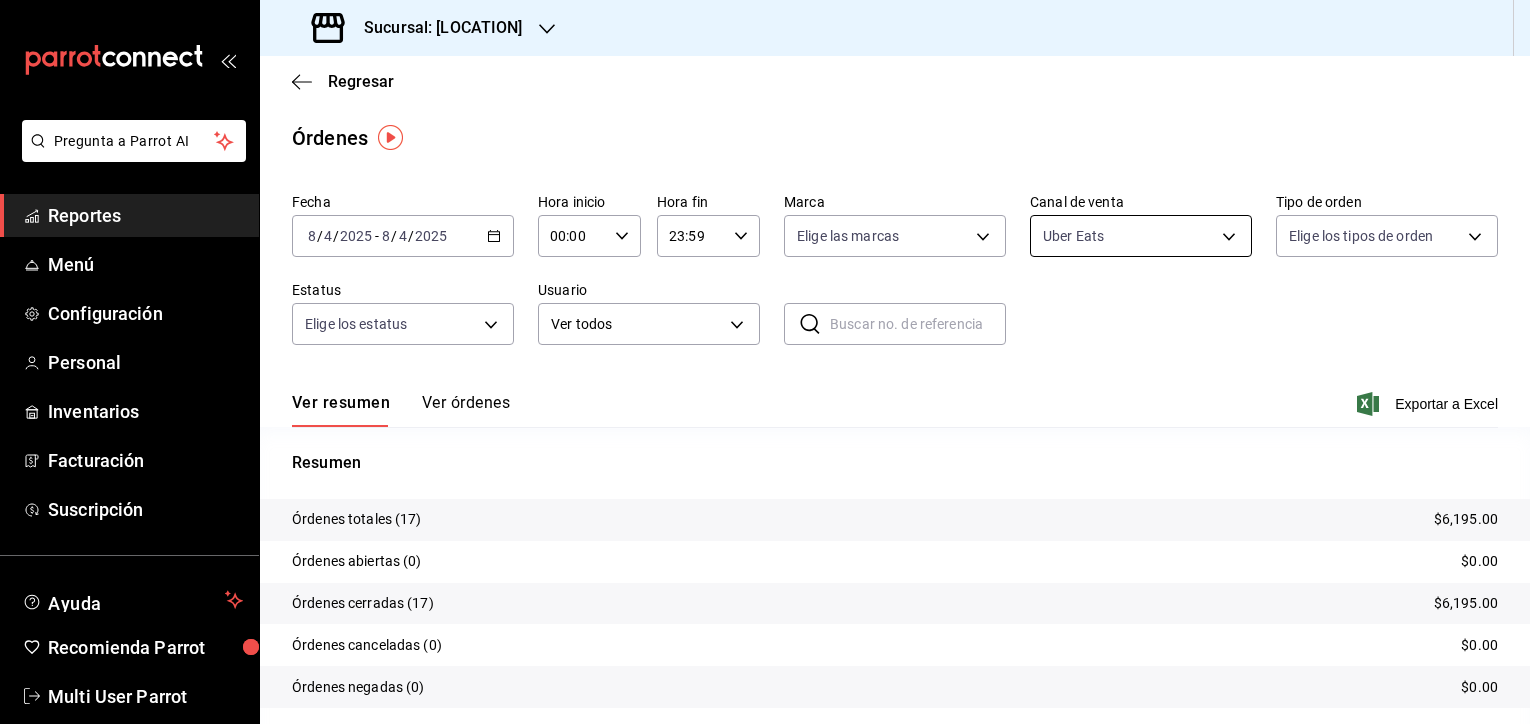 click on "Pregunta a Parrot AI Reportes   Menú   Configuración   Personal   Inventarios   Facturación   Suscripción   Ayuda Recomienda Parrot   Multi User Parrot   Sugerir nueva función   Sucursal: [LOCATION] Regresar Órdenes Fecha [DATE] [DATE] - [DATE] [DATE] Hora inicio [TIME] Hora inicio Hora fin [TIME] Hora fin Marca Elige las marcas Canal de venta Uber Eats UBER_EATS Tipo de orden Elige los tipos de orden Estatus Elige los estatus Usuario Ver todos ALL ​ ​ Ver resumen Ver órdenes Exportar a Excel Resumen Órdenes totales ([NUMBER]) [PRICE] Órdenes abiertas (0) [PRICE] Órdenes cerradas ([NUMBER]) [PRICE] Órdenes canceladas (0) [PRICE] Órdenes negadas (0) [PRICE] ¿Quieres ver el consumo promedio por orden y comensal? Ve al reporte de Ticket promedio GANA 1 MES GRATIS EN TU SUSCRIPCIÓN AQUÍ Ver video tutorial Ir a video Pregunta a Parrot AI Reportes   Menú   Configuración   Personal   Inventarios   Facturación   Suscripción   Ayuda Recomienda Parrot   Multi User Parrot" at bounding box center (765, 362) 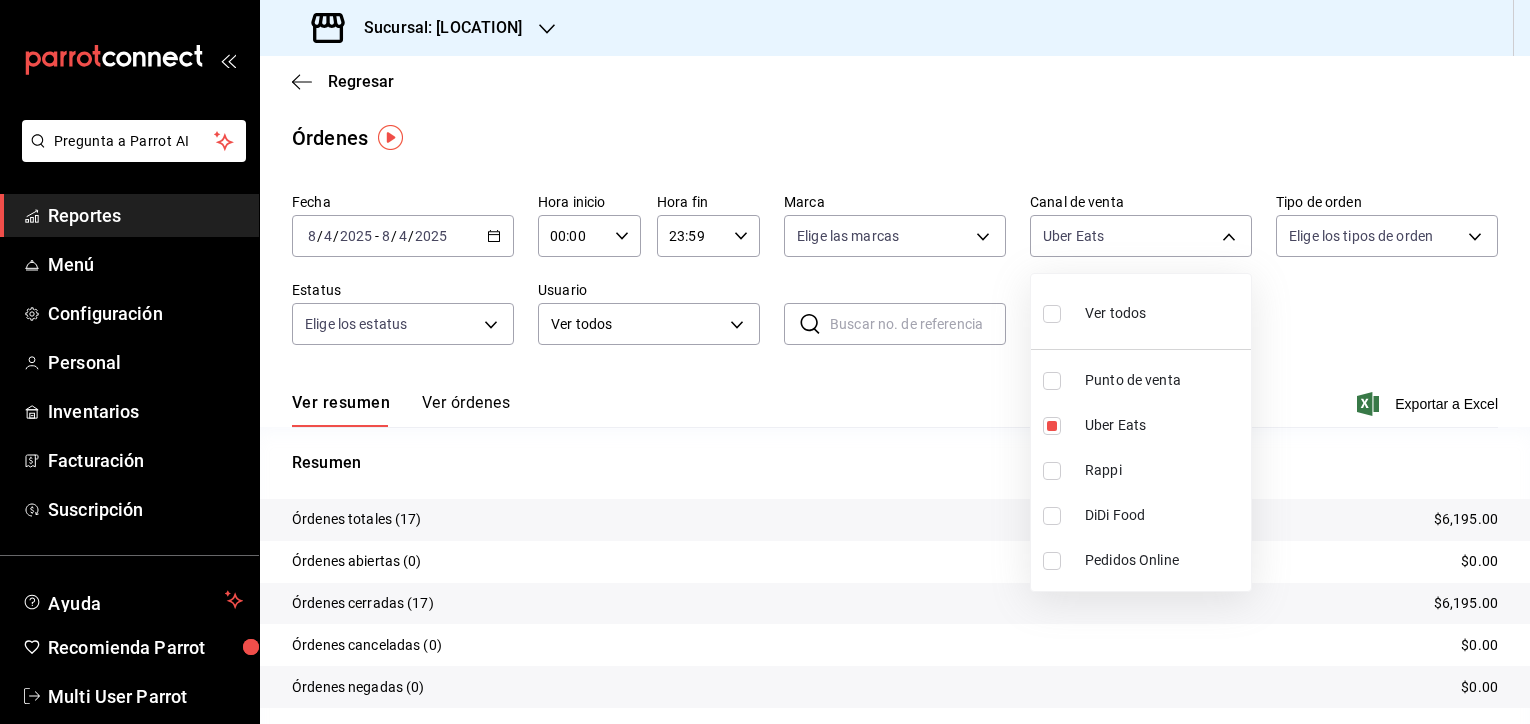click on "Rappi" at bounding box center (1164, 470) 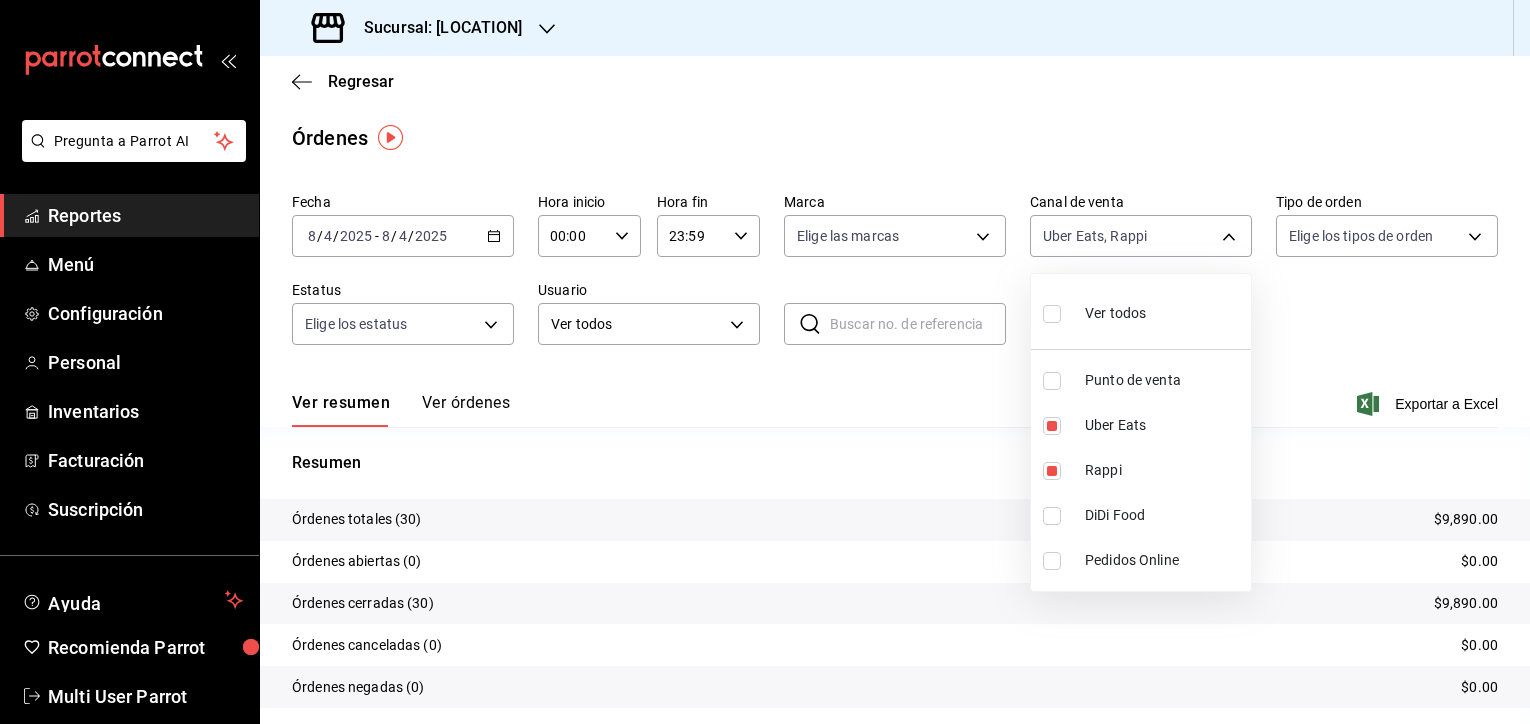 click on "Uber Eats" at bounding box center [1164, 425] 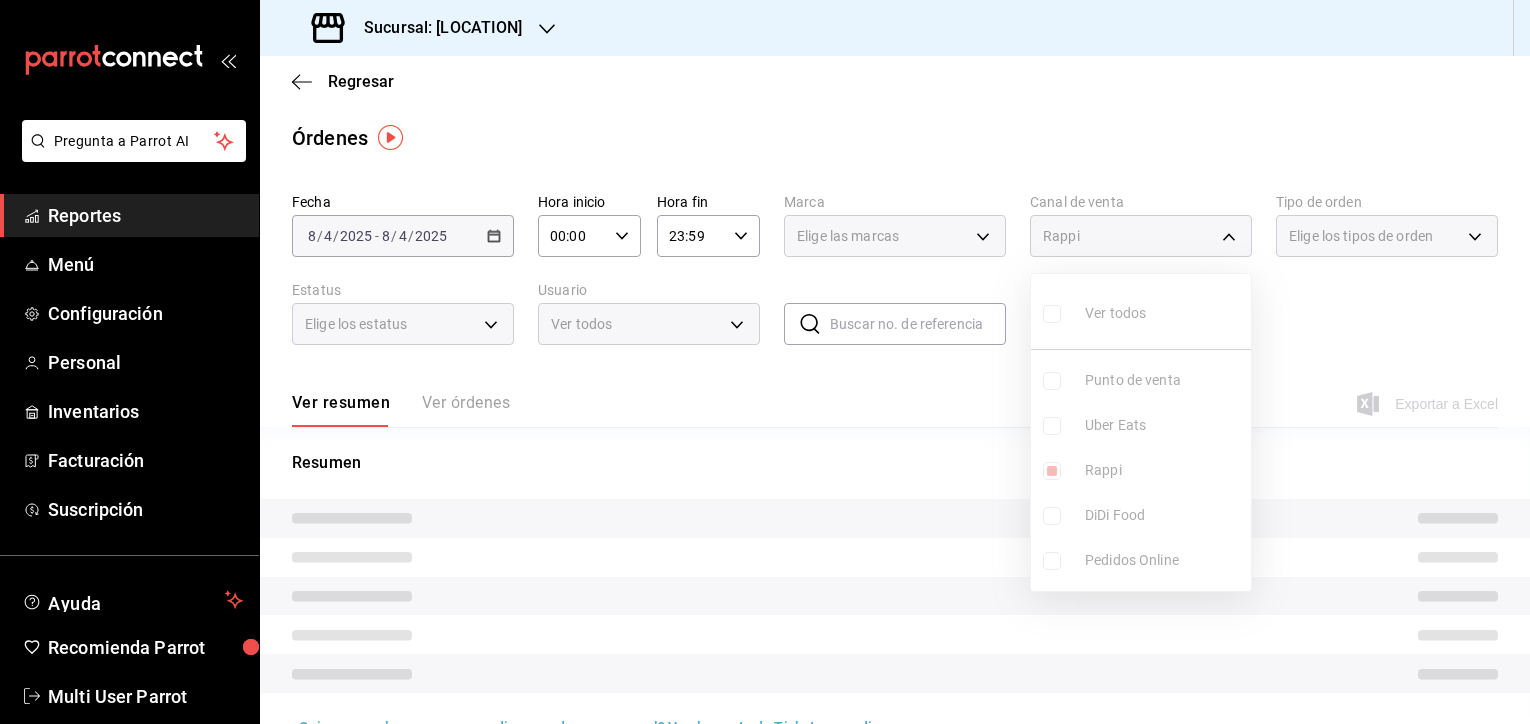 click at bounding box center [765, 362] 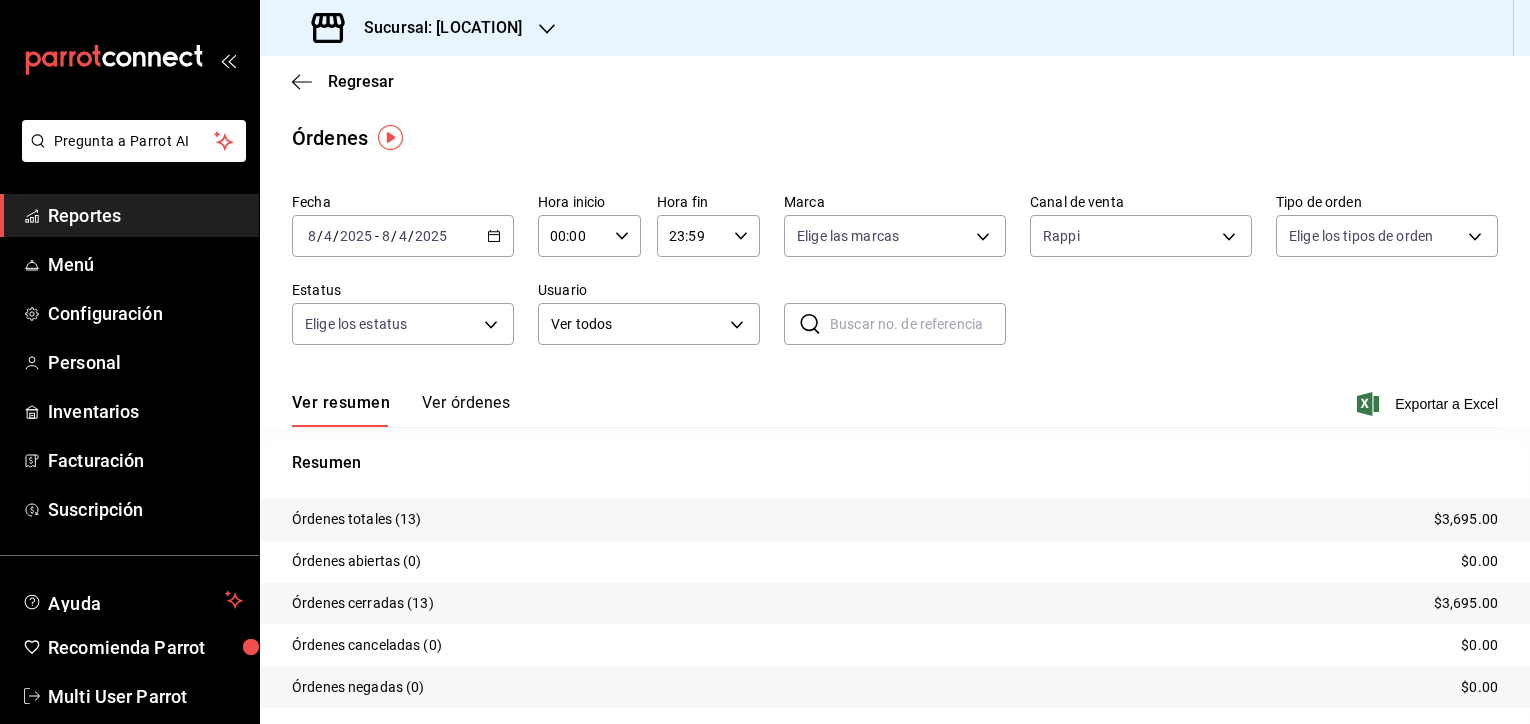 click on "$3,695.00" at bounding box center [1466, 519] 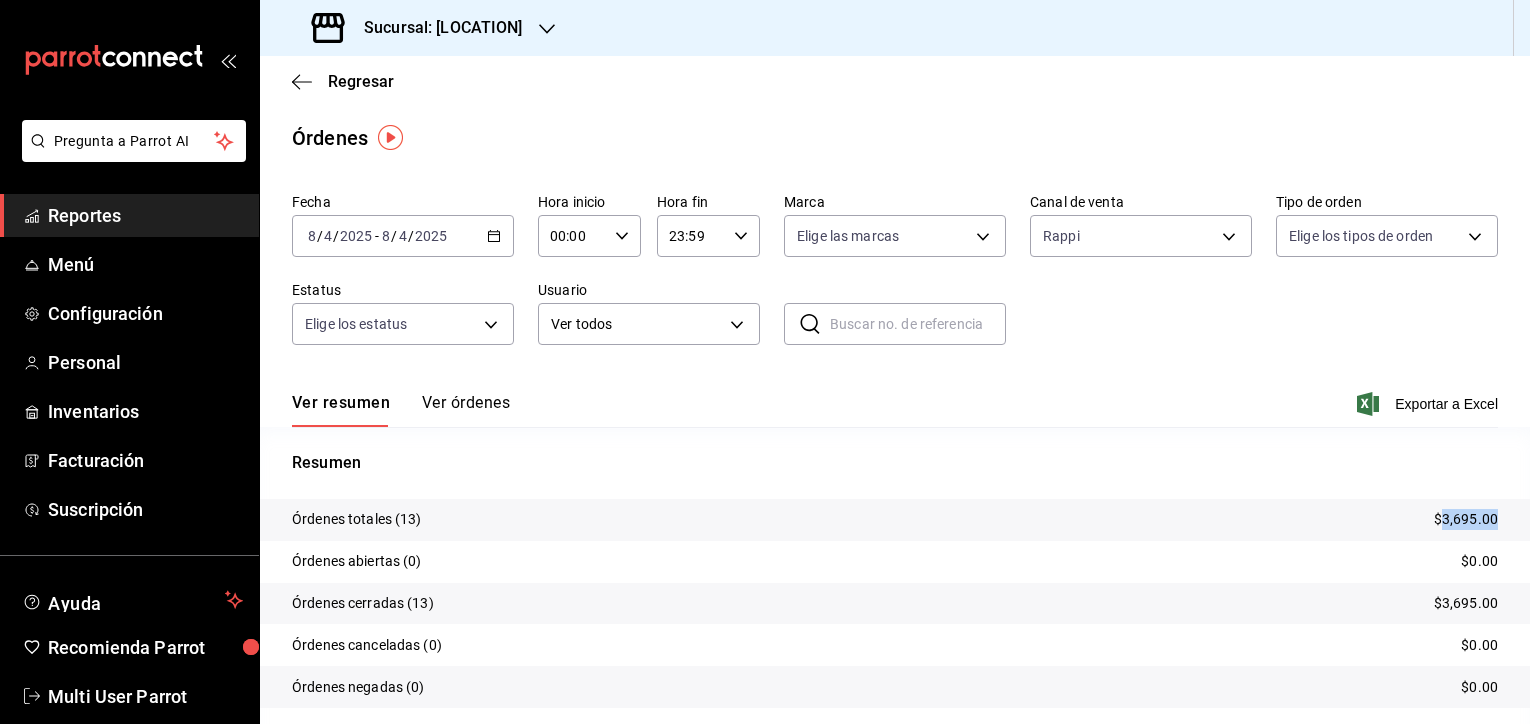 click on "$3,695.00" at bounding box center (1466, 519) 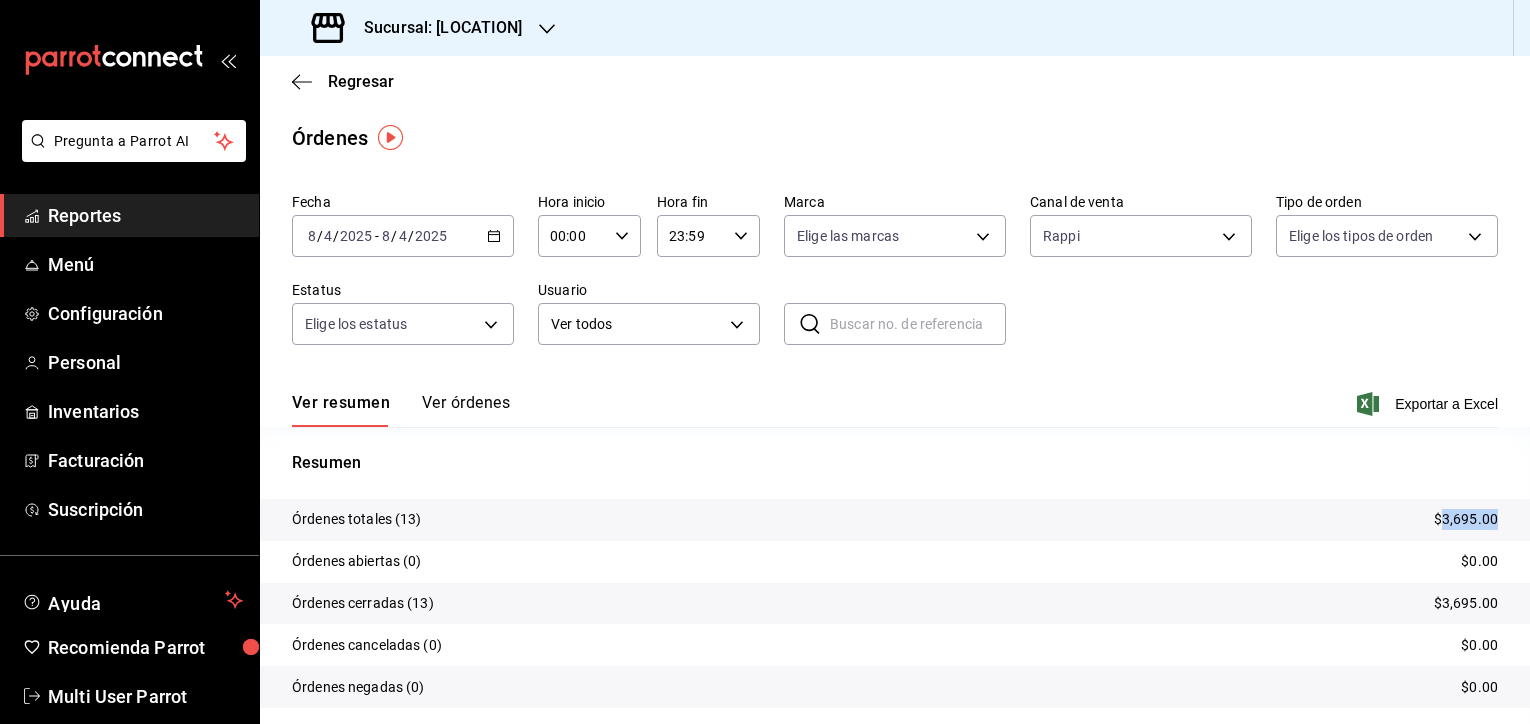 copy on "3,695.00" 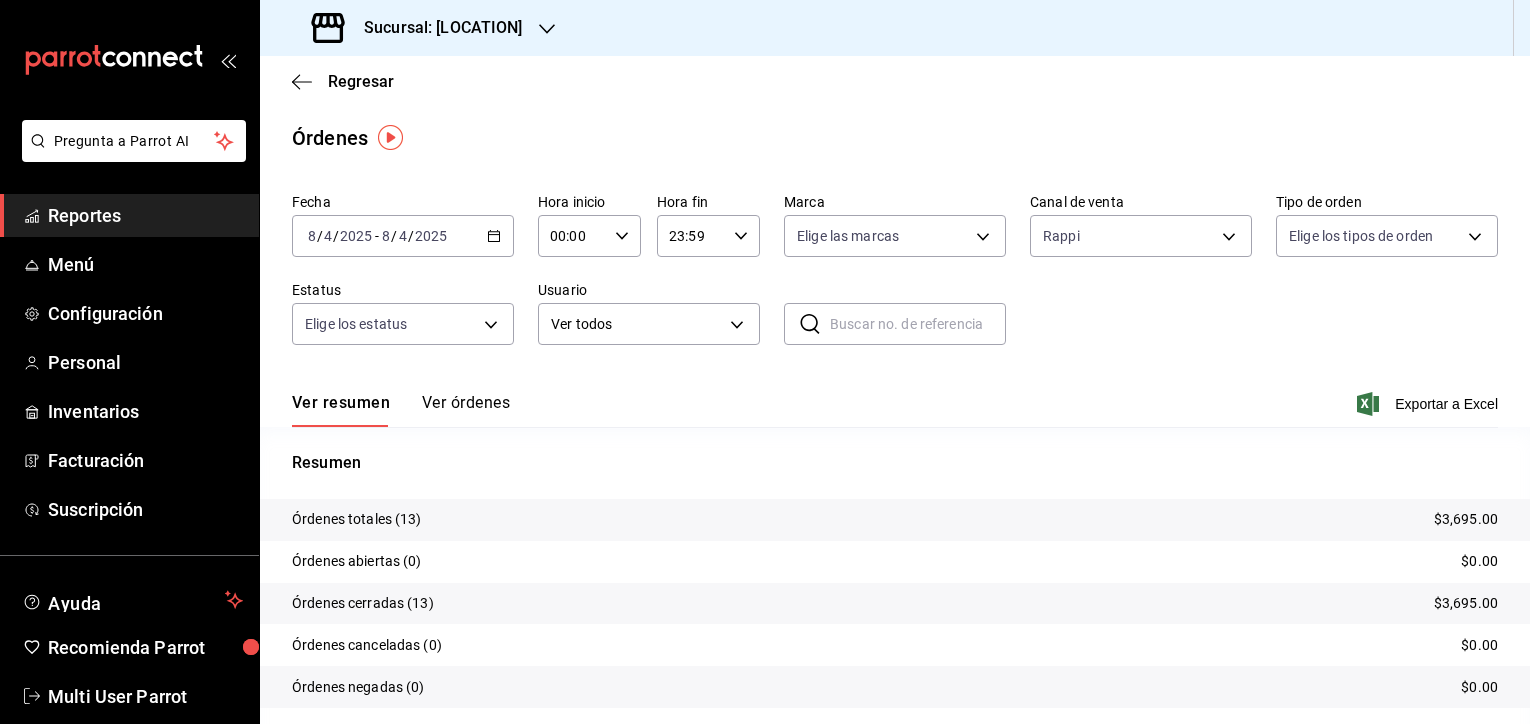 click on "Sucursal: [LOCATION]" at bounding box center [419, 28] 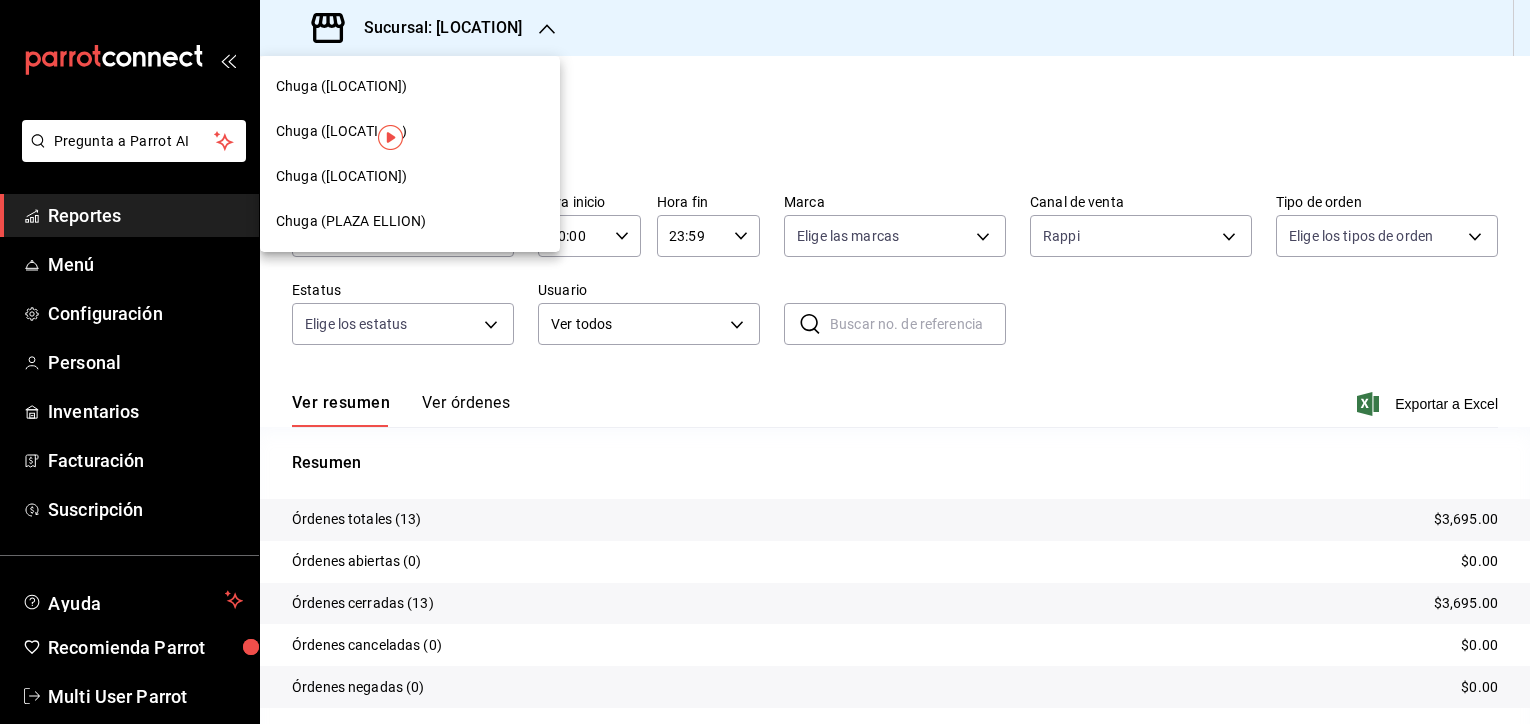 click on "Chuga ([LOCATION])" at bounding box center (410, 86) 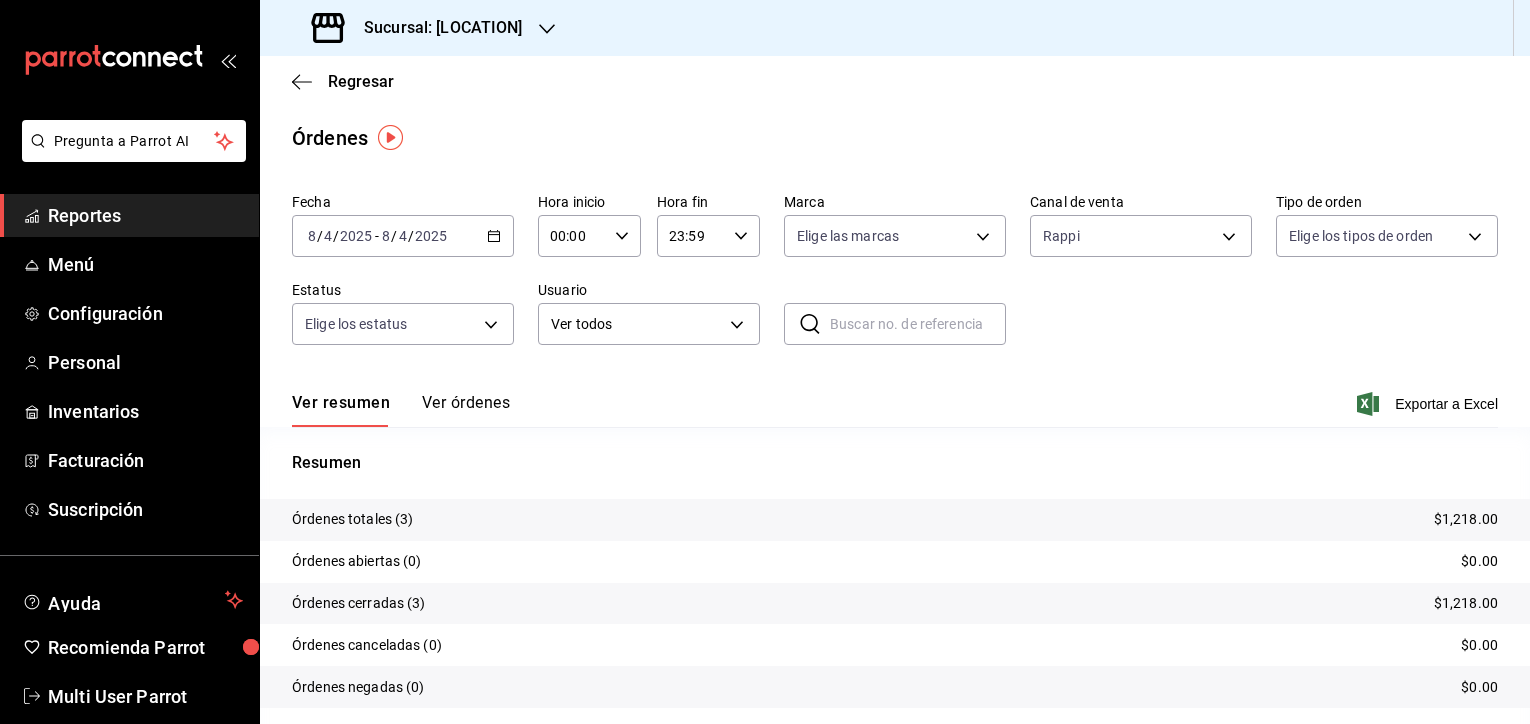 click on "$1,218.00" at bounding box center [1466, 519] 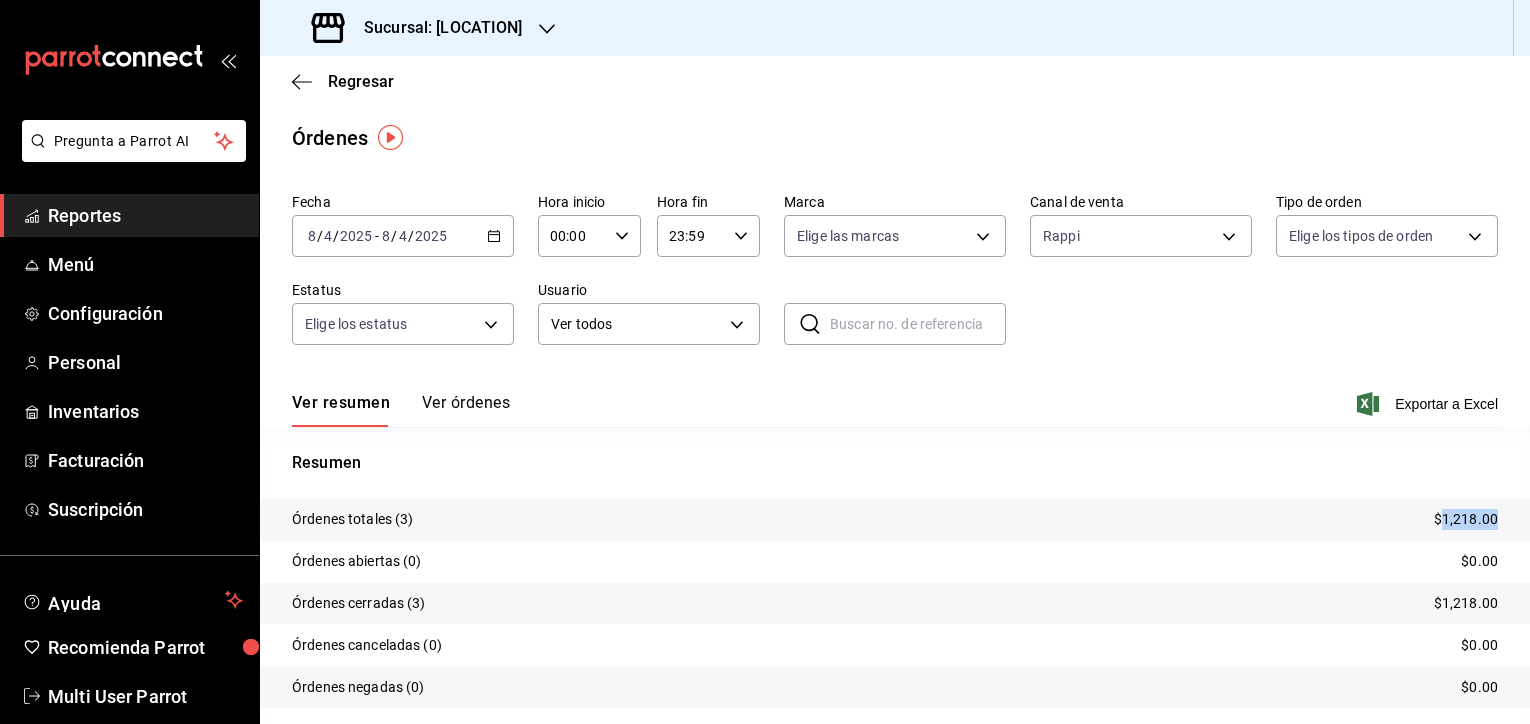 click on "$1,218.00" at bounding box center [1466, 519] 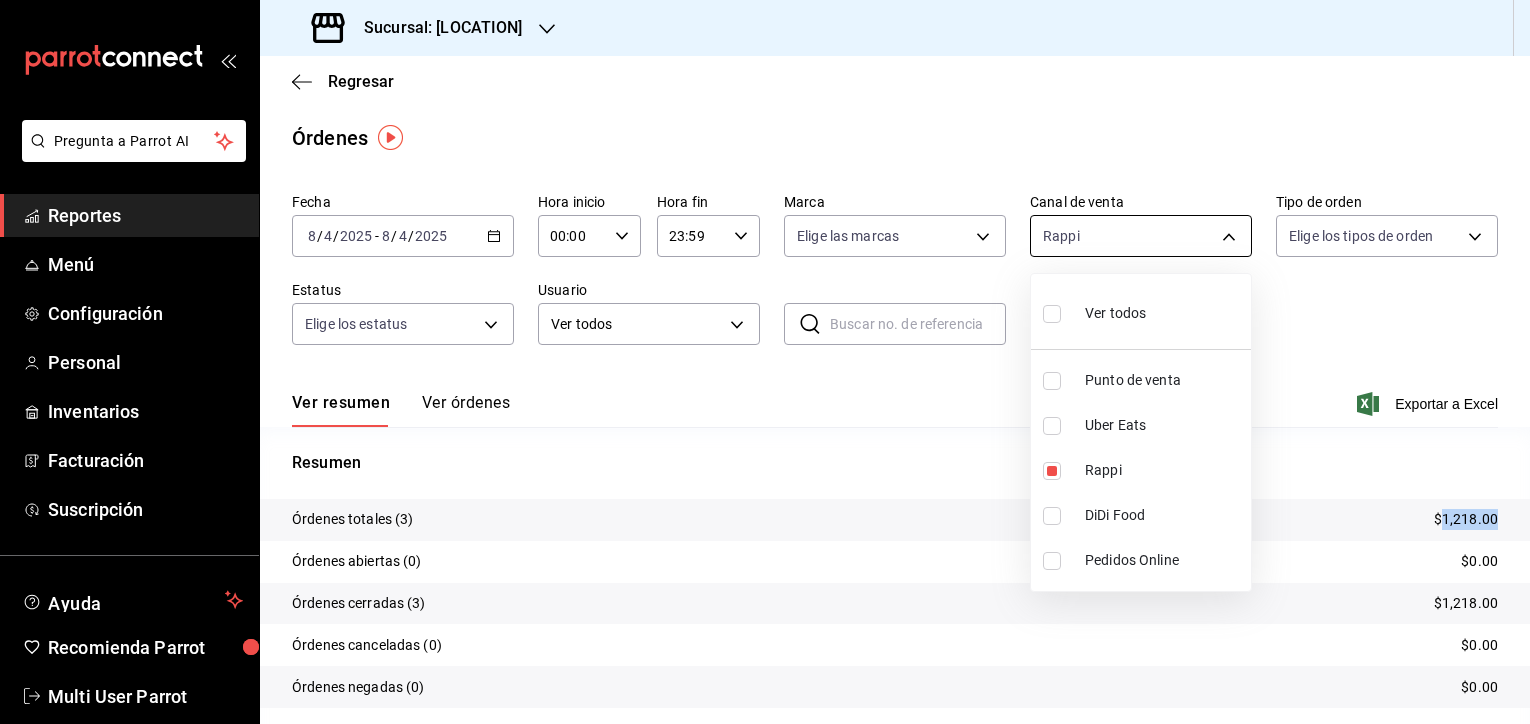 click on "Pregunta a Parrot AI Reportes   Menú   Configuración   Personal   Inventarios   Facturación   Suscripción   Ayuda Recomienda Parrot   Multi User Parrot   Sugerir nueva función   Sucursal: [LOCATION] Regresar Órdenes Fecha [DATE] [DATE] - [DATE] [DATE] Hora inicio [TIME] Hora inicio Hora fin [TIME] Hora fin Marca Elige las marcas Canal de venta Rappi RAPPI Tipo de orden Elige los tipos de orden Estatus Elige los estatus Usuario Ver todos ALL ​ ​ Ver resumen Ver órdenes Exportar a Excel Resumen Órdenes totales ([NUMBER]) [PRICE] Órdenes abiertas (0) [PRICE] Órdenes cerradas ([NUMBER]) [PRICE] Órdenes canceladas (0) [PRICE] Órdenes negadas (0) [PRICE] ¿Quieres ver el consumo promedio por orden y comensal? Ve al reporte de Ticket promedio GANA 1 MES GRATIS EN TU SUSCRIPCIÓN AQUÍ Ver video tutorial Ir a video Pregunta a Parrot AI Reportes   Menú   Configuración   Personal   Inventarios   Facturación   Suscripción   Ayuda Recomienda Parrot   Multi User Parrot     ([PHONE])" at bounding box center (765, 362) 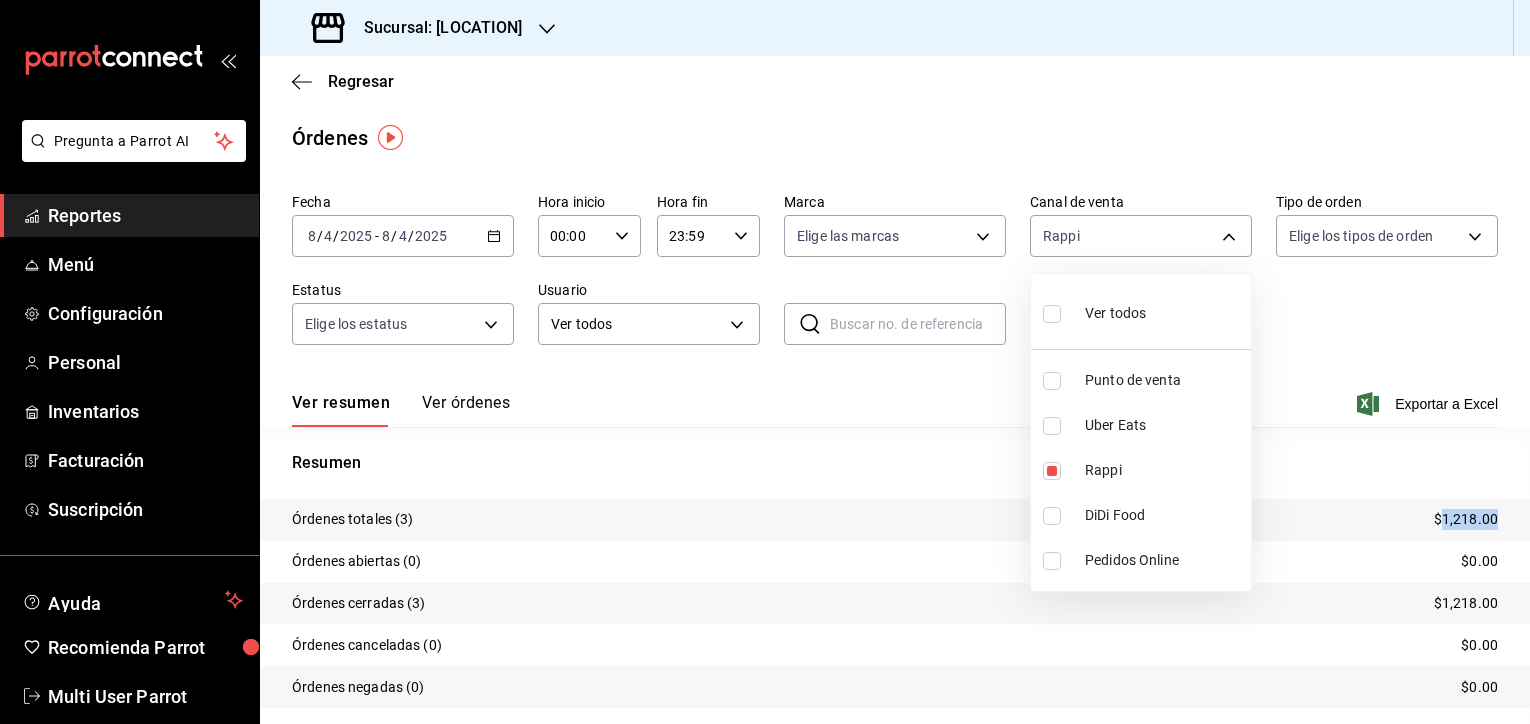 click on "Uber Eats" at bounding box center [1164, 425] 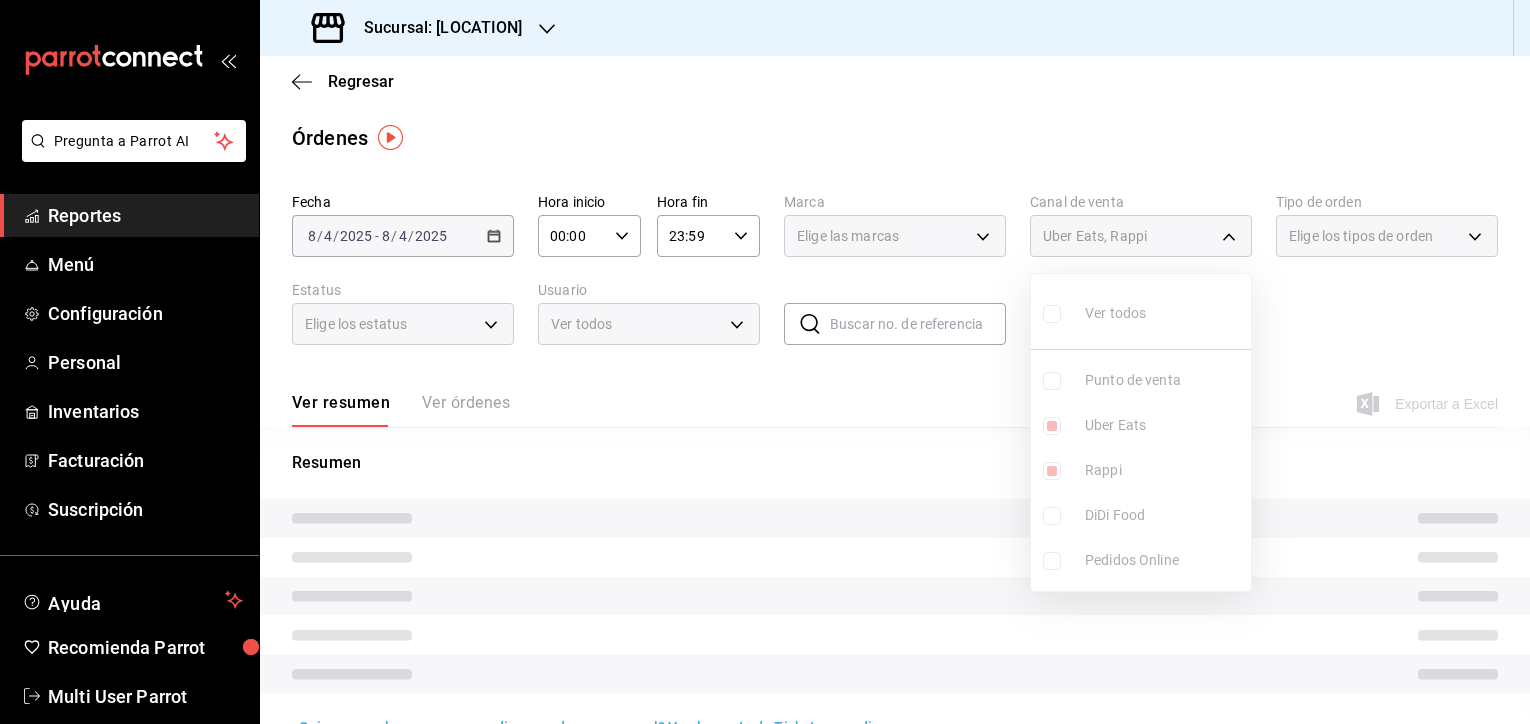 click on "Ver todos Punto de venta Uber Eats Rappi DiDi Food Pedidos Online" at bounding box center [1141, 432] 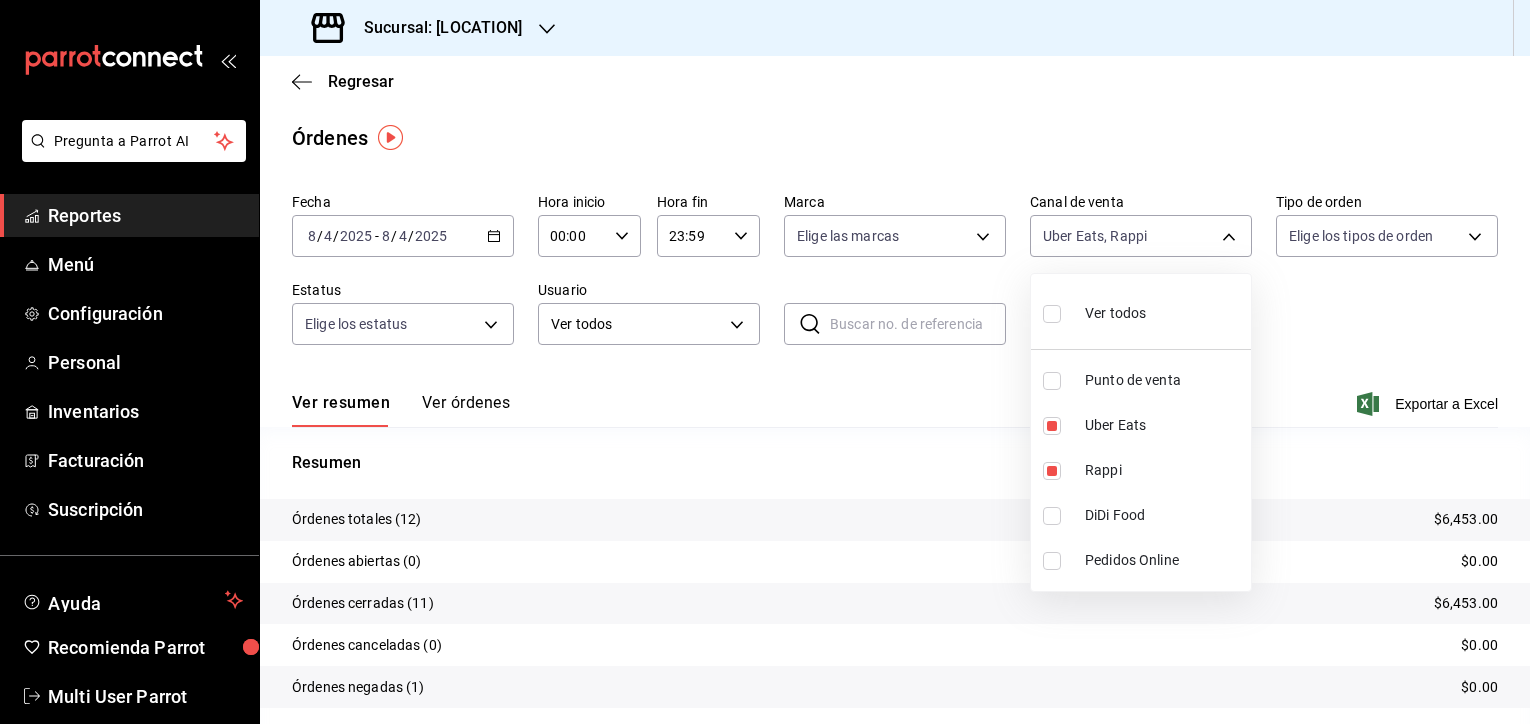 click on "Rappi" at bounding box center [1164, 470] 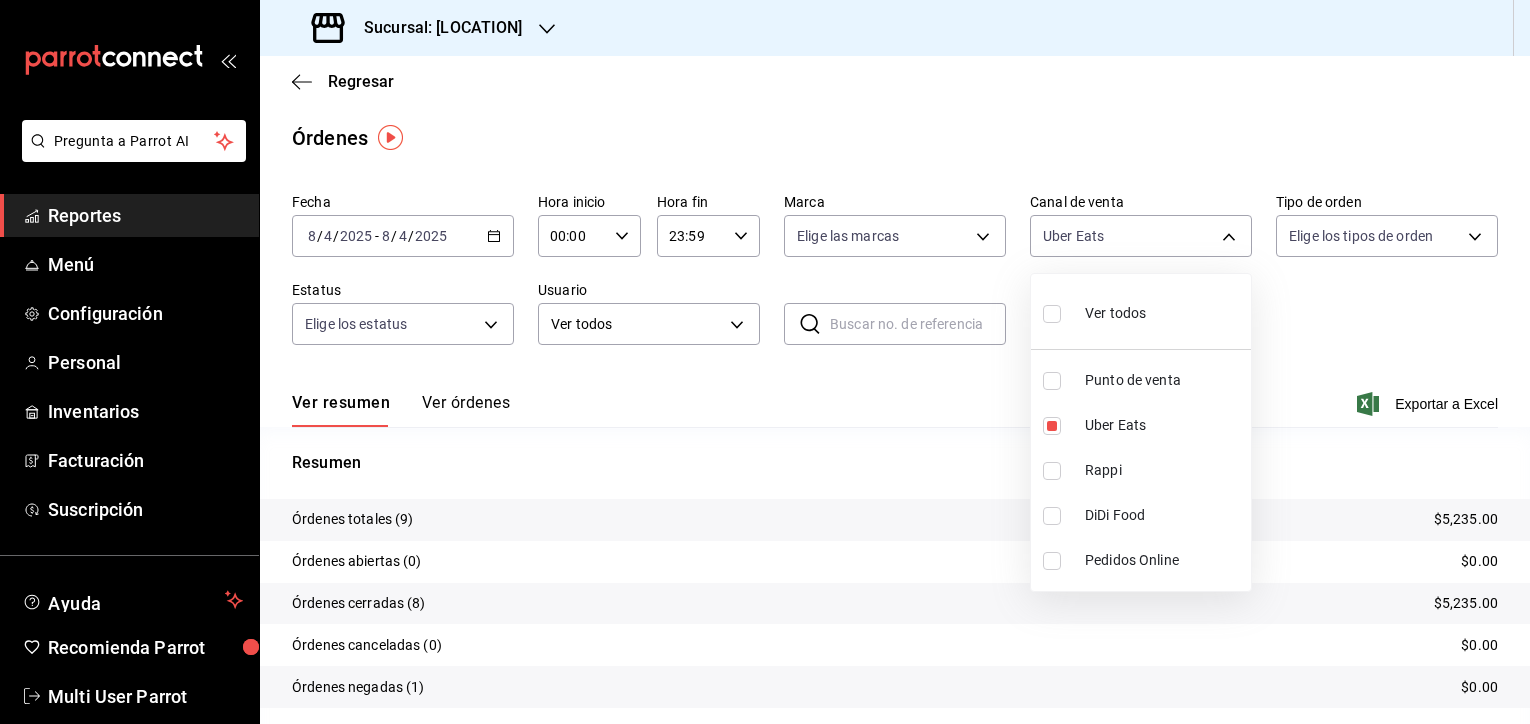 click at bounding box center (765, 362) 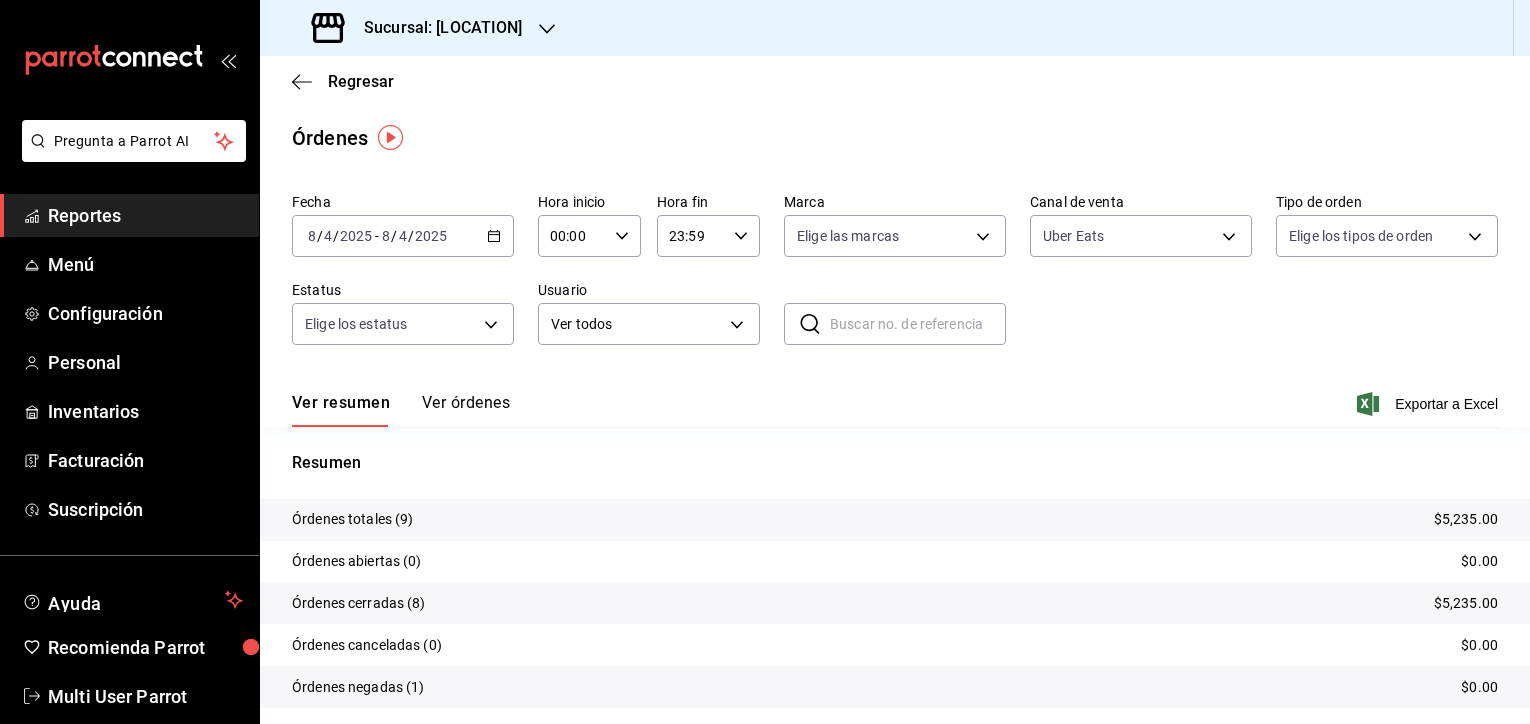 click on "$5,235.00" at bounding box center [1466, 519] 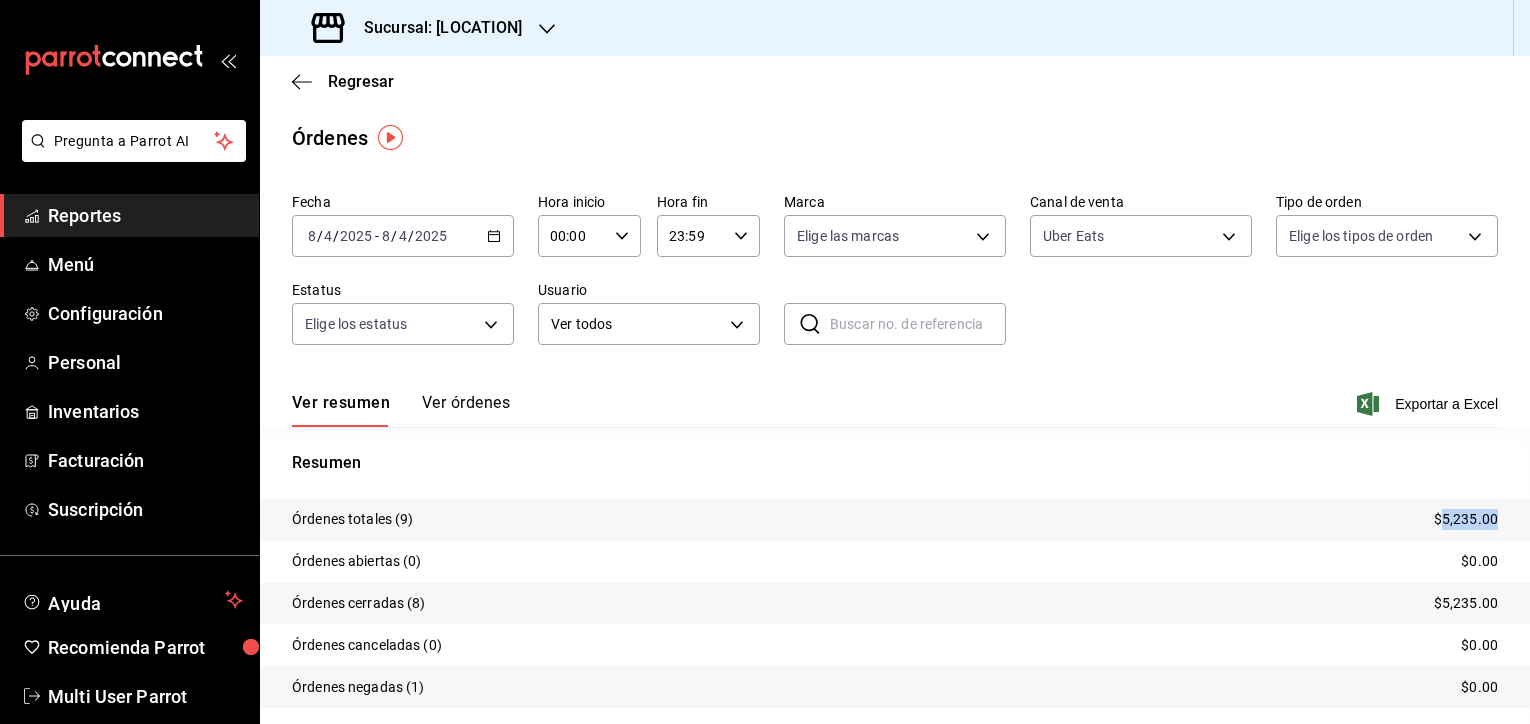 click on "$5,235.00" at bounding box center (1466, 519) 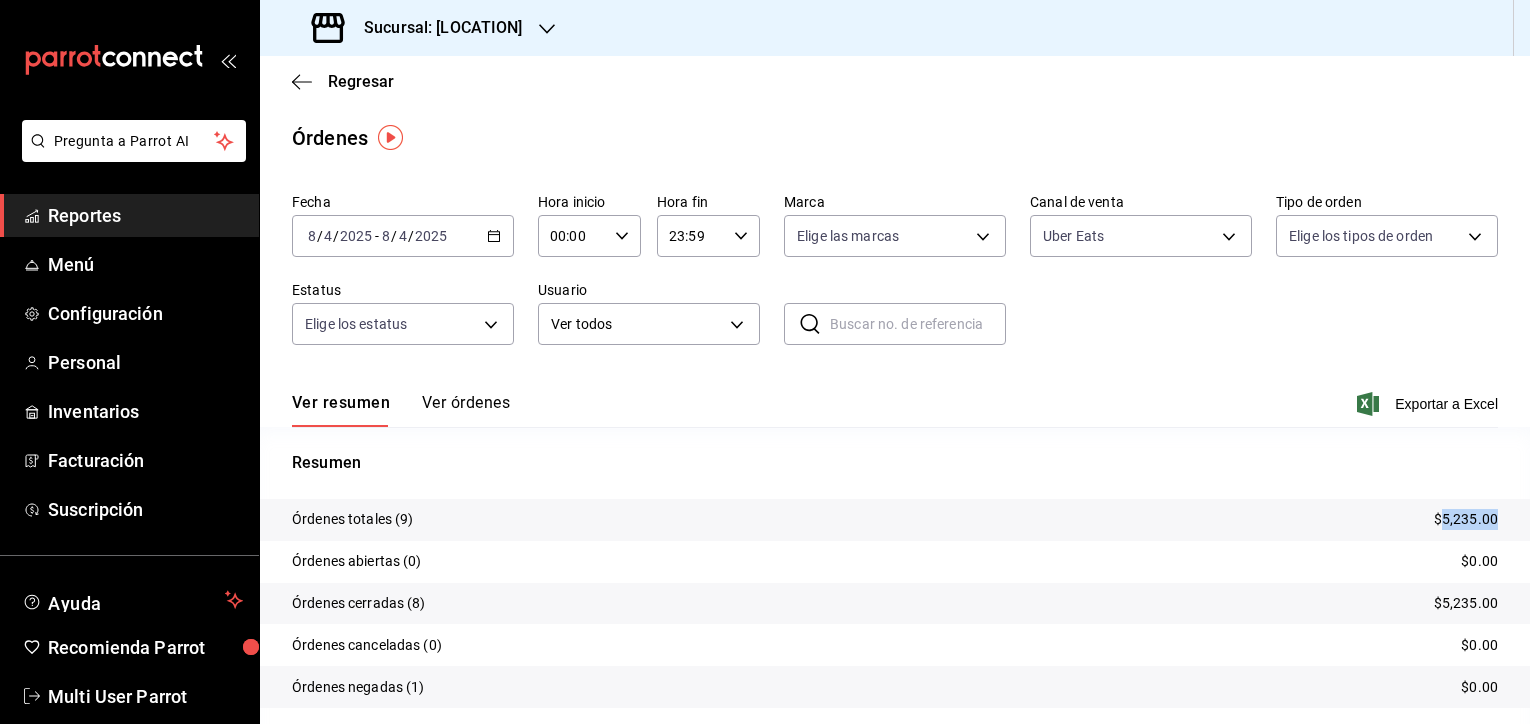 copy on "5,235.00" 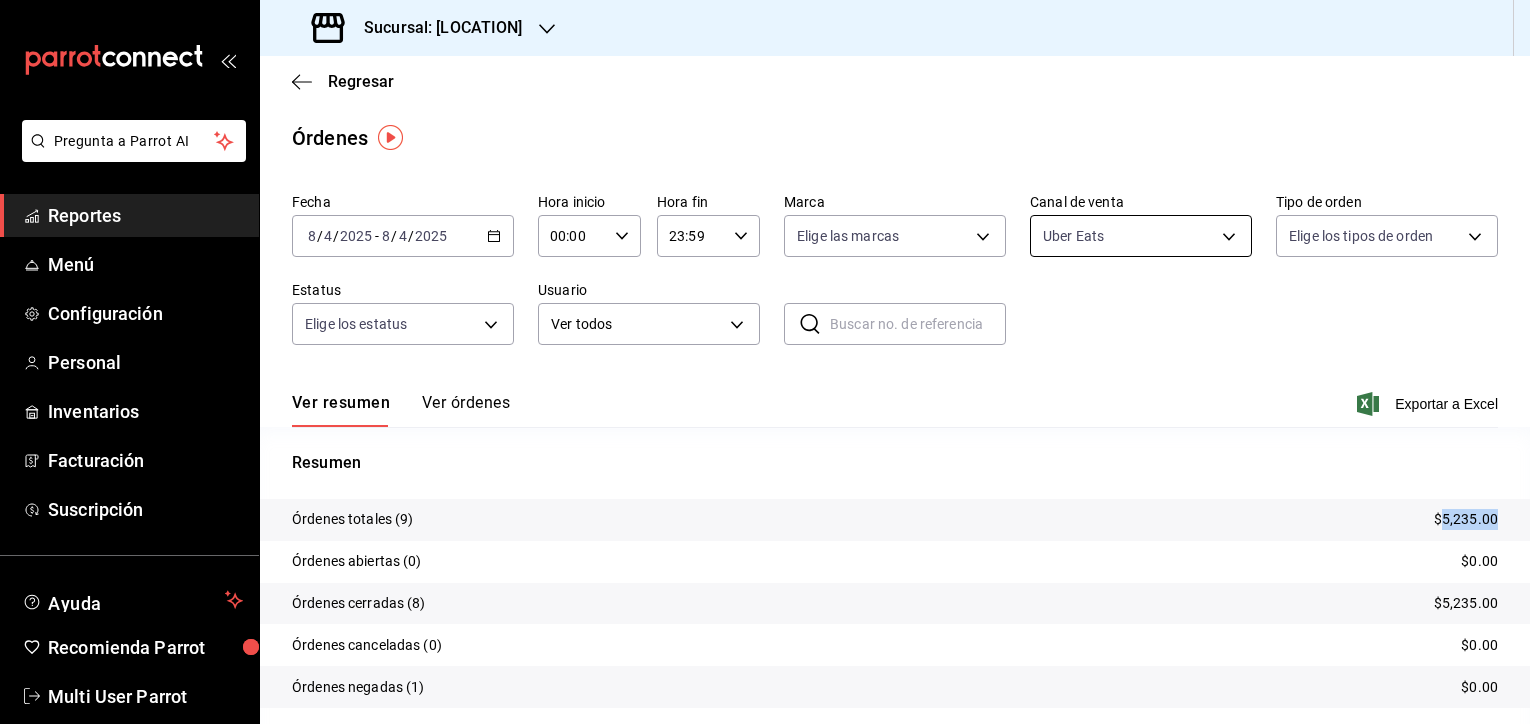 click on "Pregunta a Parrot AI Reportes   Menú   Configuración   Personal   Inventarios   Facturación   Suscripción   Ayuda Recomienda Parrot   Multi User Parrot   Sugerir nueva función   Sucursal: [LOCATION] Regresar Órdenes Fecha [DATE] [DATE] - [DATE] [DATE] Hora inicio [TIME] Hora inicio Hora fin [TIME] Hora fin Marca Elige las marcas Canal de venta Uber Eats UBER_EATS Tipo de orden Elige los tipos de orden Estatus Elige los estatus Usuario Ver todos ALL ​ ​ Ver resumen Ver órdenes Exportar a Excel Resumen Órdenes totales ([NUMBER]) [PRICE] Órdenes abiertas (0) [PRICE] Órdenes cerradas ([NUMBER]) [PRICE] Órdenes canceladas (0) [PRICE] Órdenes negadas ([NUMBER]) [PRICE] ¿Quieres ver el consumo promedio por orden y comensal? Ve al reporte de Ticket promedio GANA 1 MES GRATIS EN TU SUSCRIPCIÓN AQUÍ Ver video tutorial Ir a video Pregunta a Parrot AI Reportes   Menú   Configuración   Personal   Inventarios   Facturación   Suscripción   Ayuda Recomienda Parrot   Multi User Parrot" at bounding box center (765, 362) 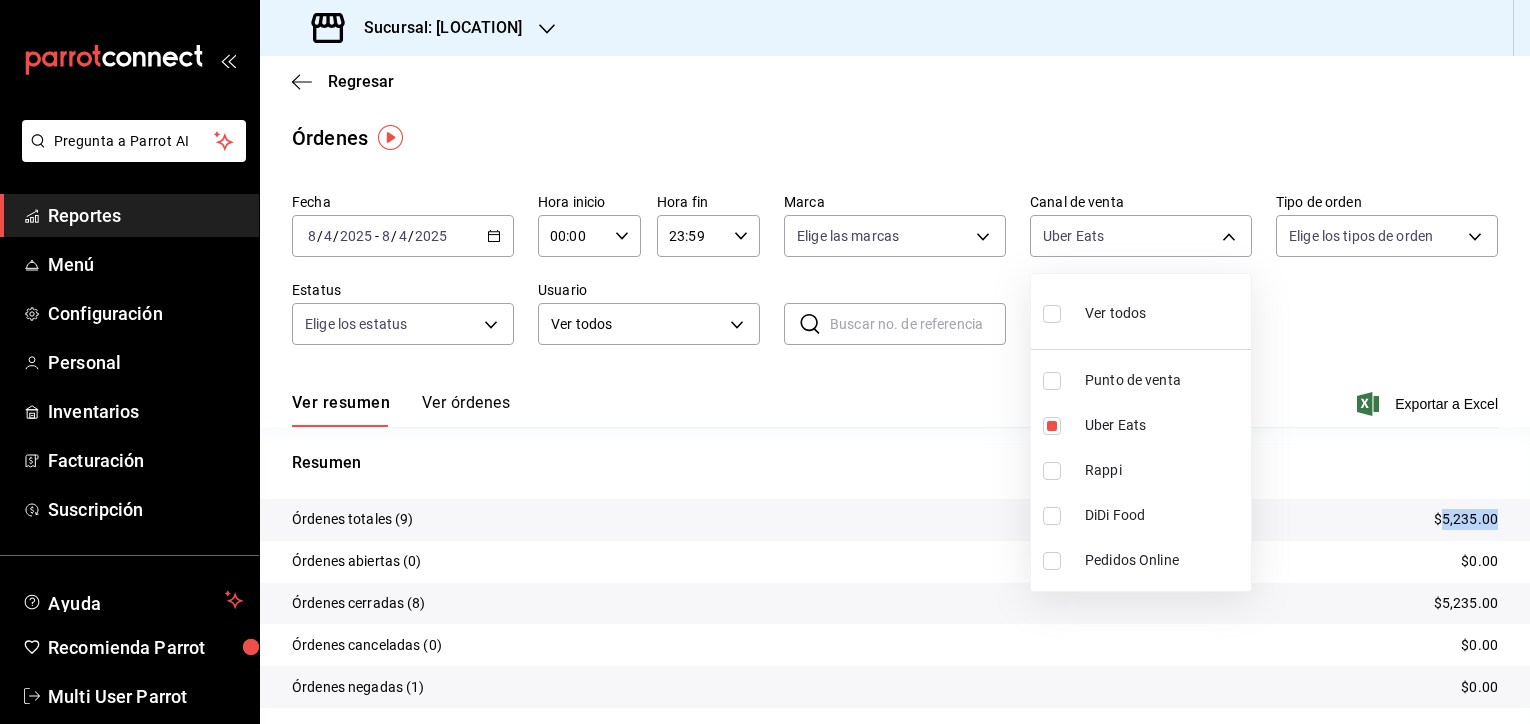 click on "Punto de venta" at bounding box center [1164, 380] 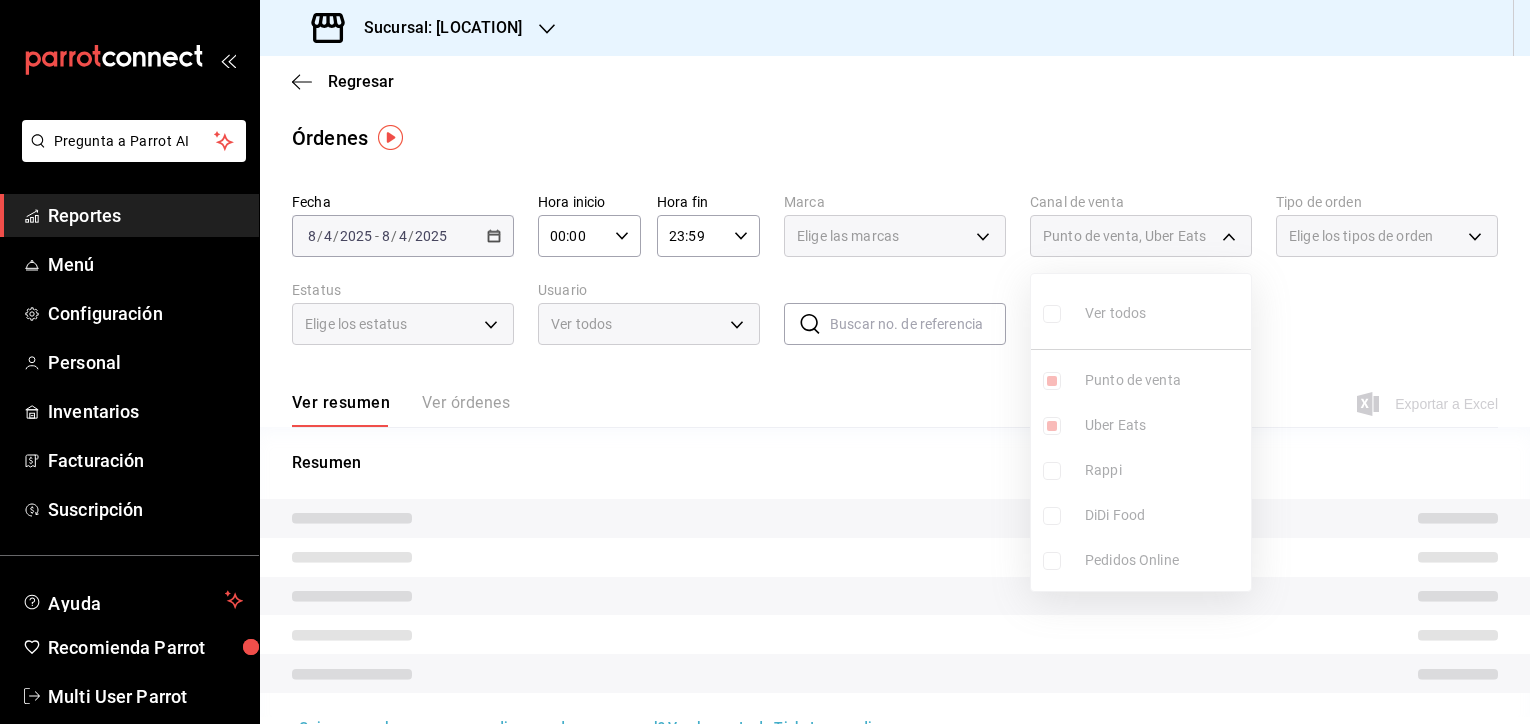 click on "Ver todos Punto de venta Uber Eats Rappi DiDi Food Pedidos Online" at bounding box center (1141, 432) 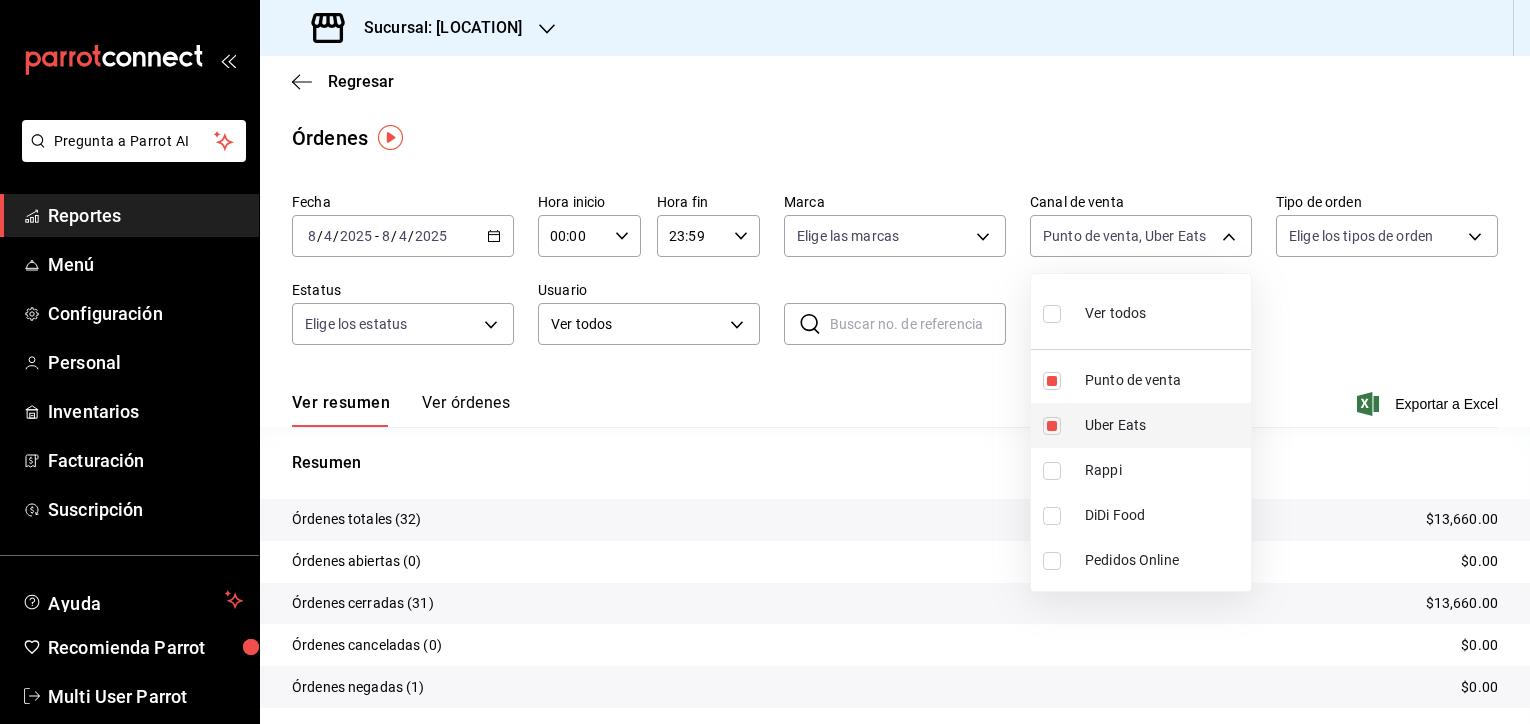 click on "Uber Eats" at bounding box center [1164, 425] 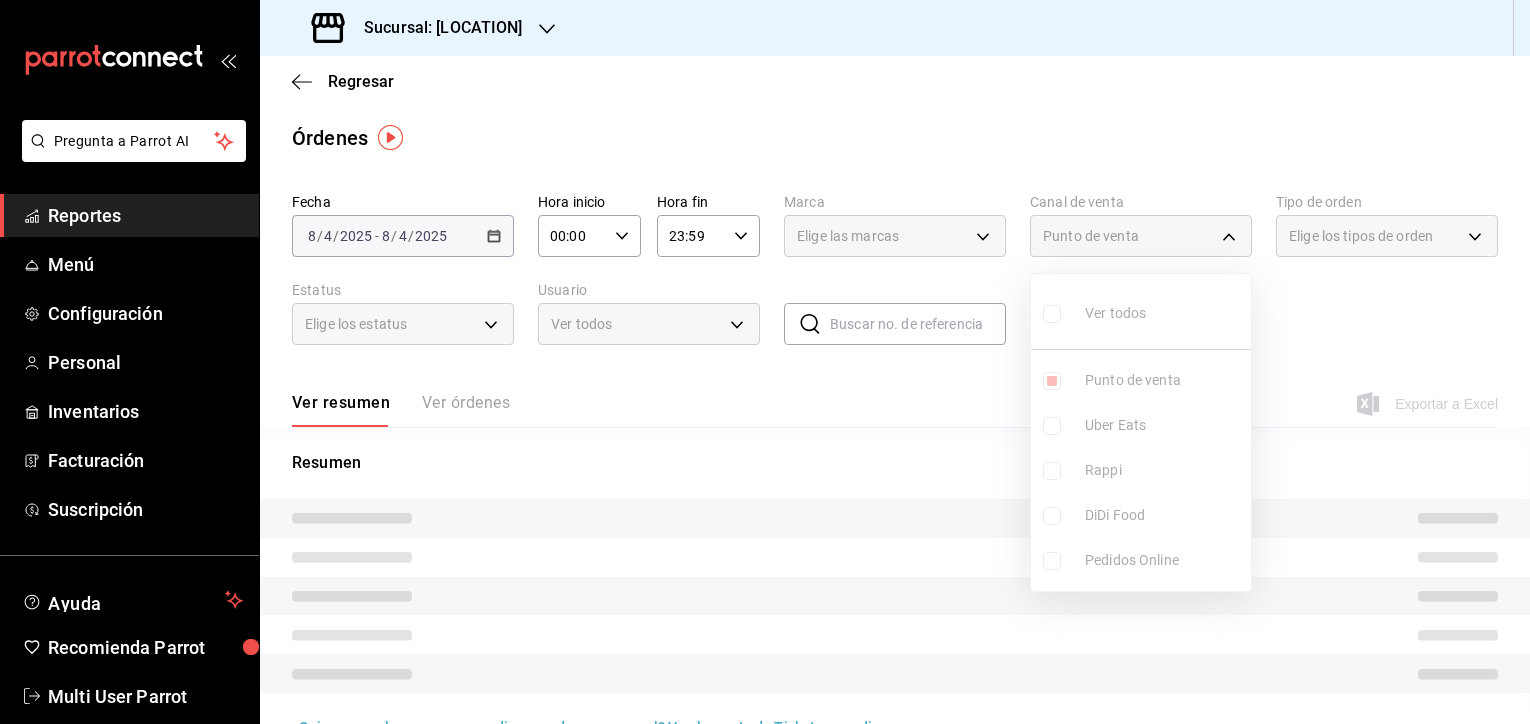click at bounding box center (765, 362) 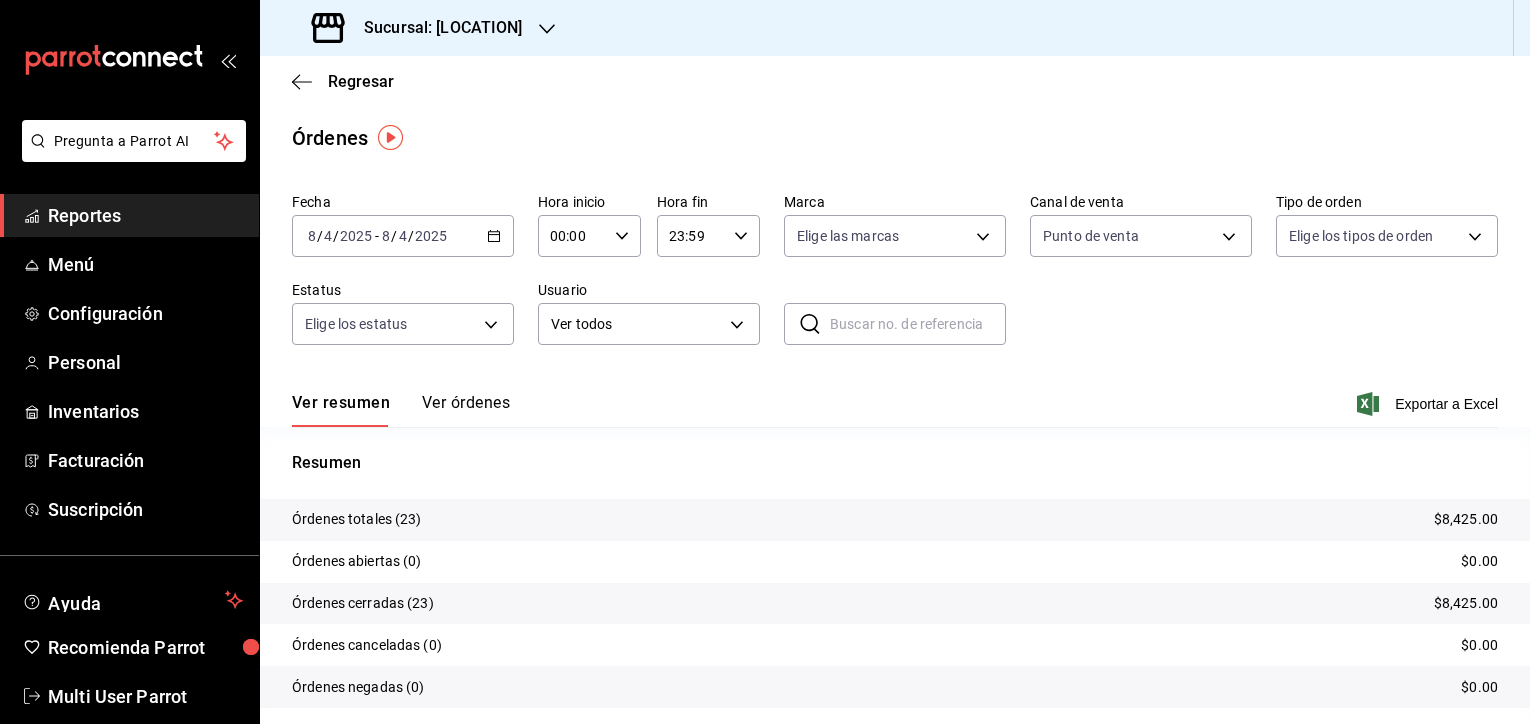 click on "$8,425.00" at bounding box center [1466, 519] 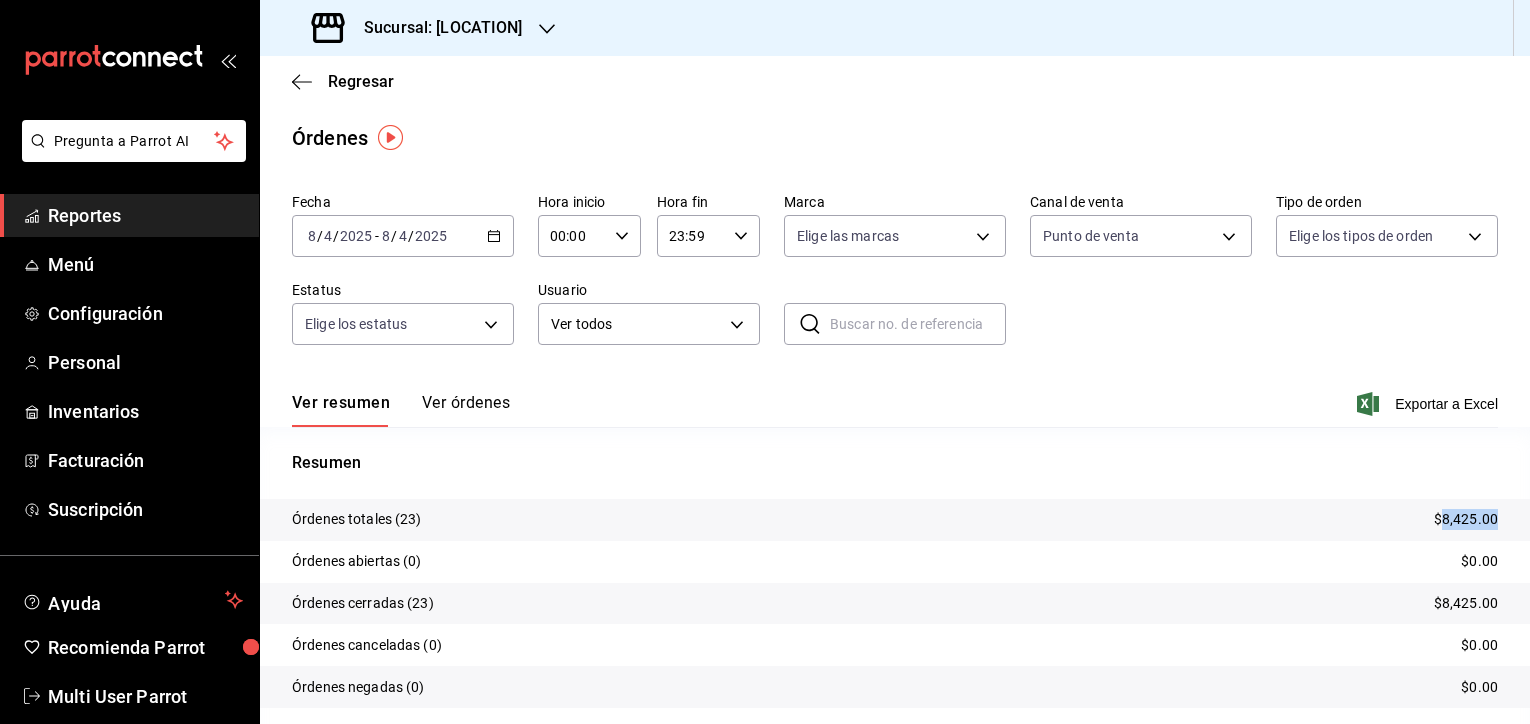 click on "$8,425.00" at bounding box center [1466, 519] 